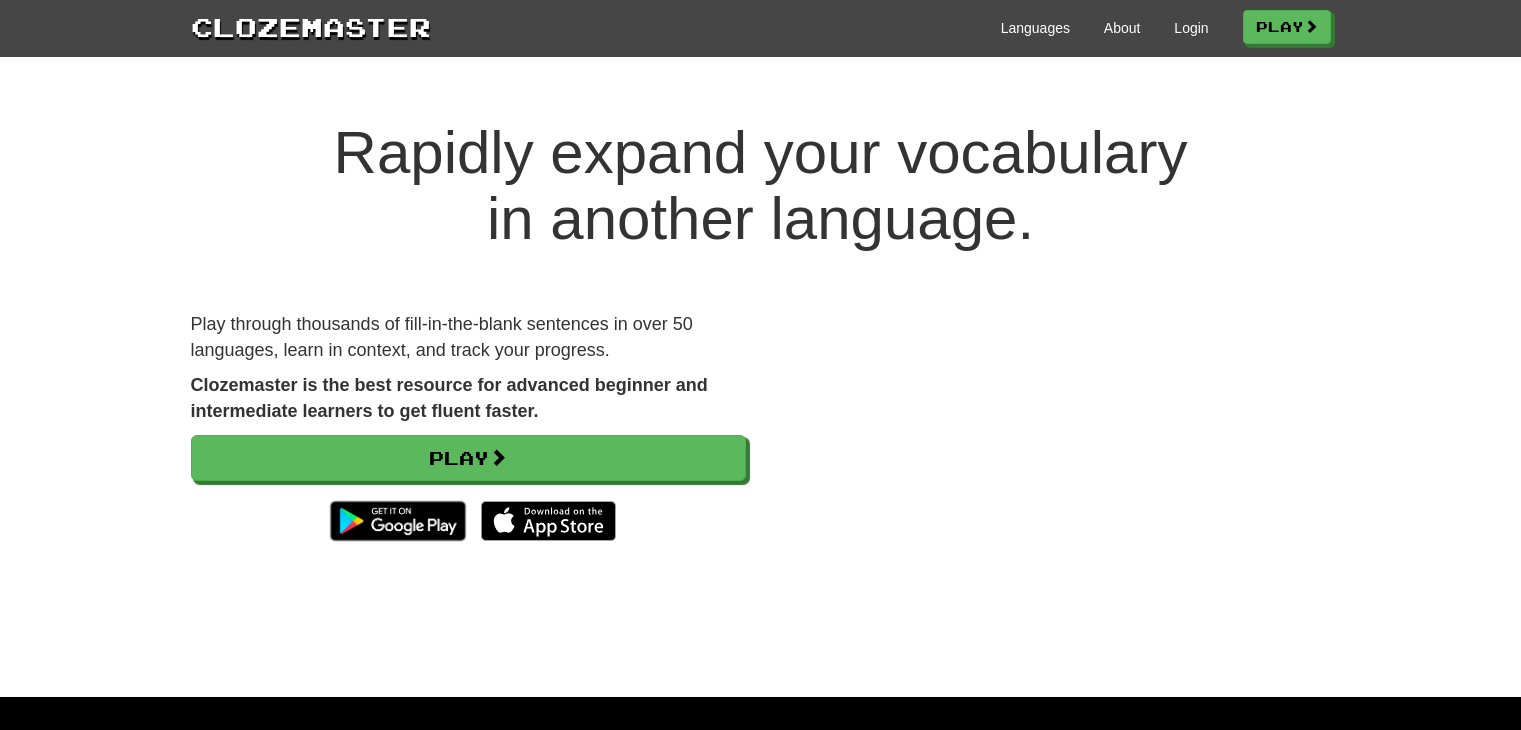 scroll, scrollTop: 0, scrollLeft: 0, axis: both 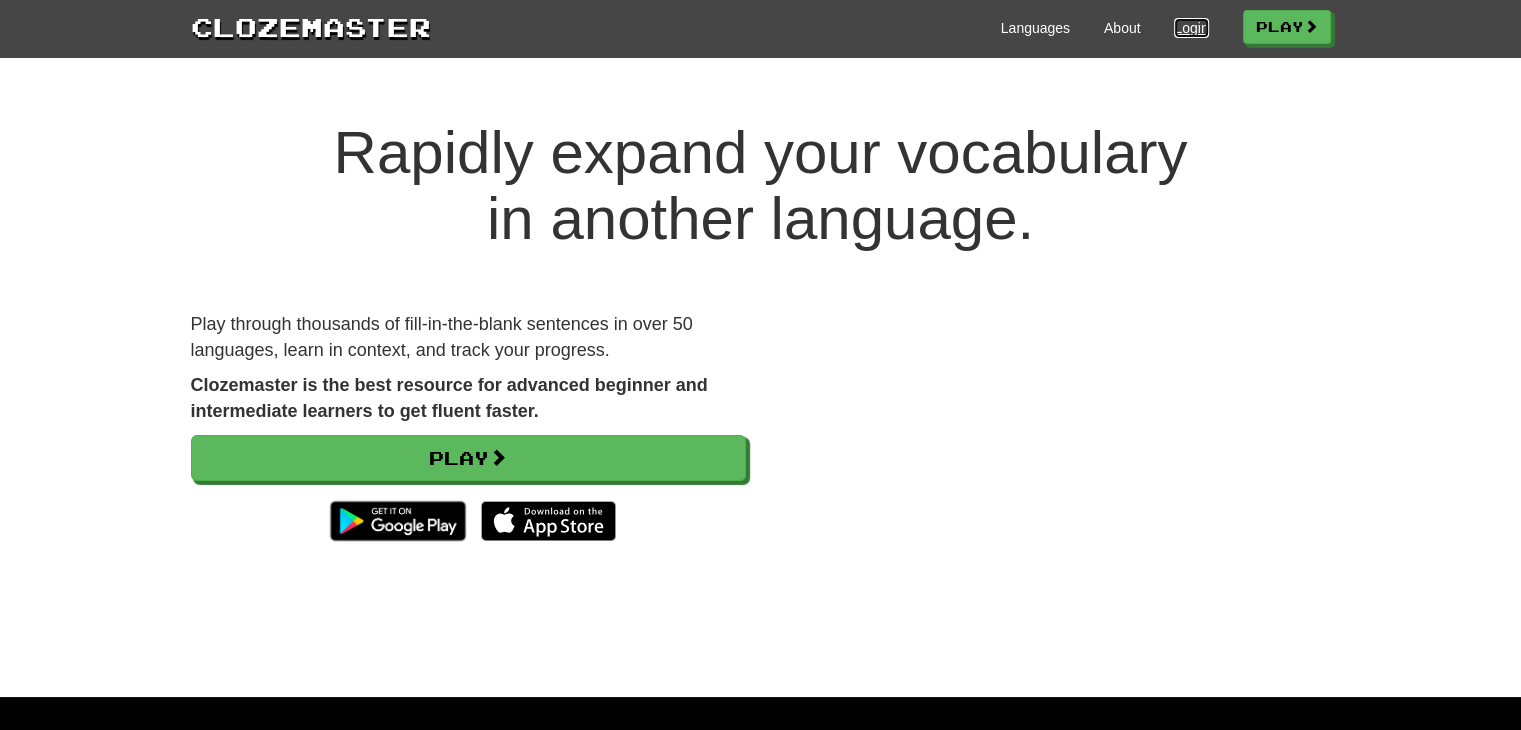 click on "Login" at bounding box center (1191, 28) 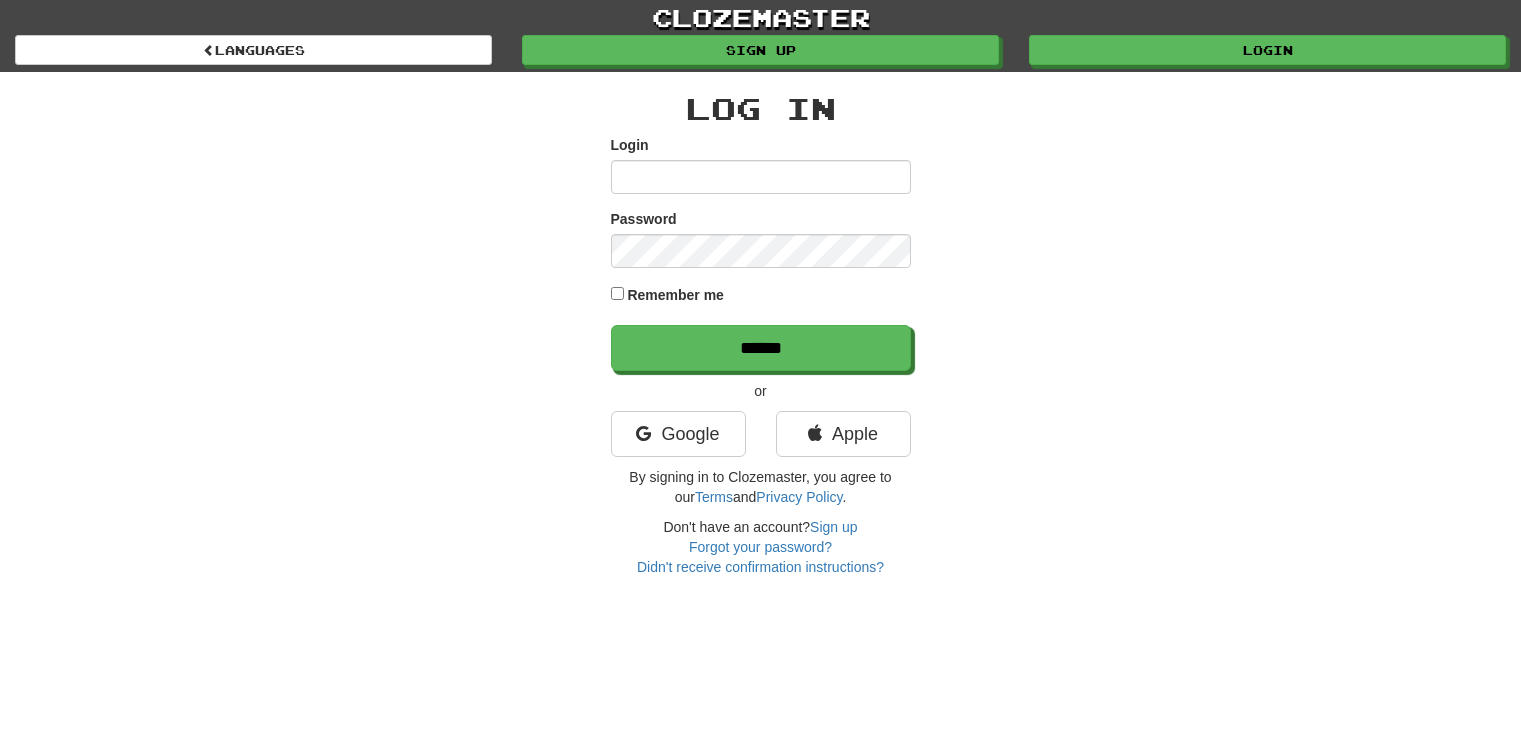 scroll, scrollTop: 0, scrollLeft: 0, axis: both 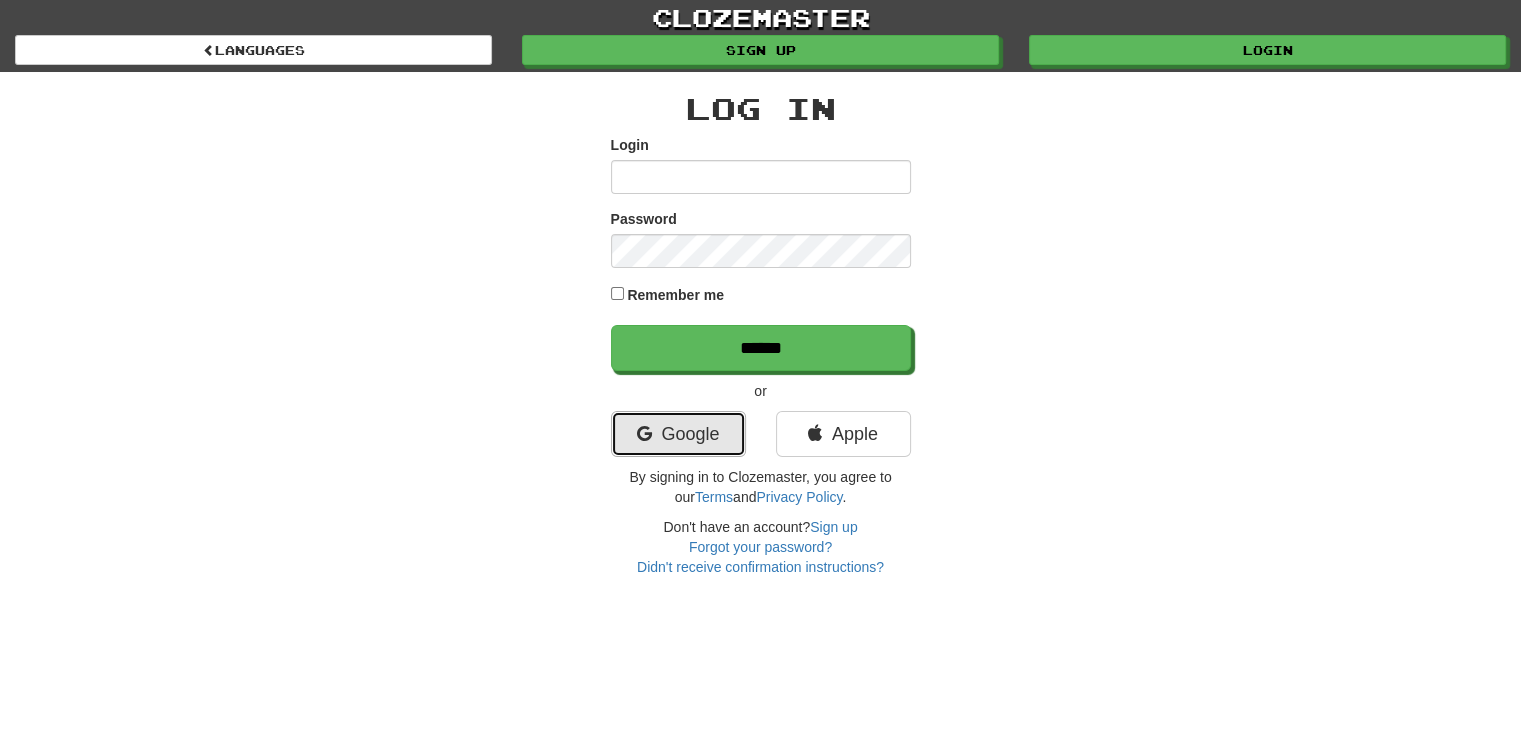 click on "Google" at bounding box center (678, 434) 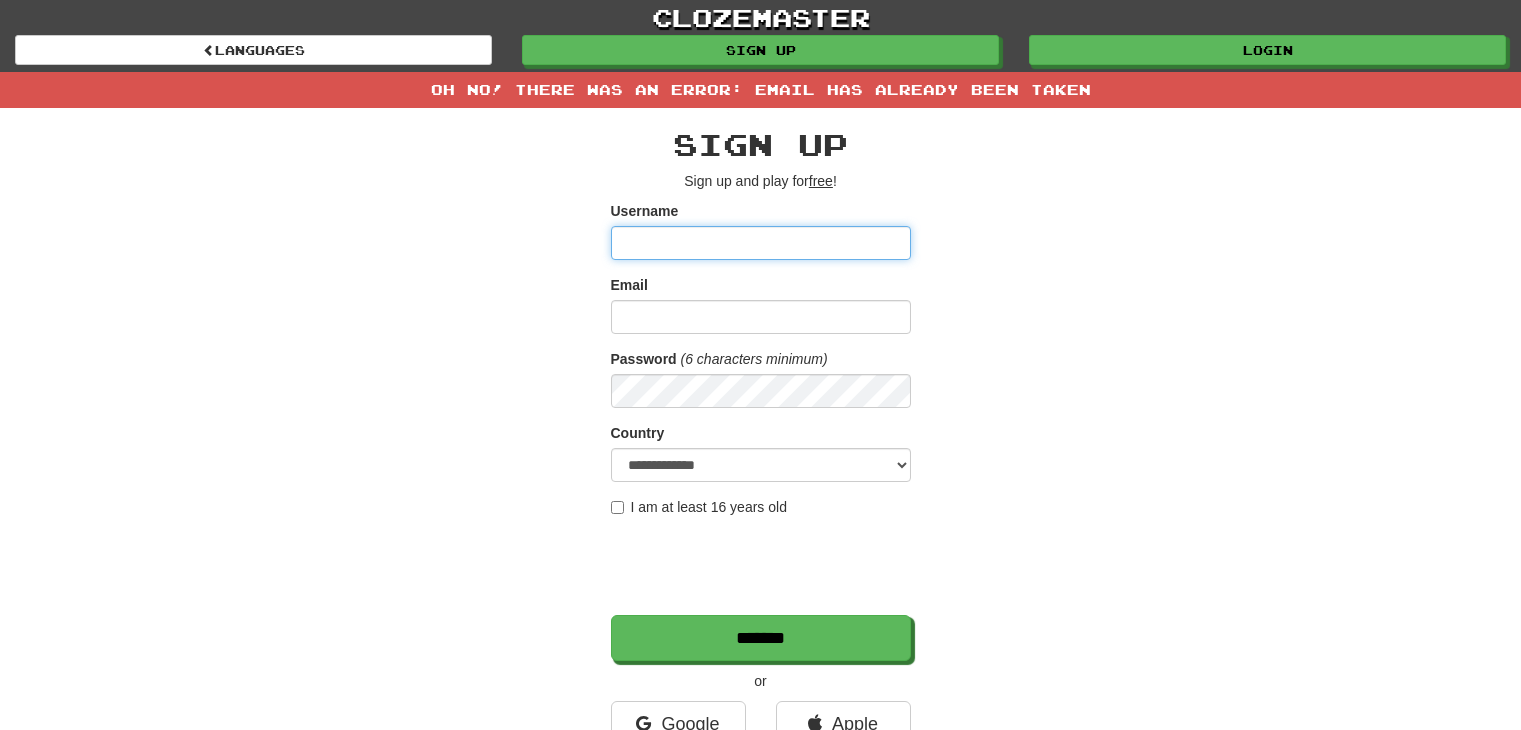 scroll, scrollTop: 0, scrollLeft: 0, axis: both 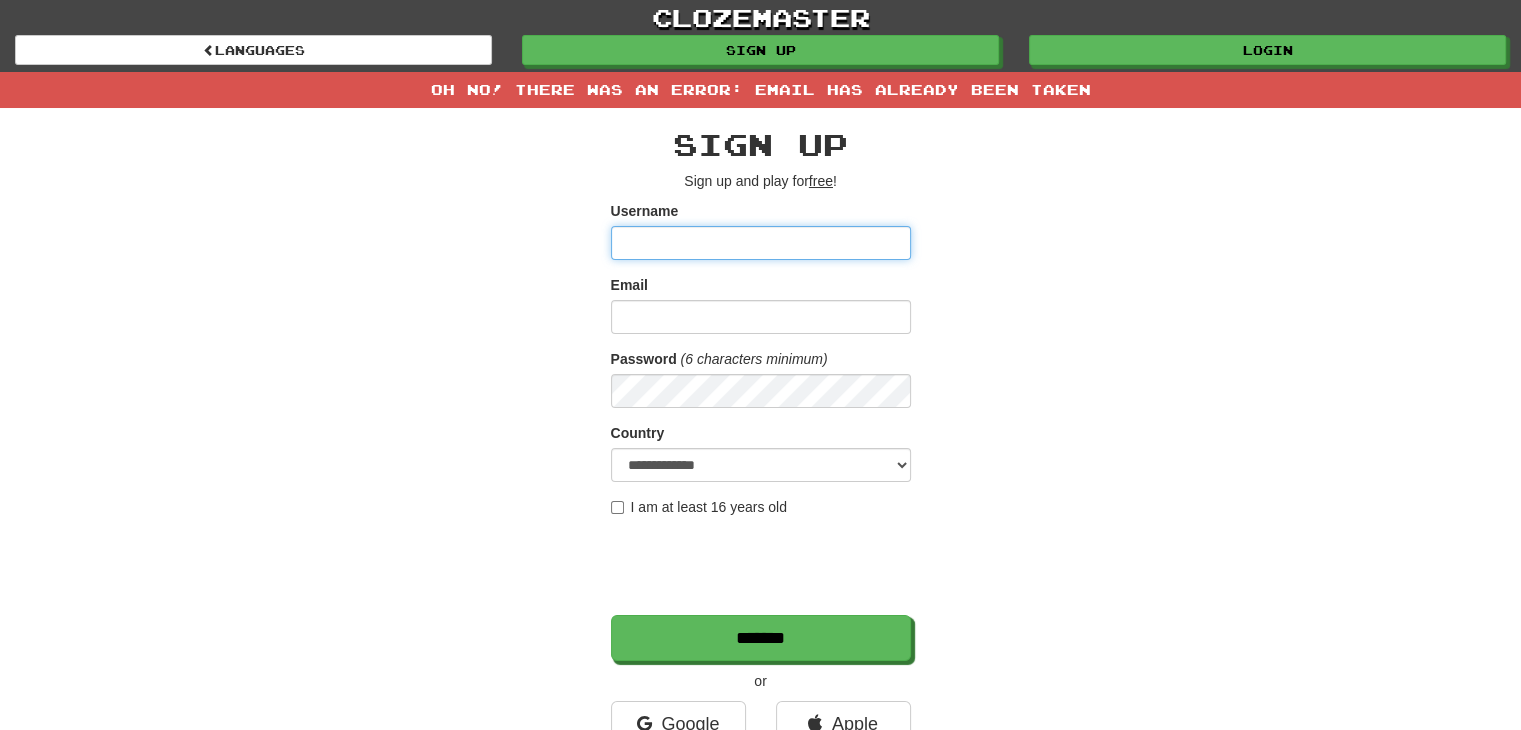 click on "Username" at bounding box center [761, 243] 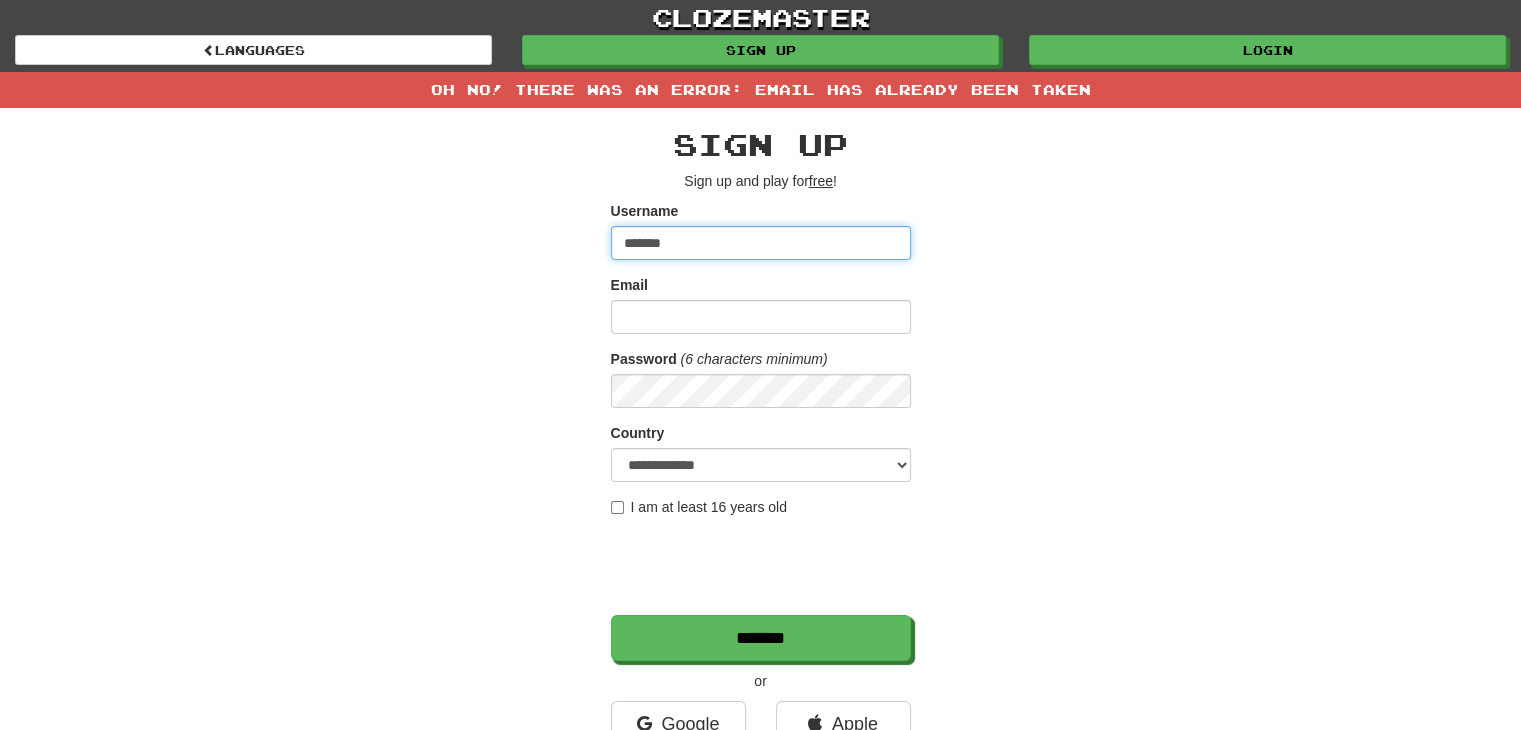 type on "*******" 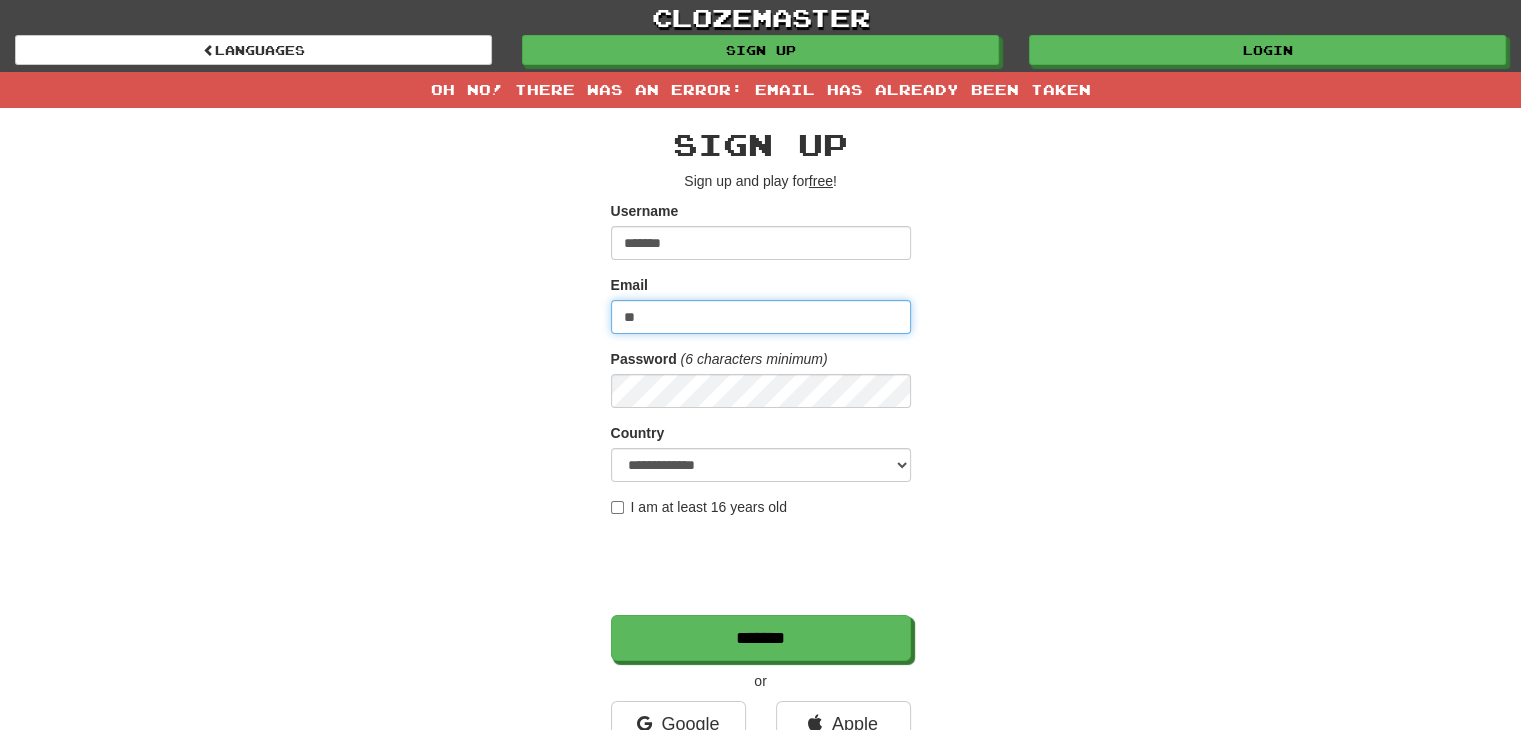 type on "*" 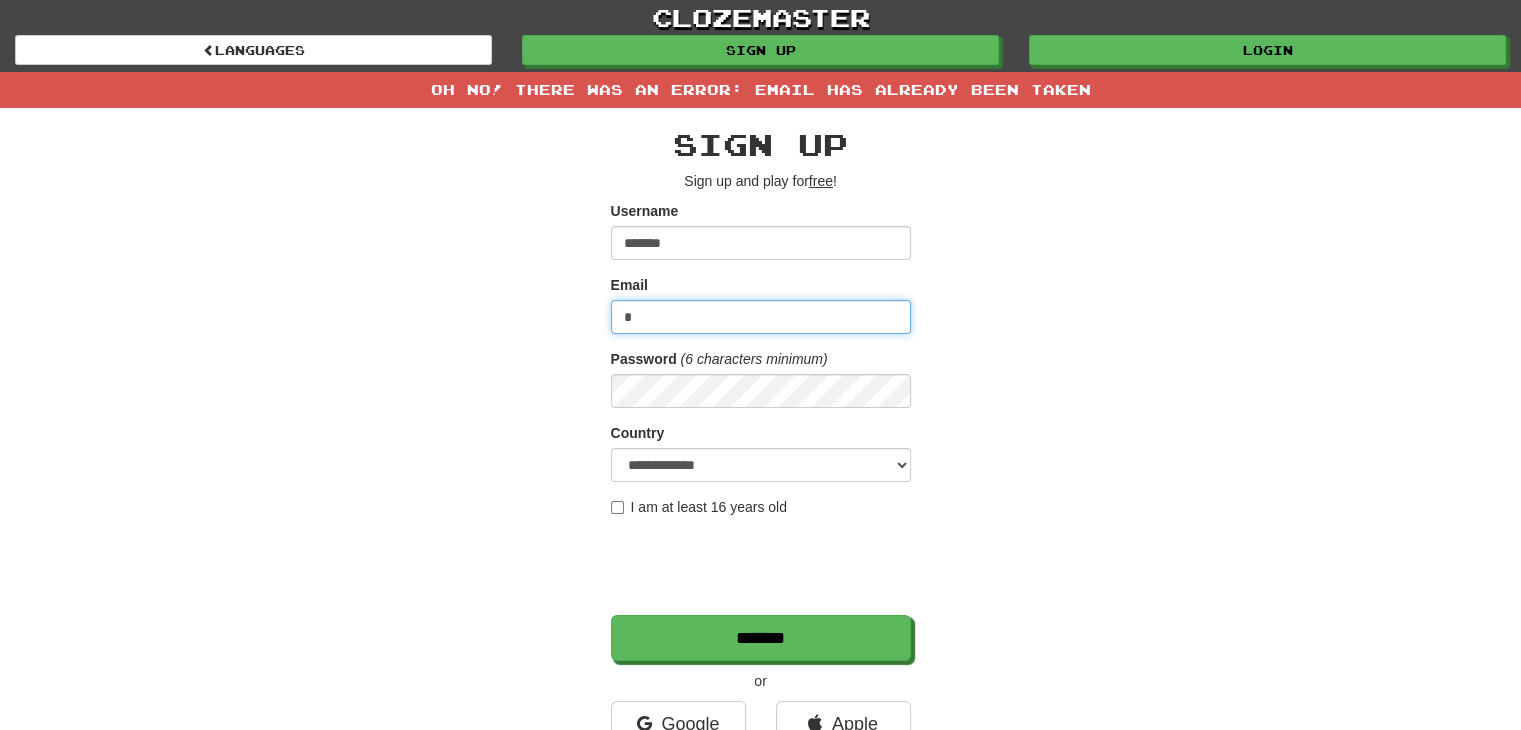 type 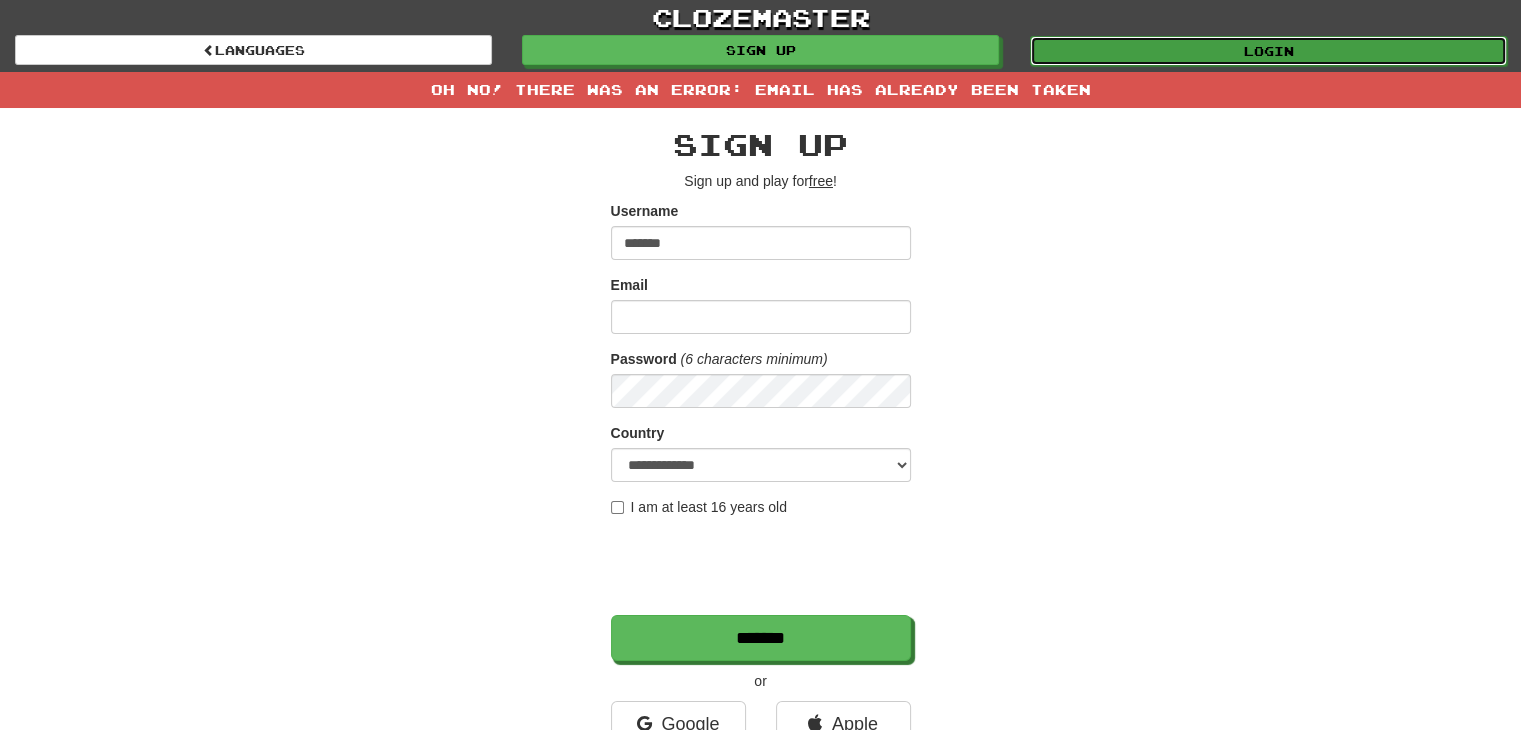 click on "Login" at bounding box center (1268, 51) 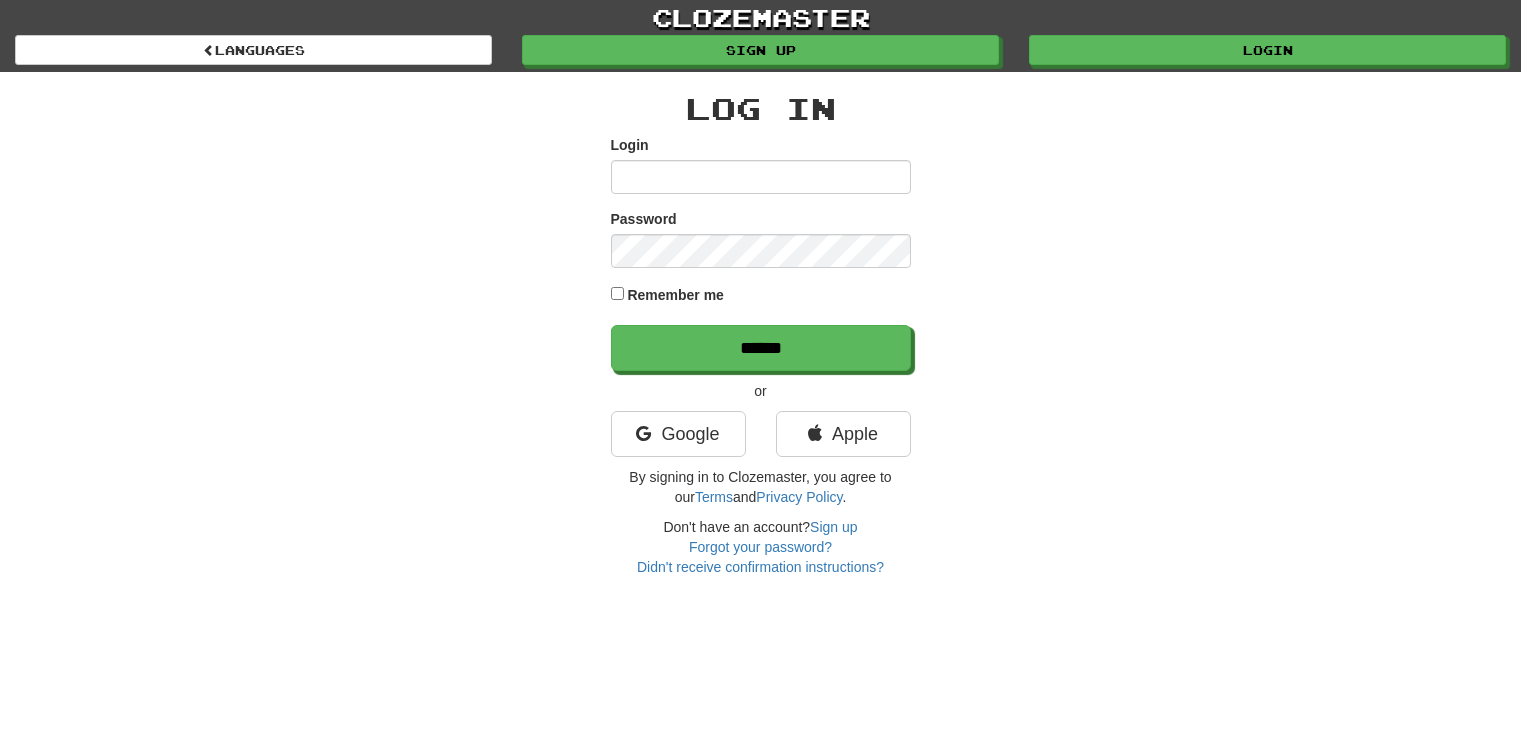 scroll, scrollTop: 0, scrollLeft: 0, axis: both 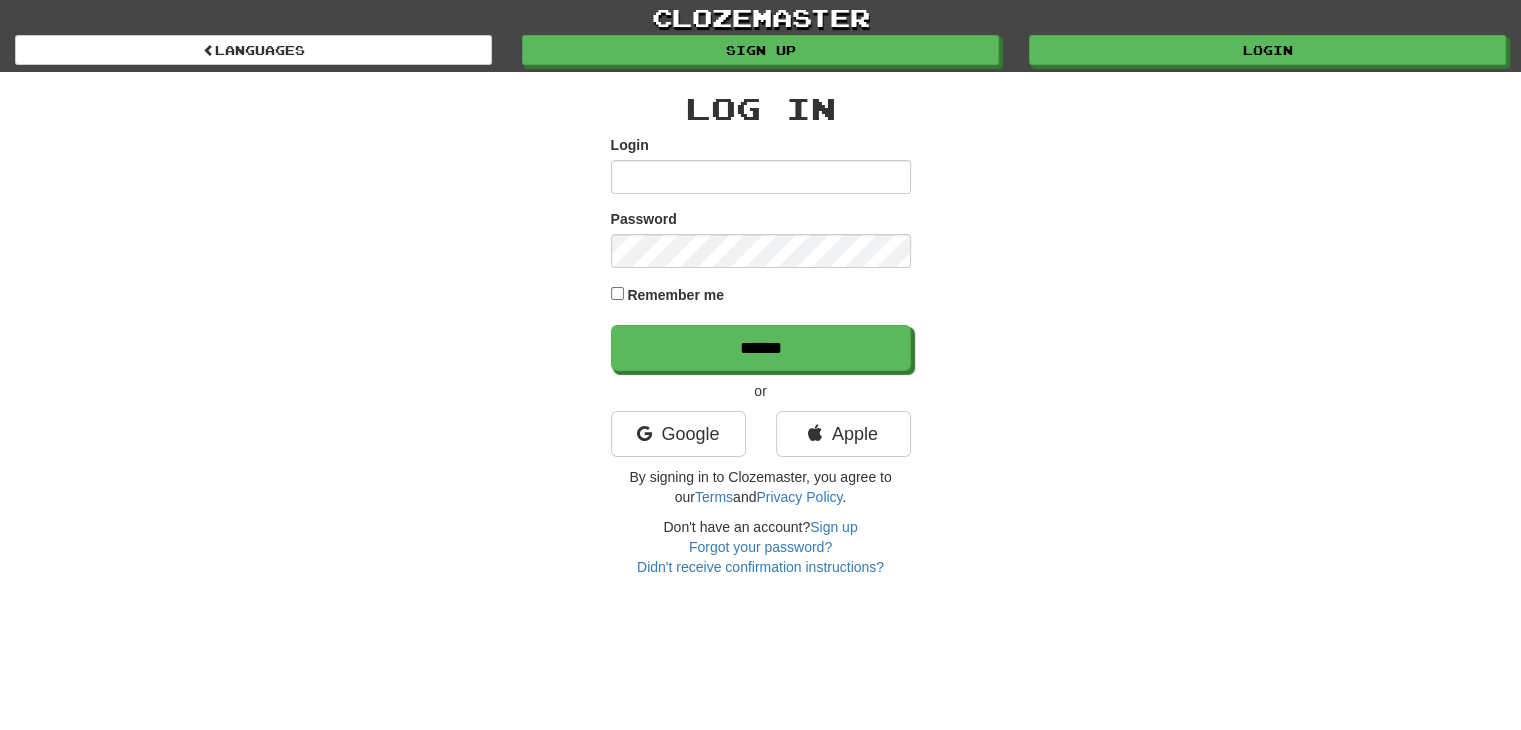 click on "Login" at bounding box center (761, 177) 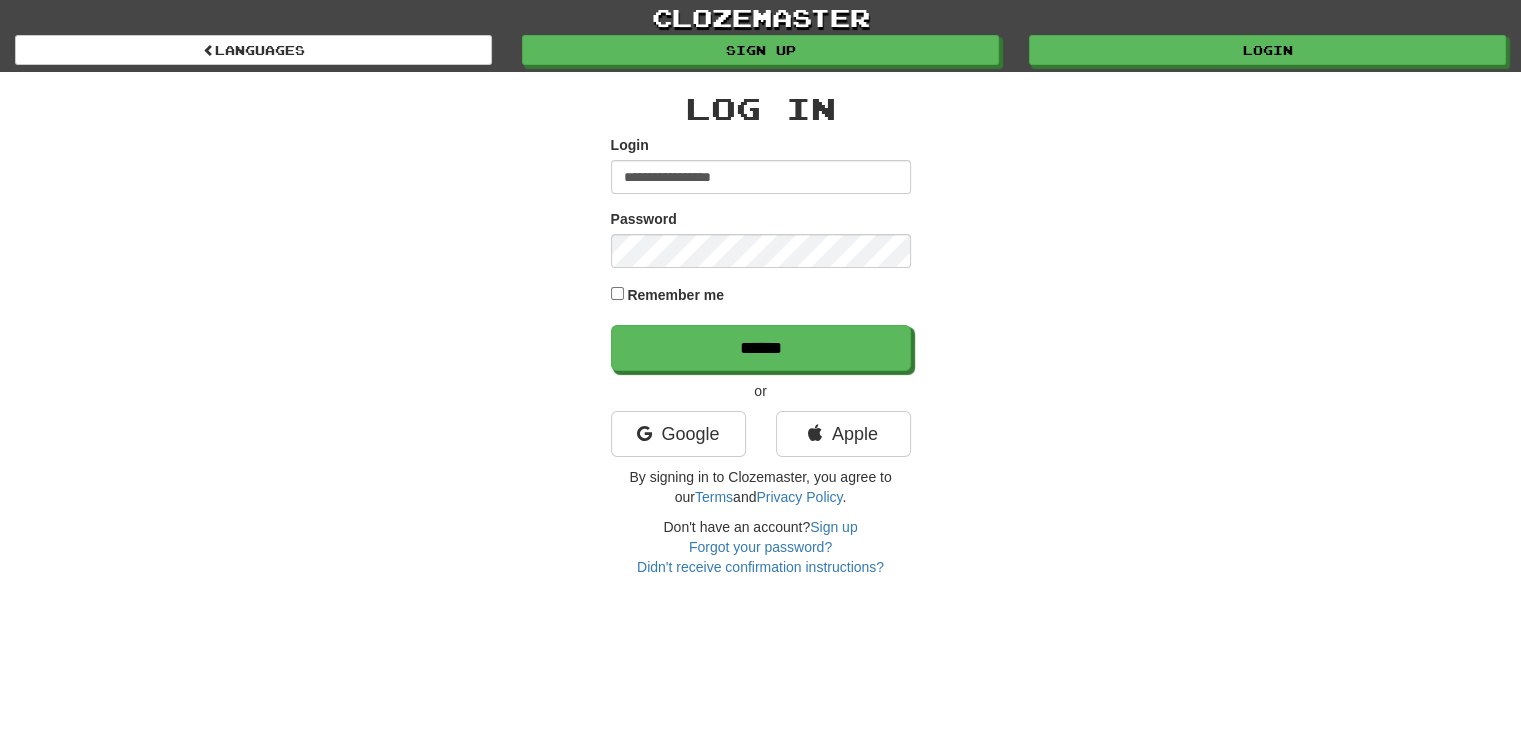 click on "Remember me" at bounding box center (675, 295) 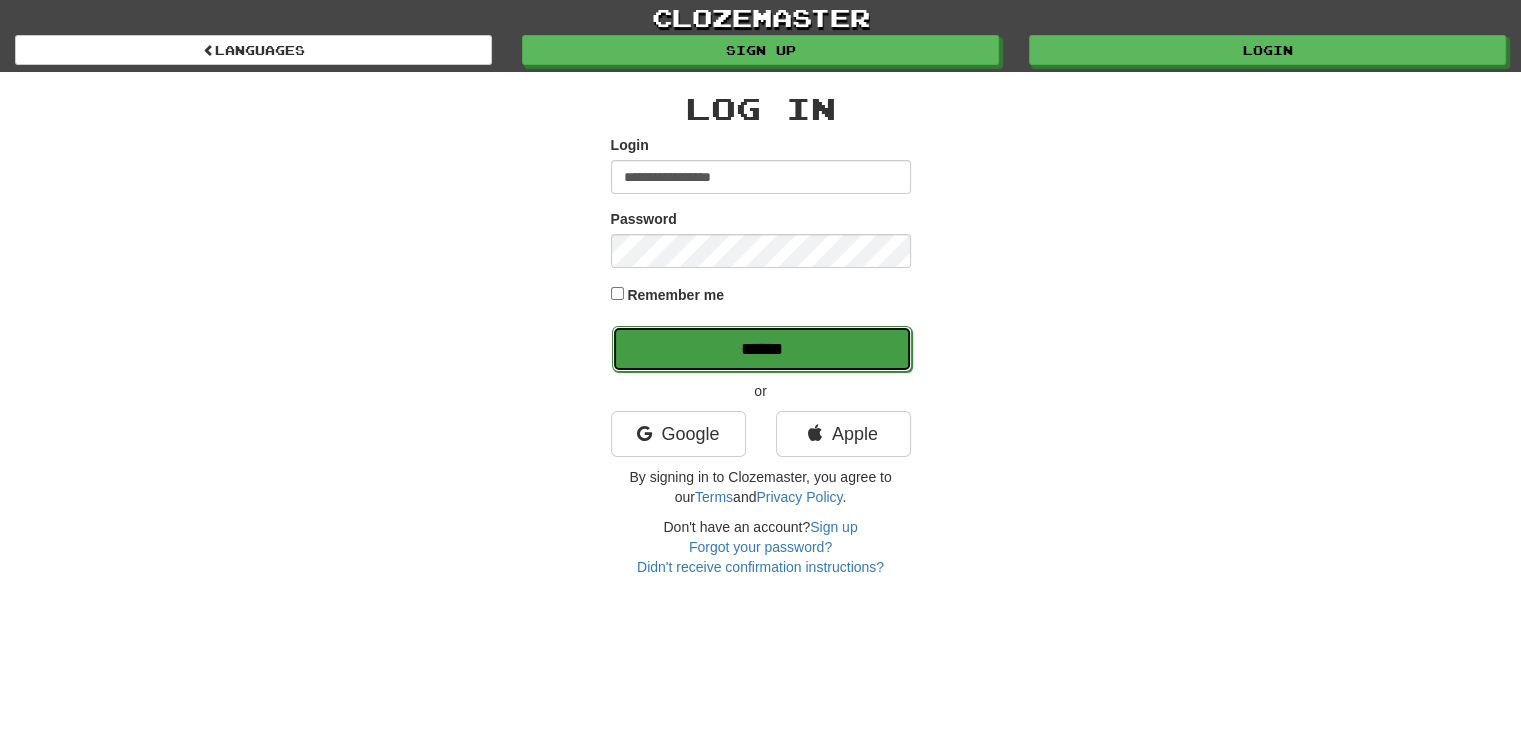click on "******" at bounding box center [762, 349] 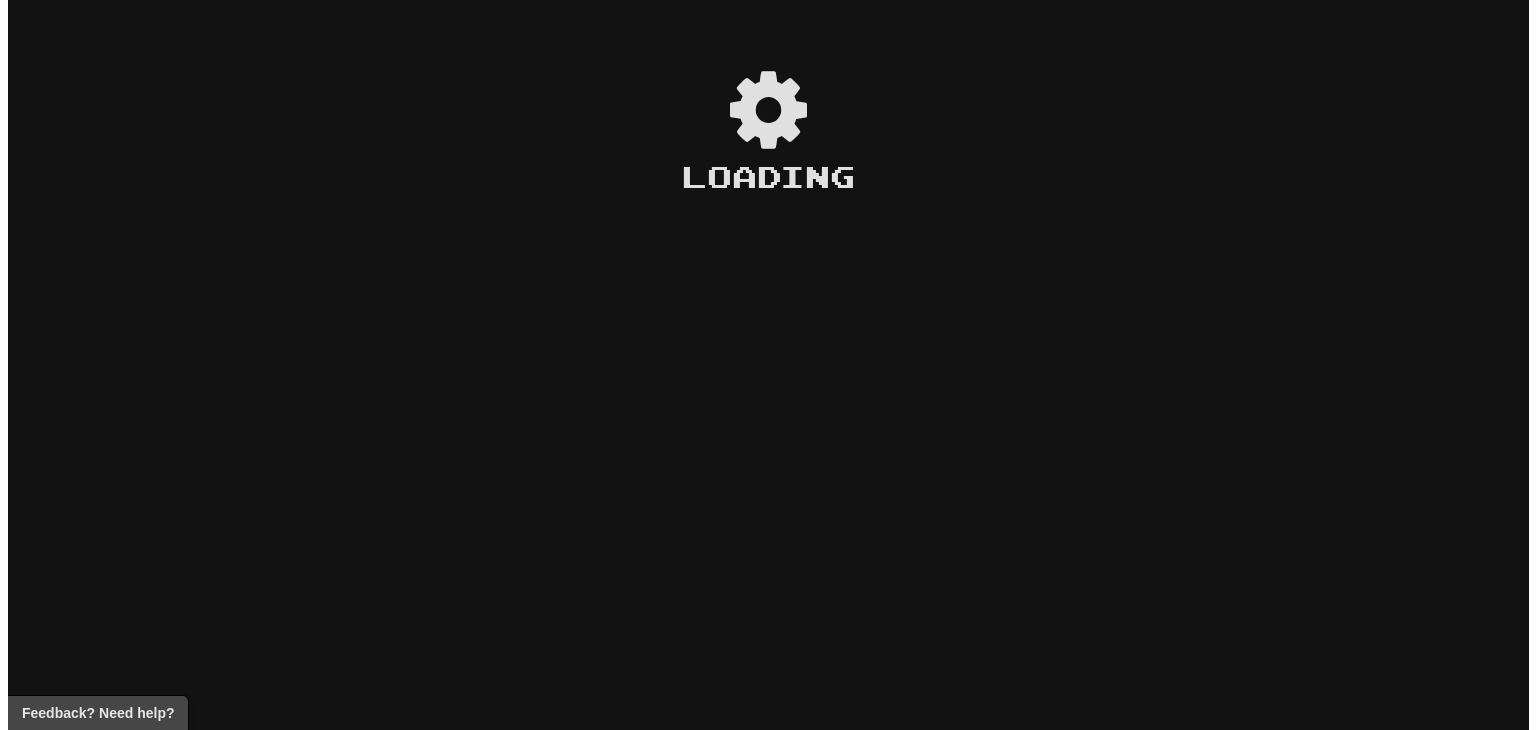 scroll, scrollTop: 0, scrollLeft: 0, axis: both 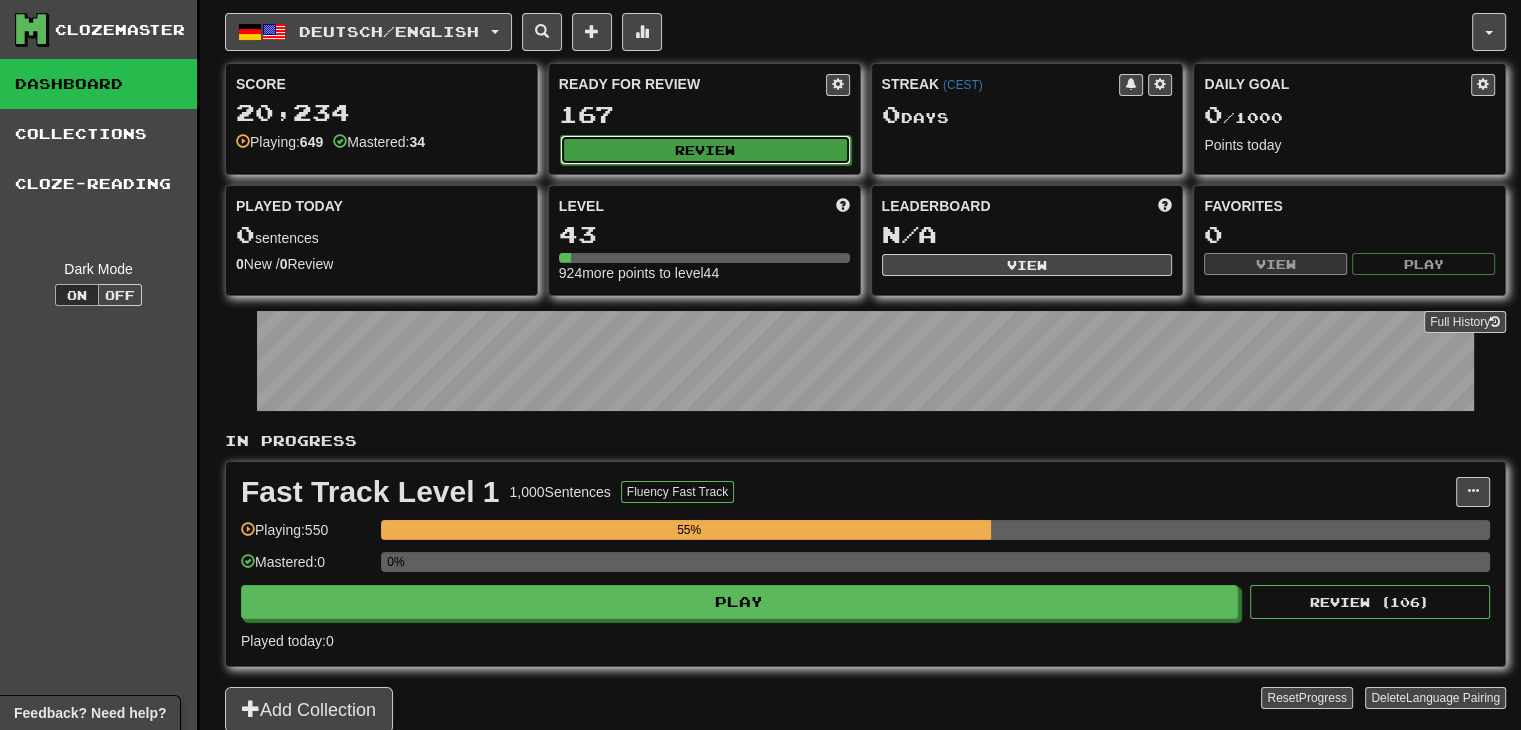 click on "Review" at bounding box center (705, 150) 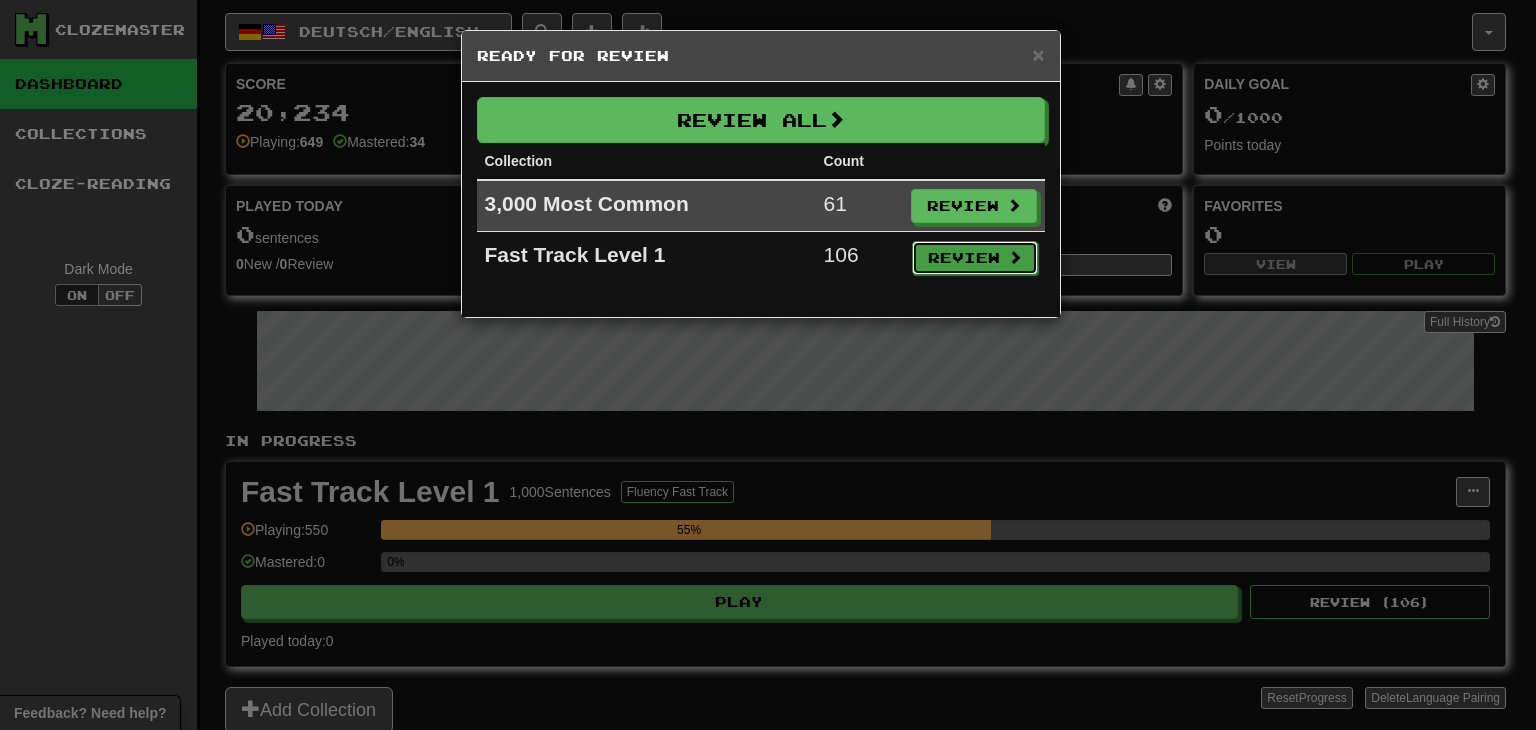 click on "Review" at bounding box center [975, 258] 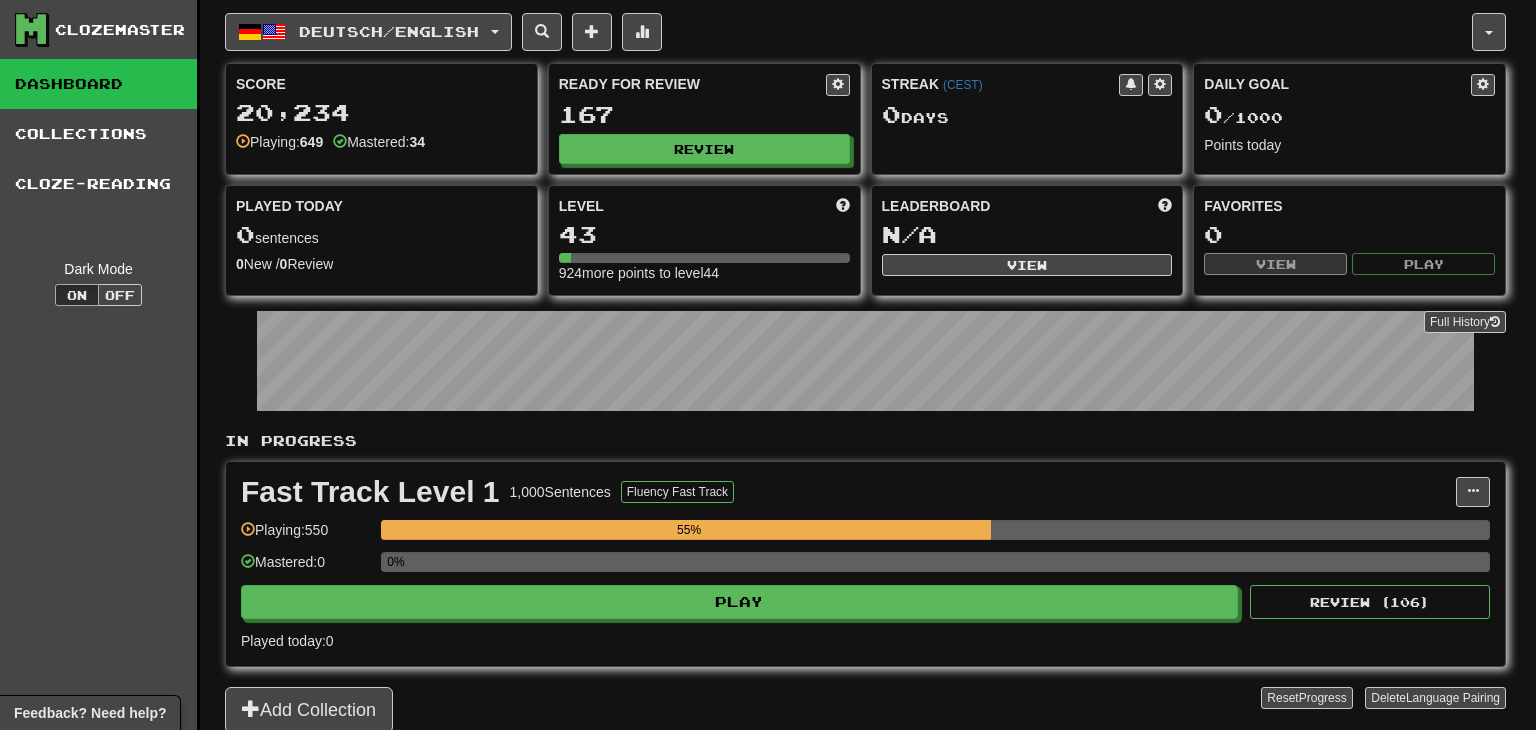 select on "**" 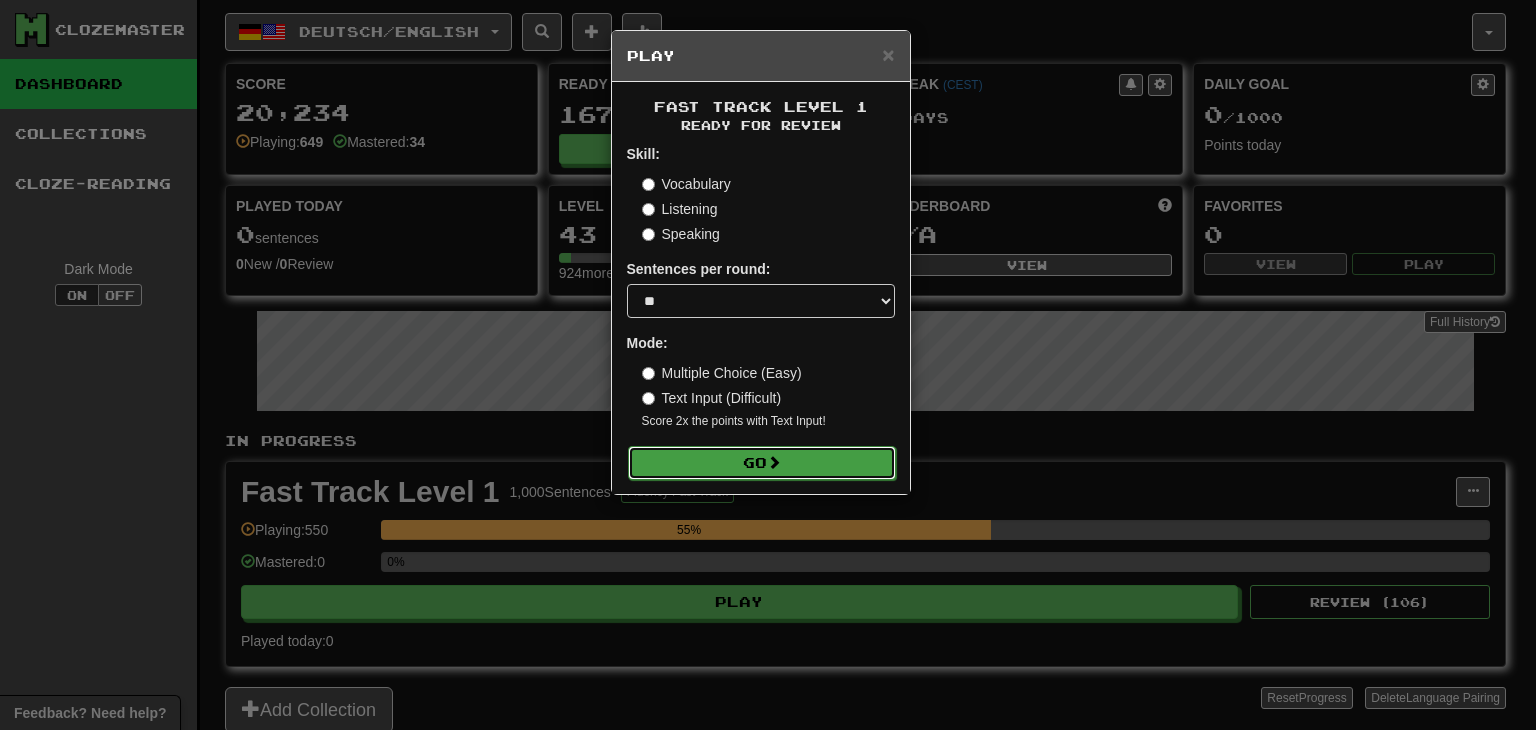 click on "Go" at bounding box center [762, 463] 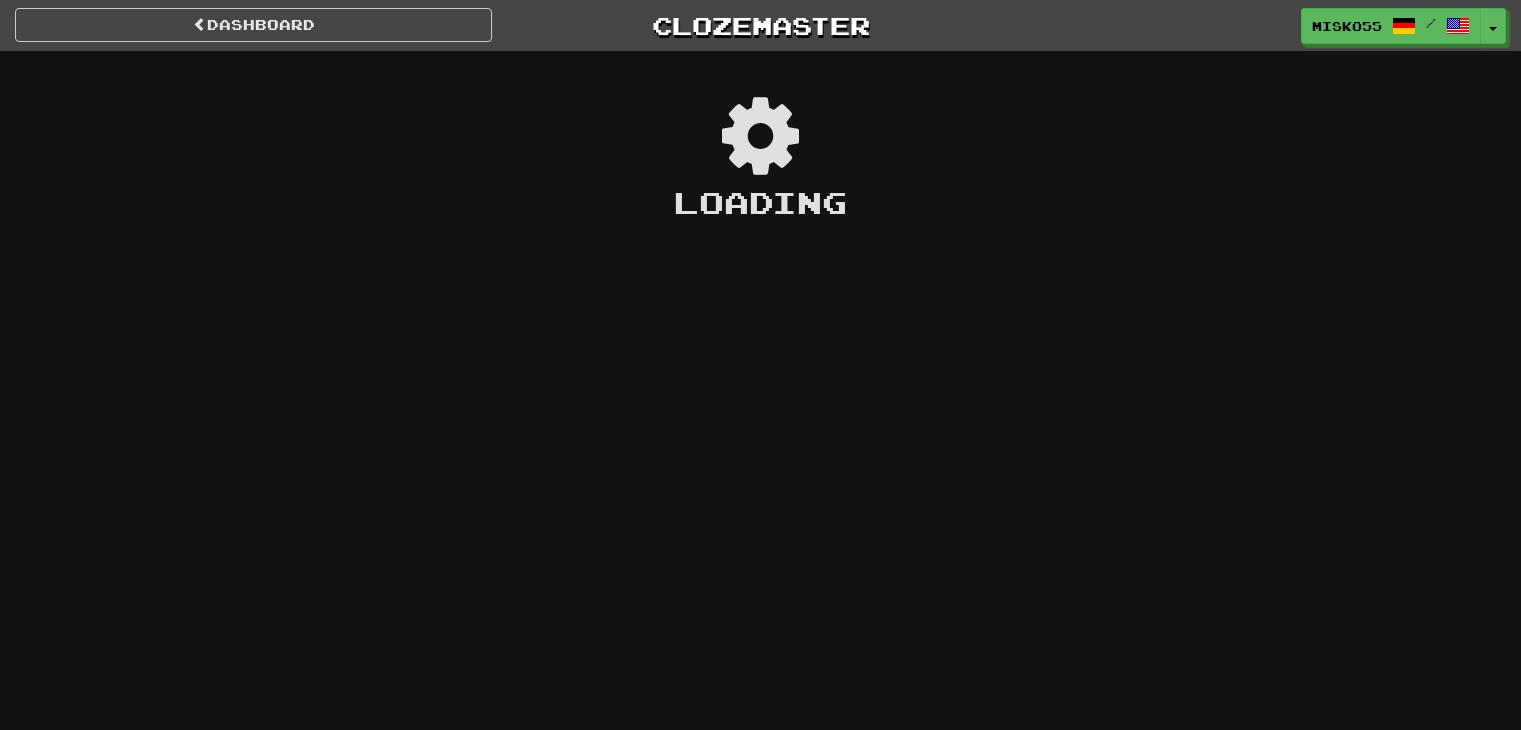 scroll, scrollTop: 0, scrollLeft: 0, axis: both 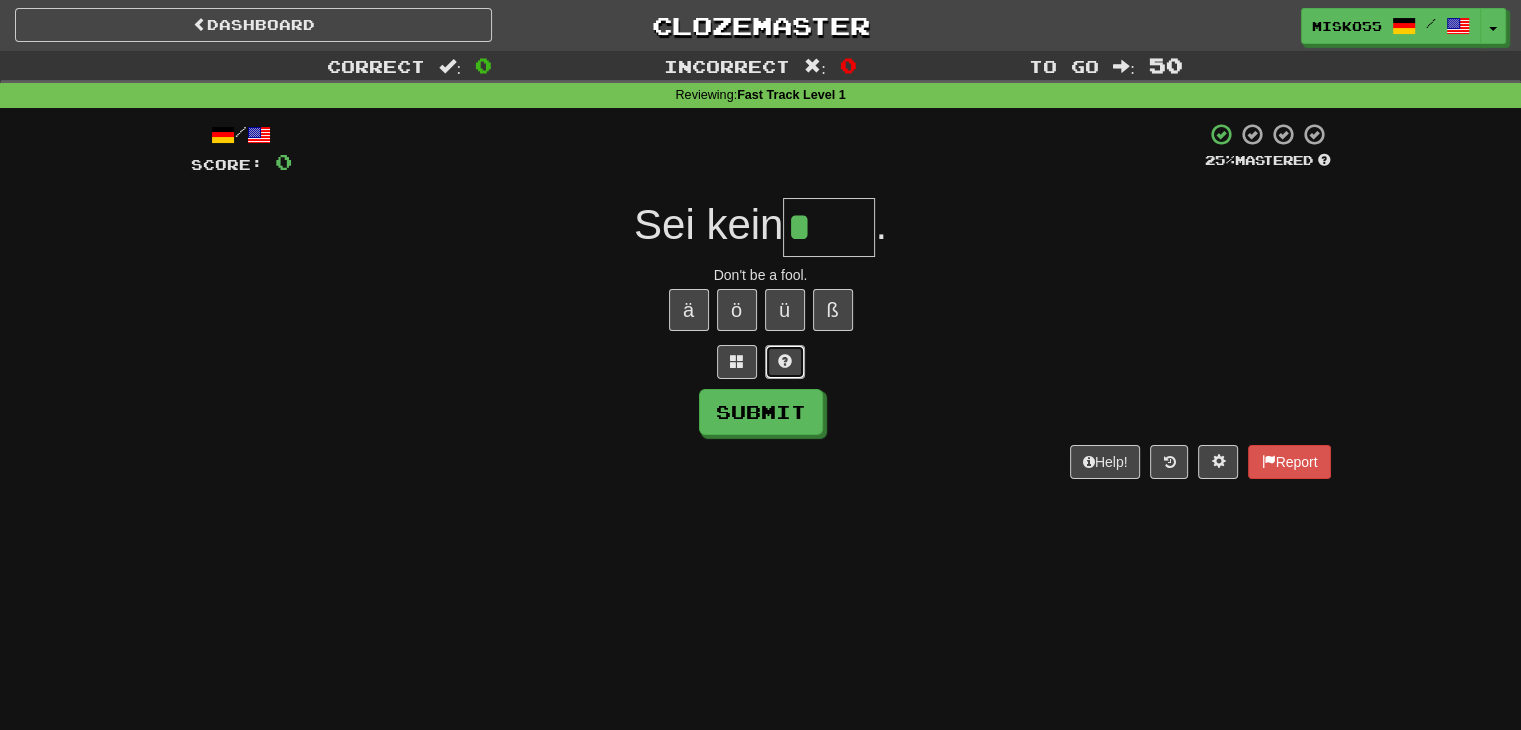 click at bounding box center [785, 362] 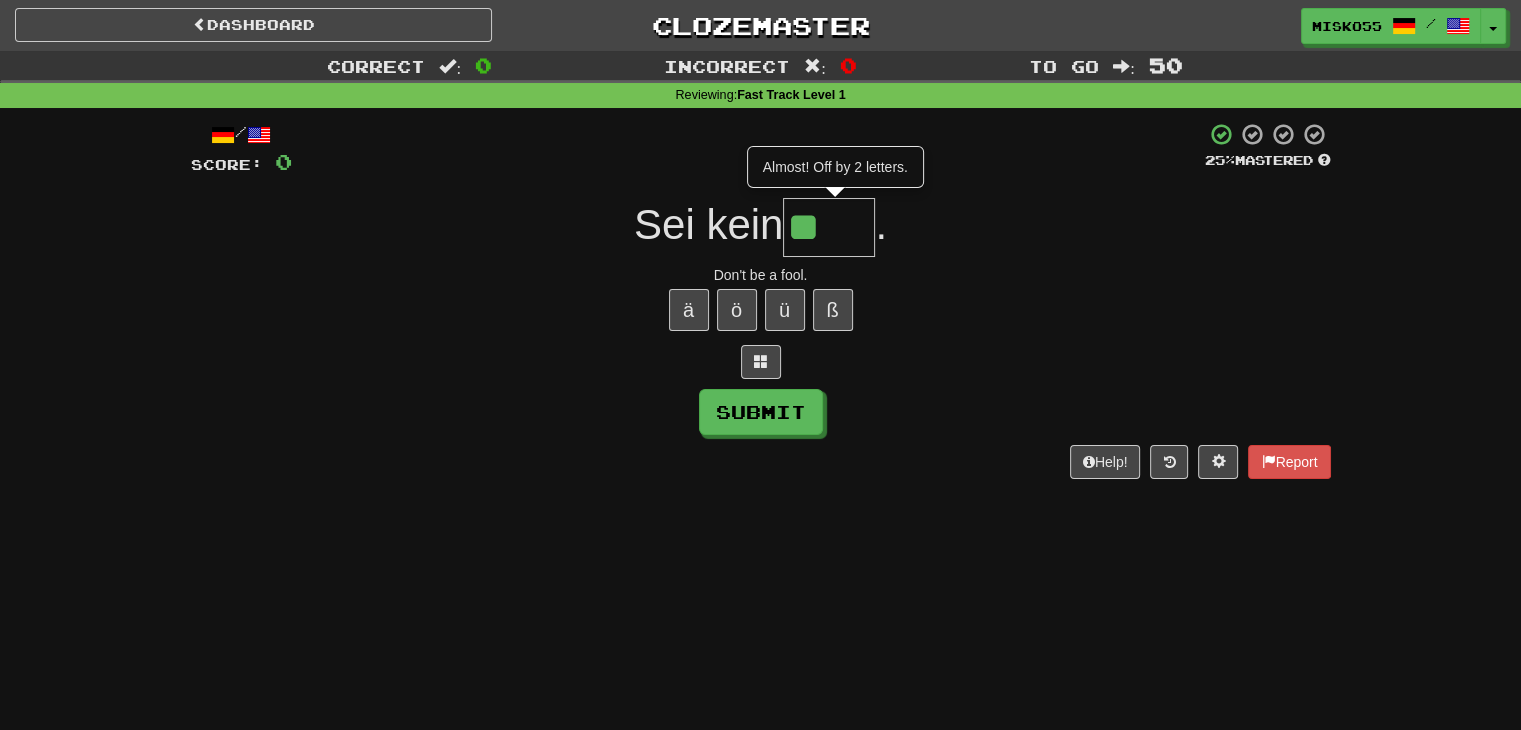 type on "****" 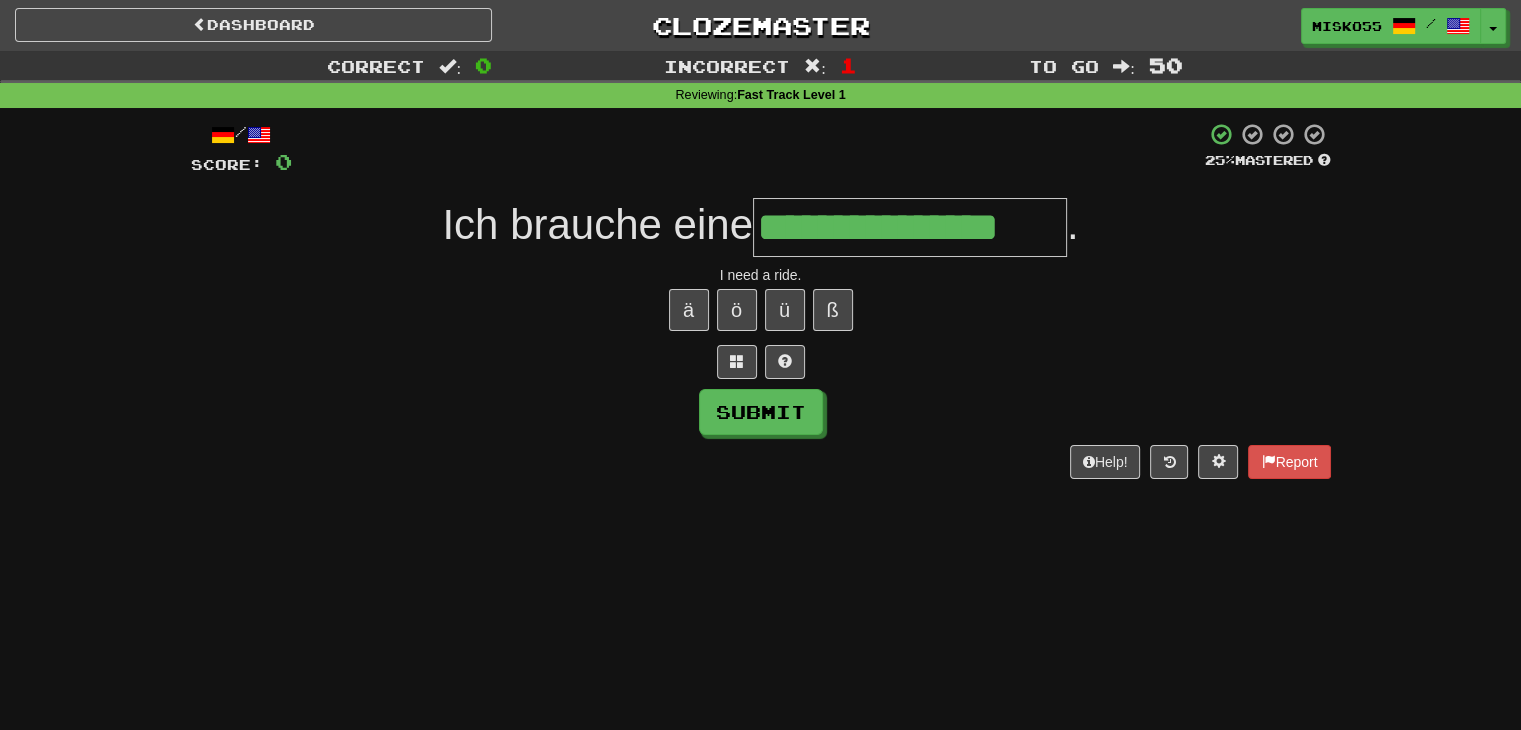 type on "**********" 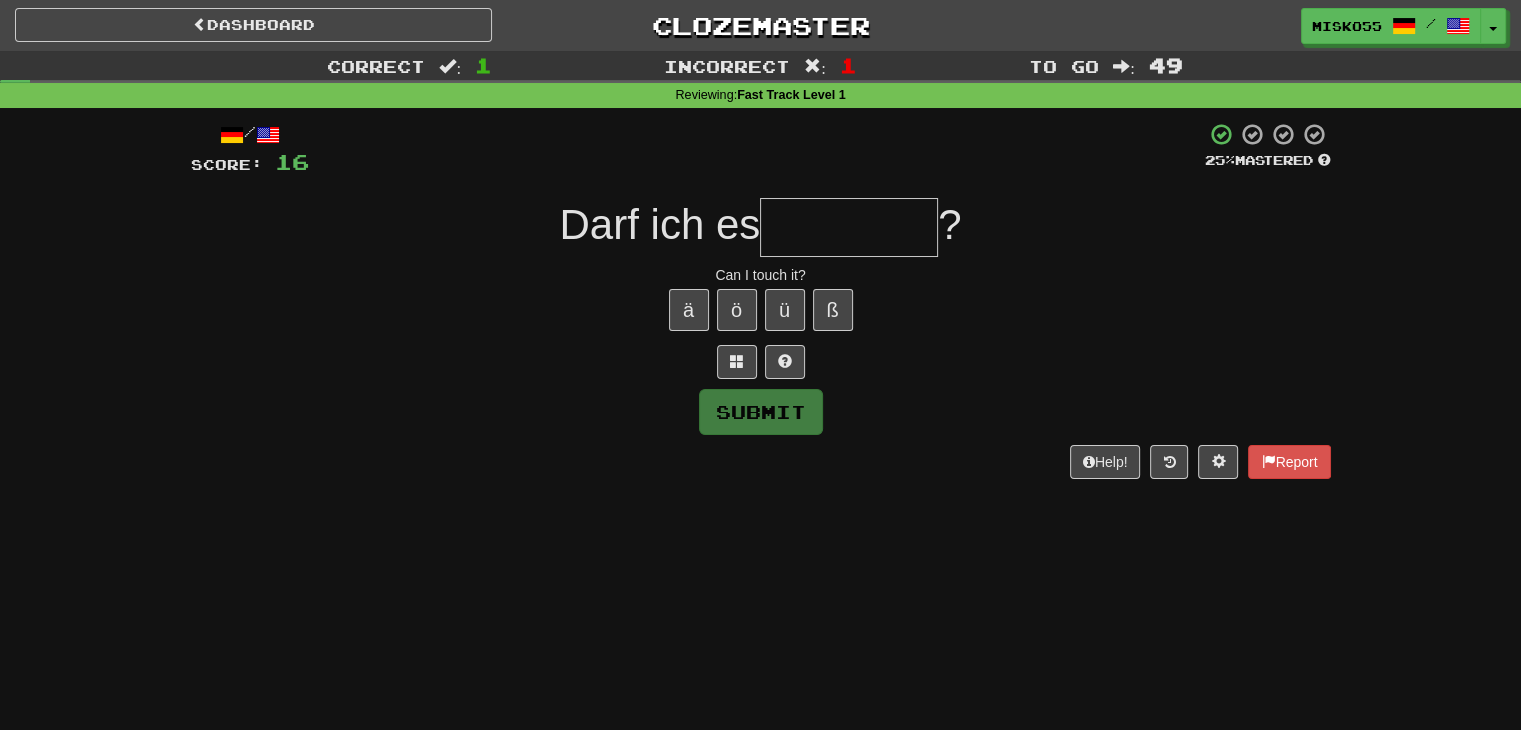 type on "*" 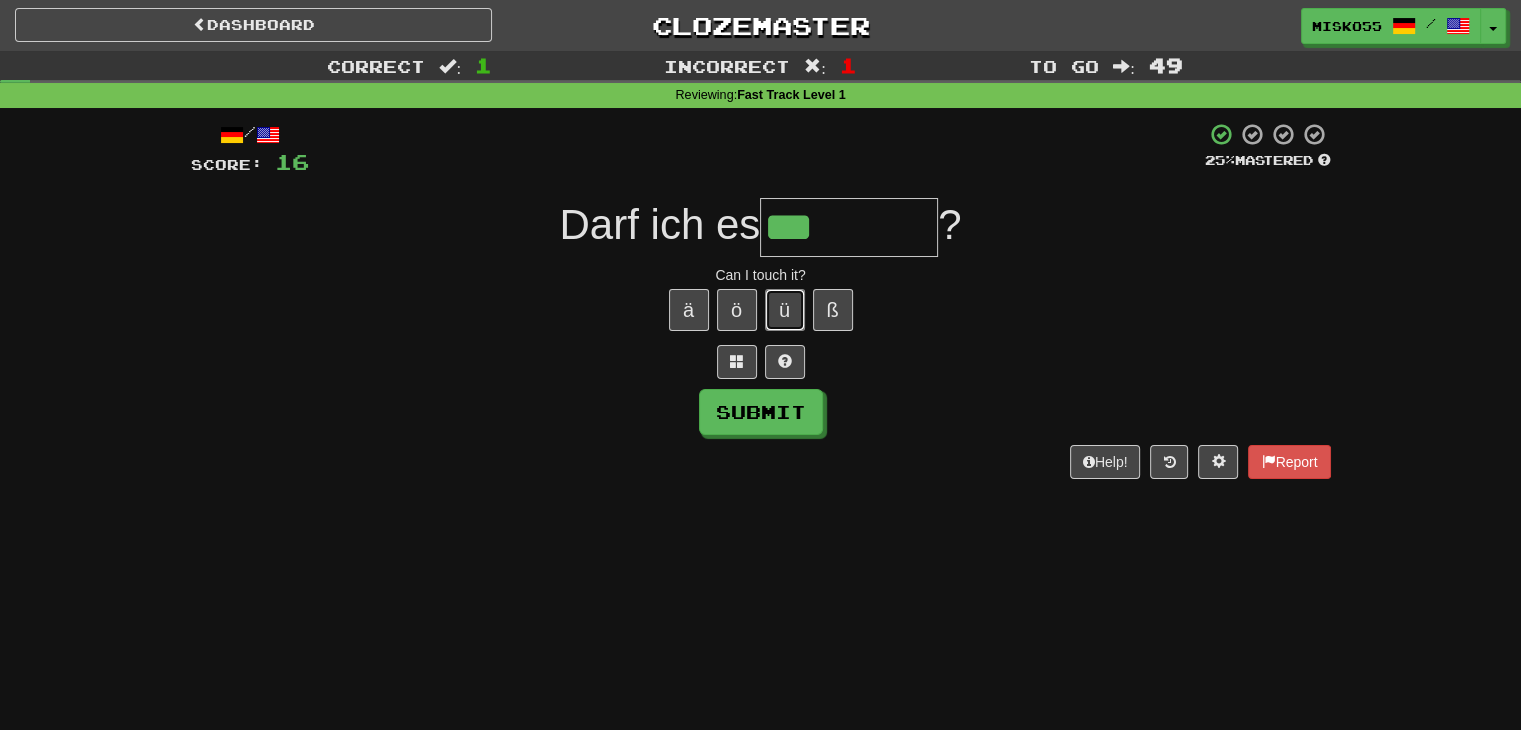 drag, startPoint x: 795, startPoint y: 319, endPoint x: 829, endPoint y: 348, distance: 44.687805 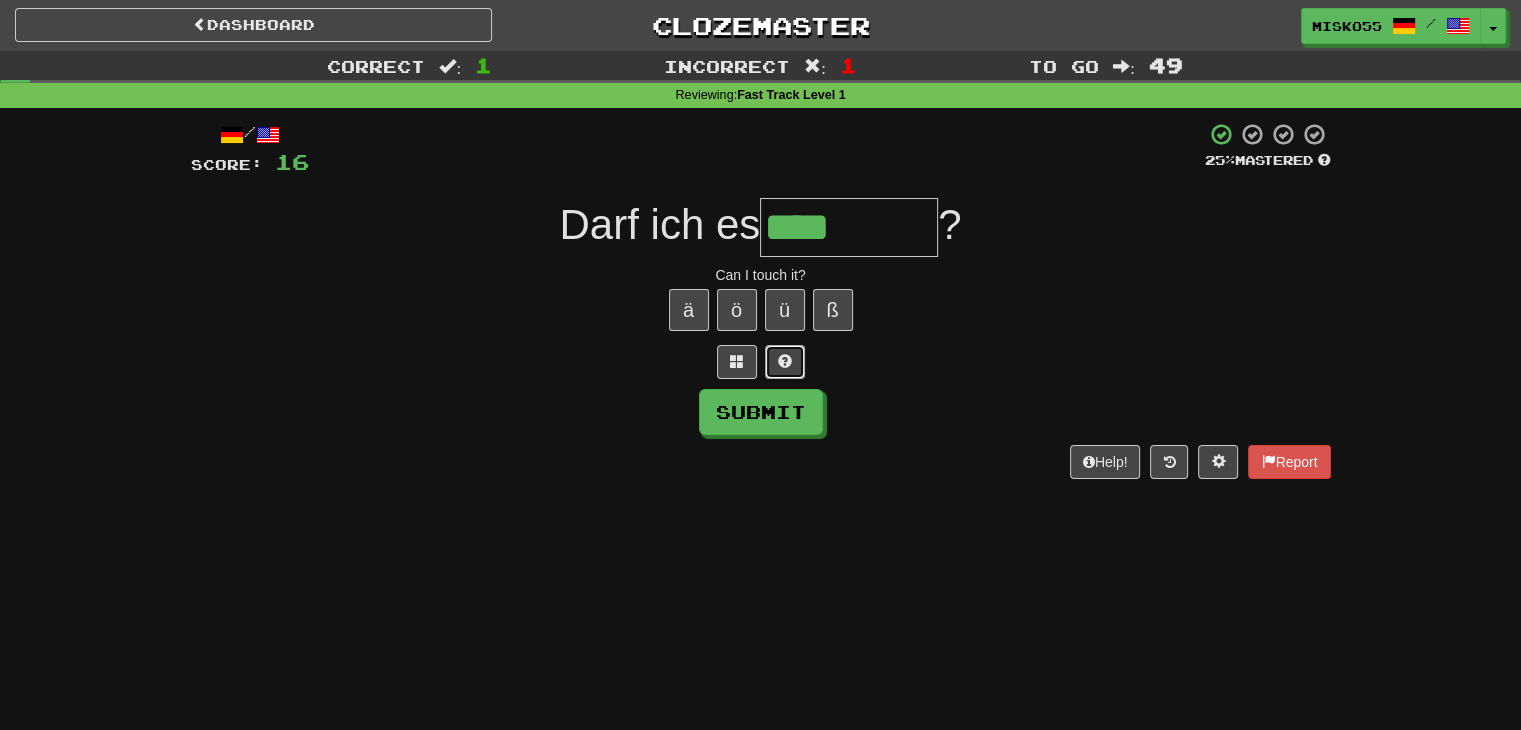 click at bounding box center [785, 361] 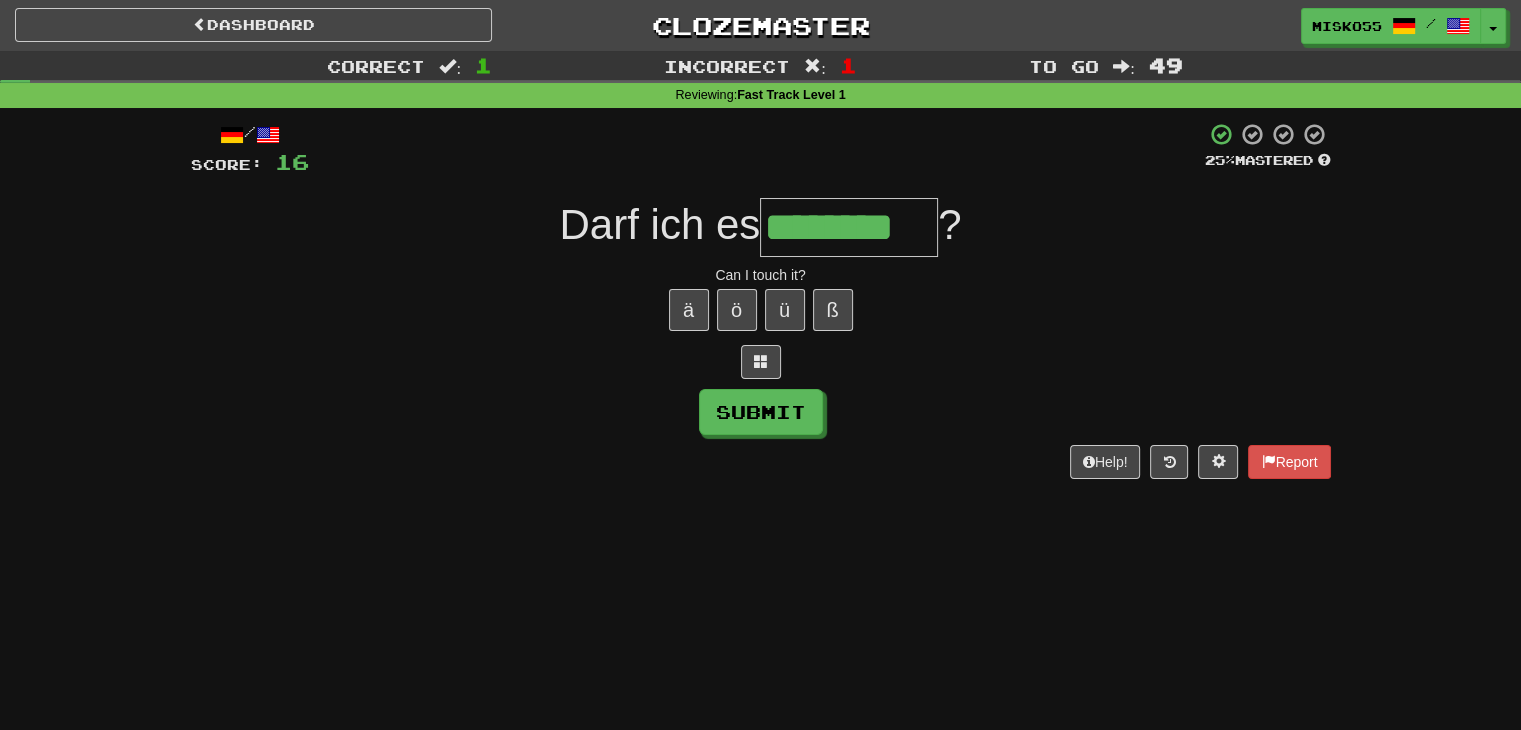 type on "********" 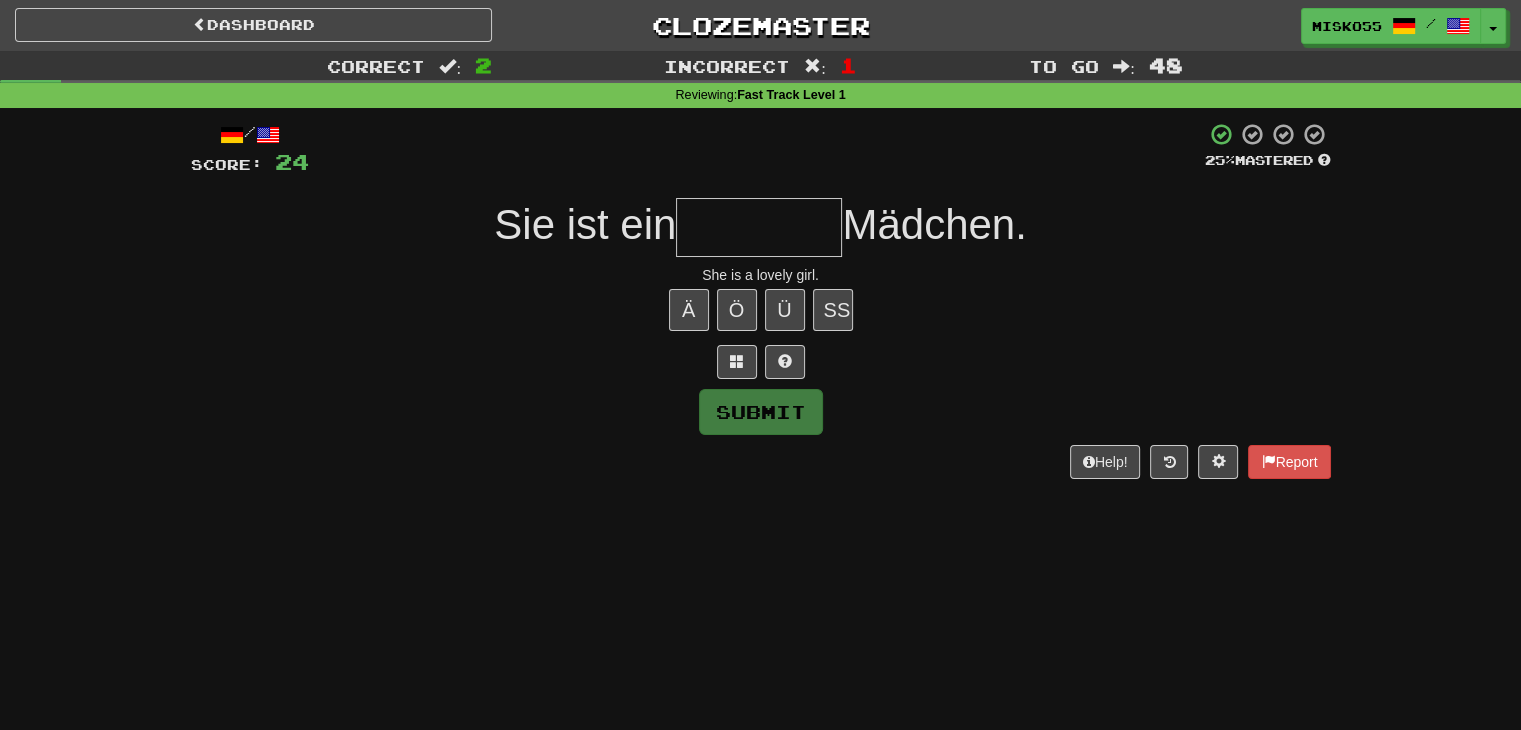 type on "*" 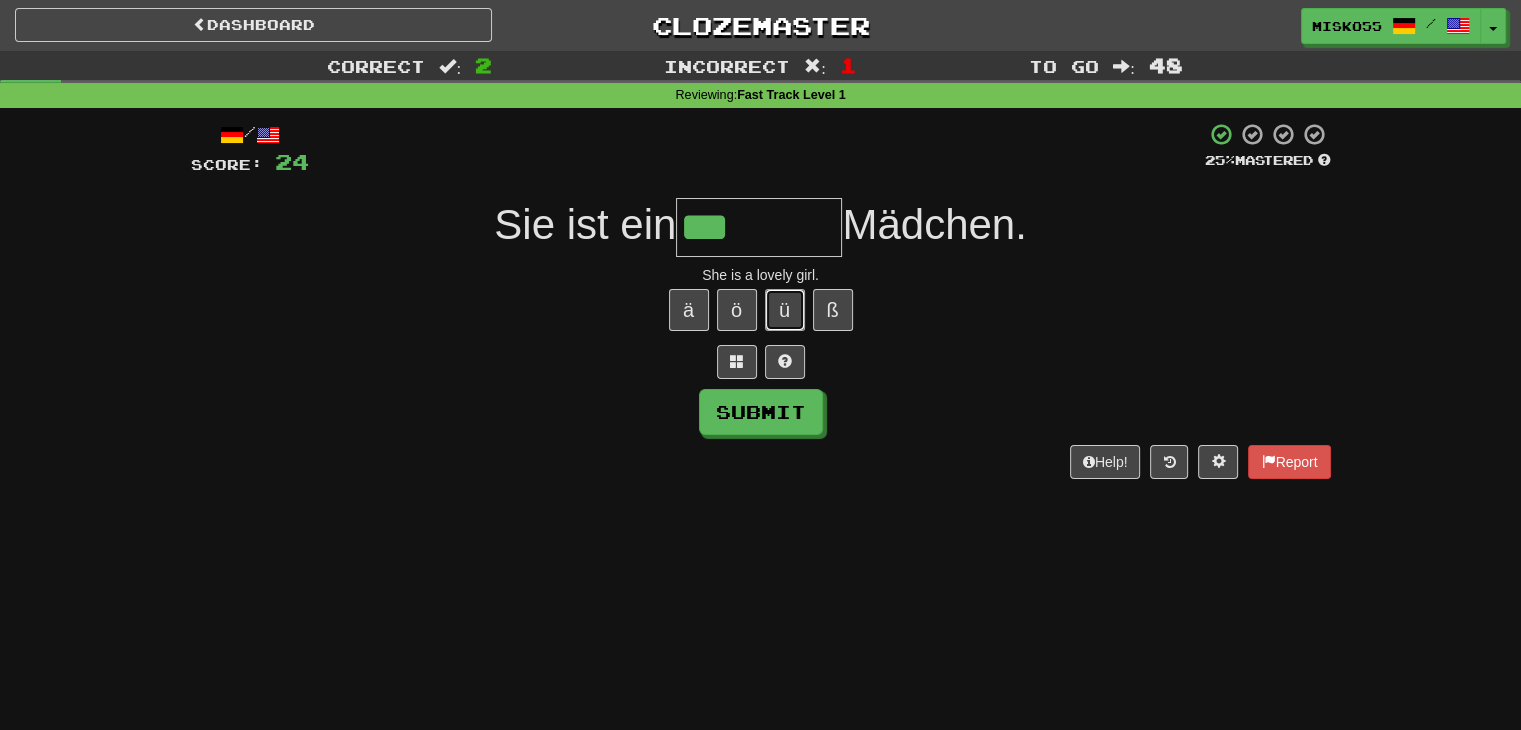 click on "ü" at bounding box center (785, 310) 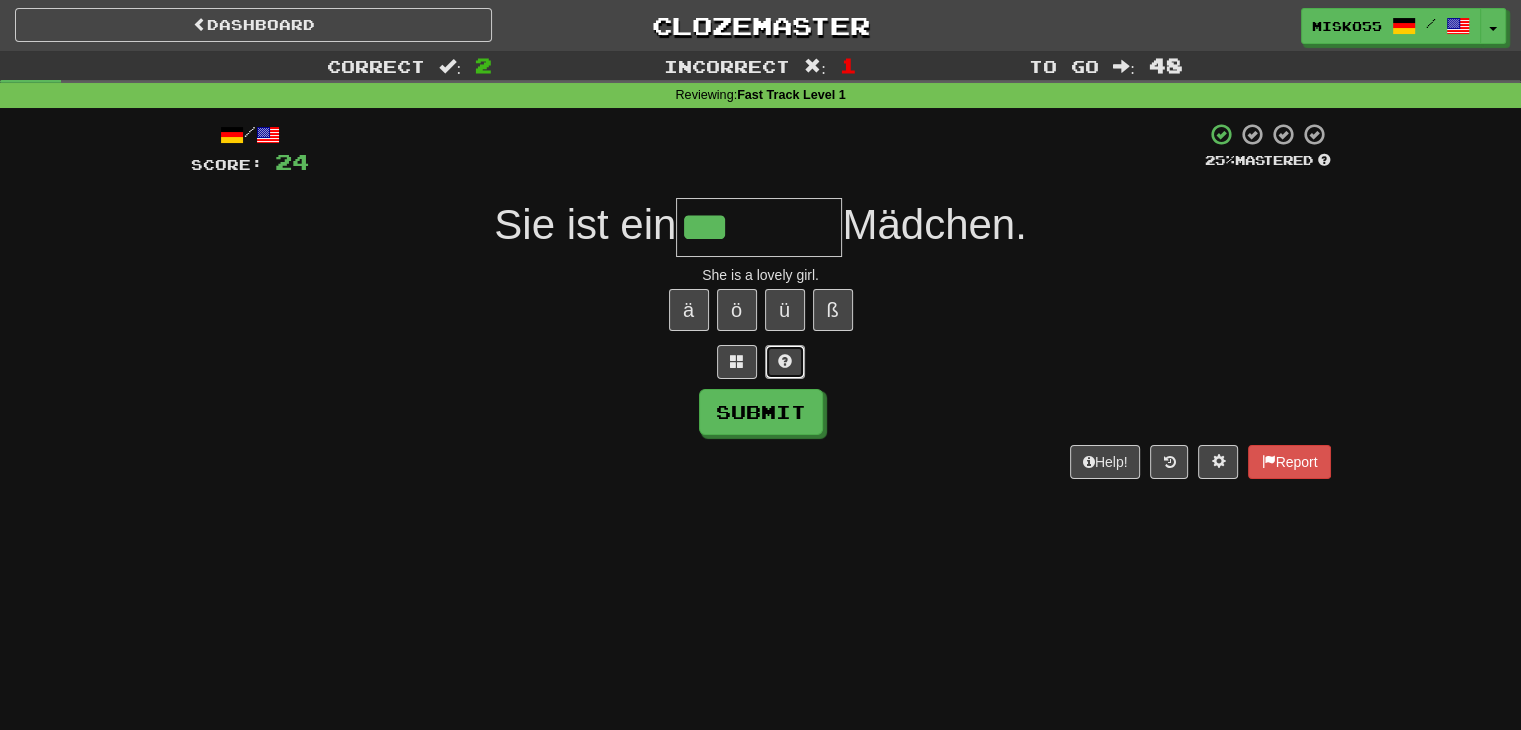click at bounding box center (785, 361) 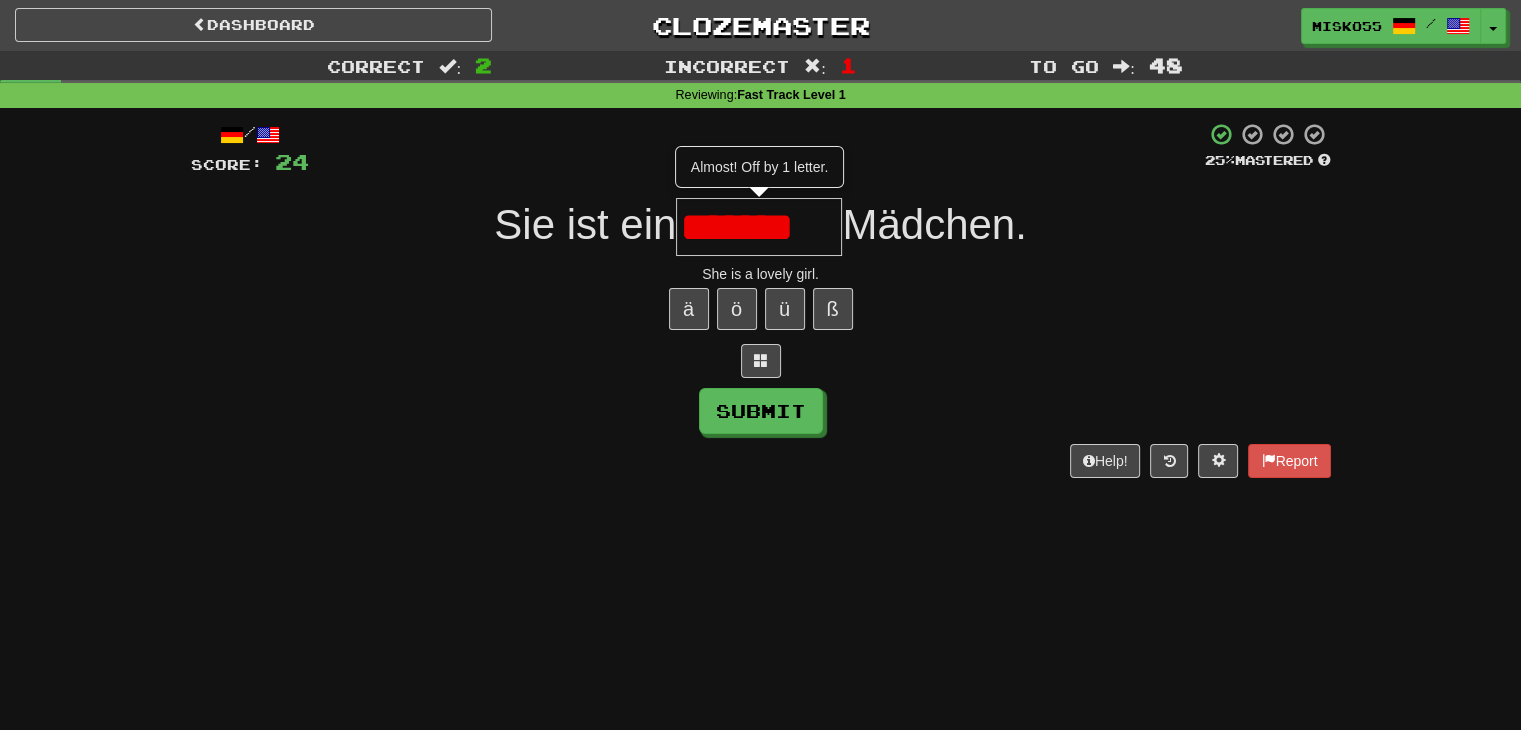 scroll, scrollTop: 0, scrollLeft: 0, axis: both 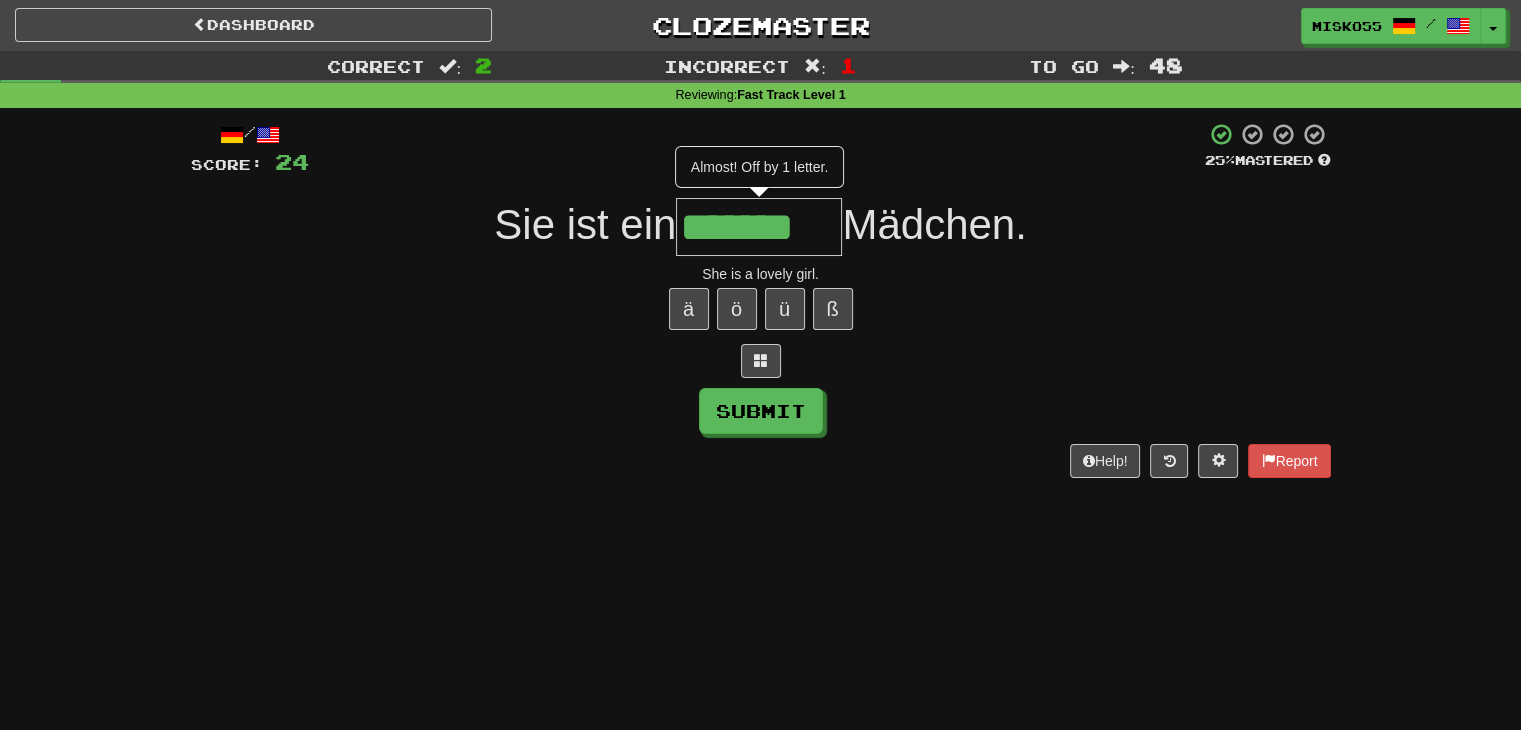 type on "*******" 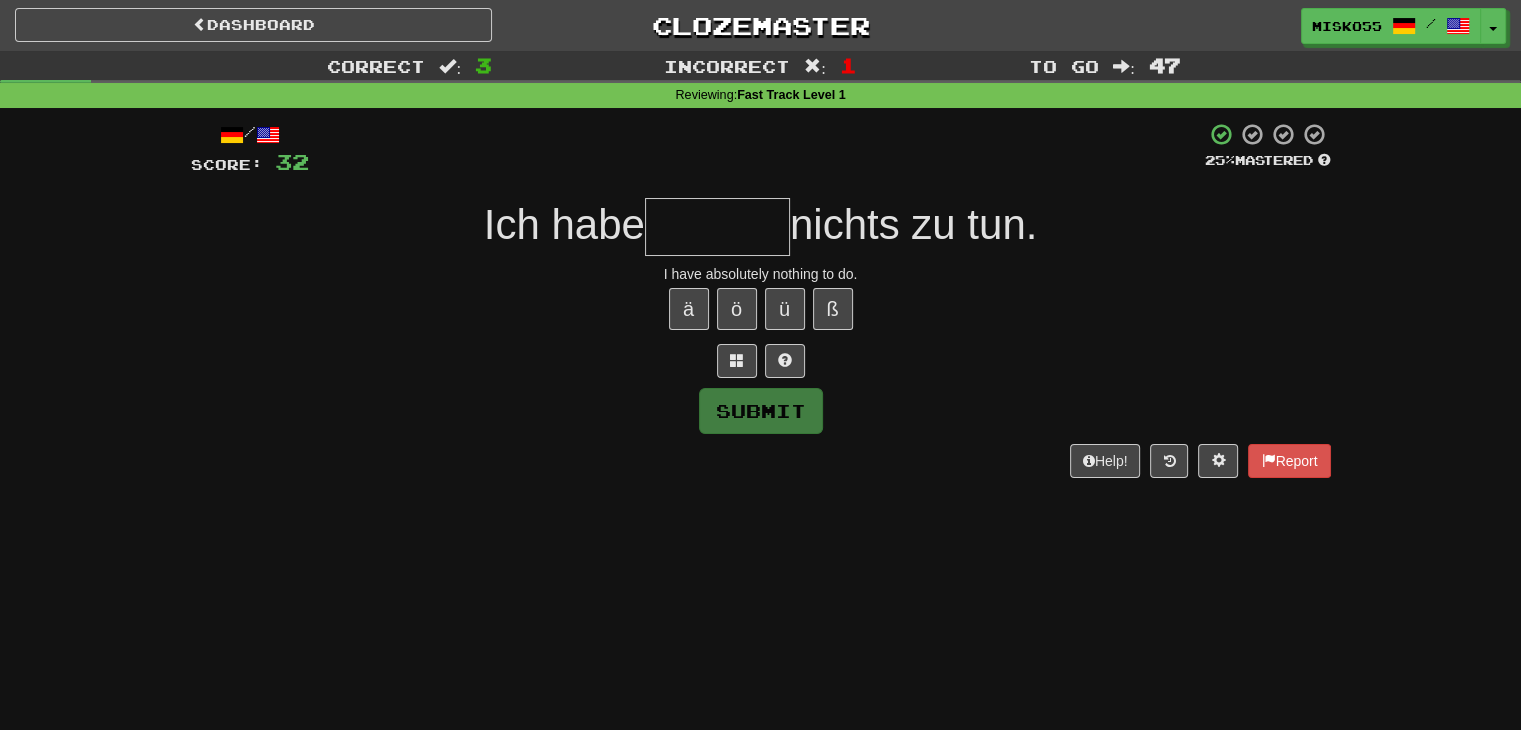 type on "*" 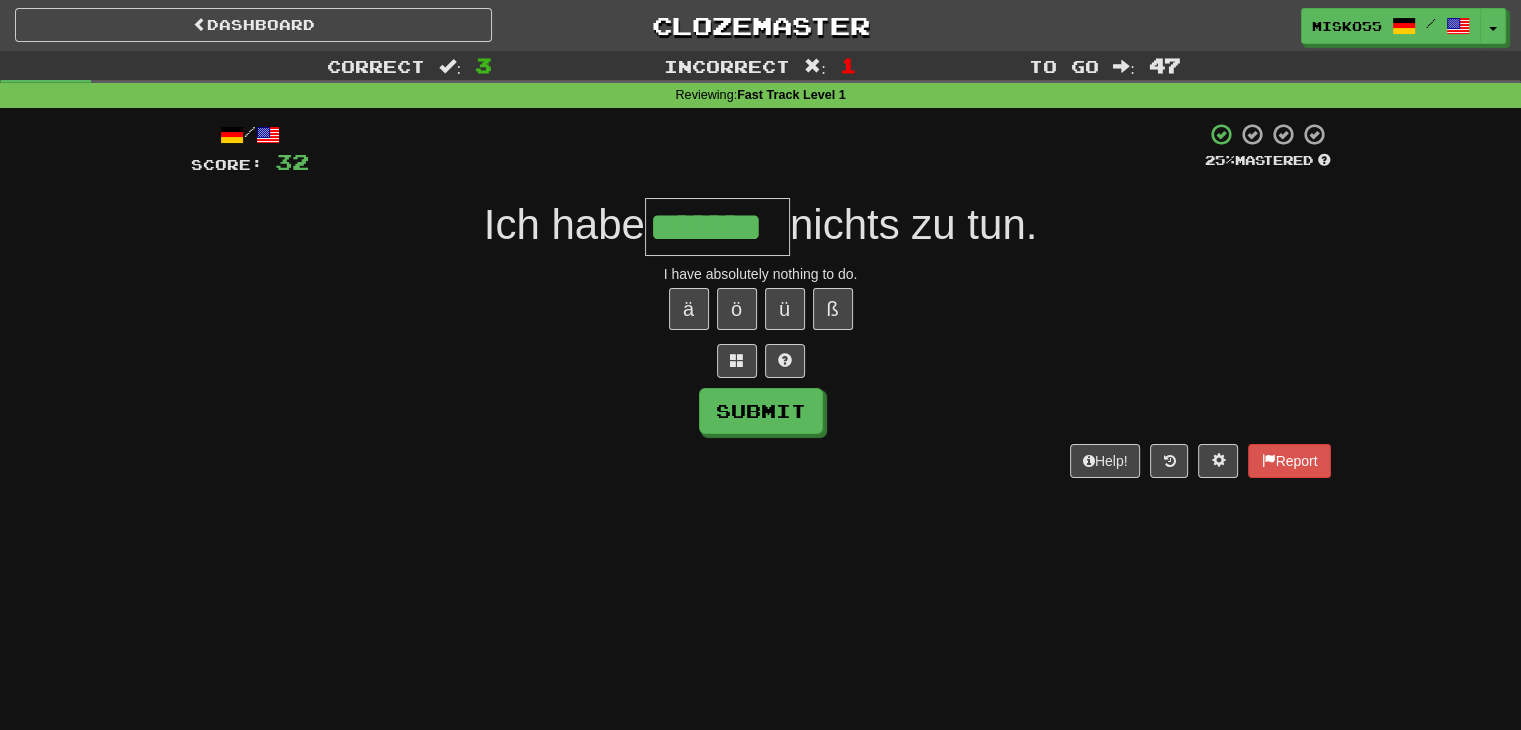 type on "*******" 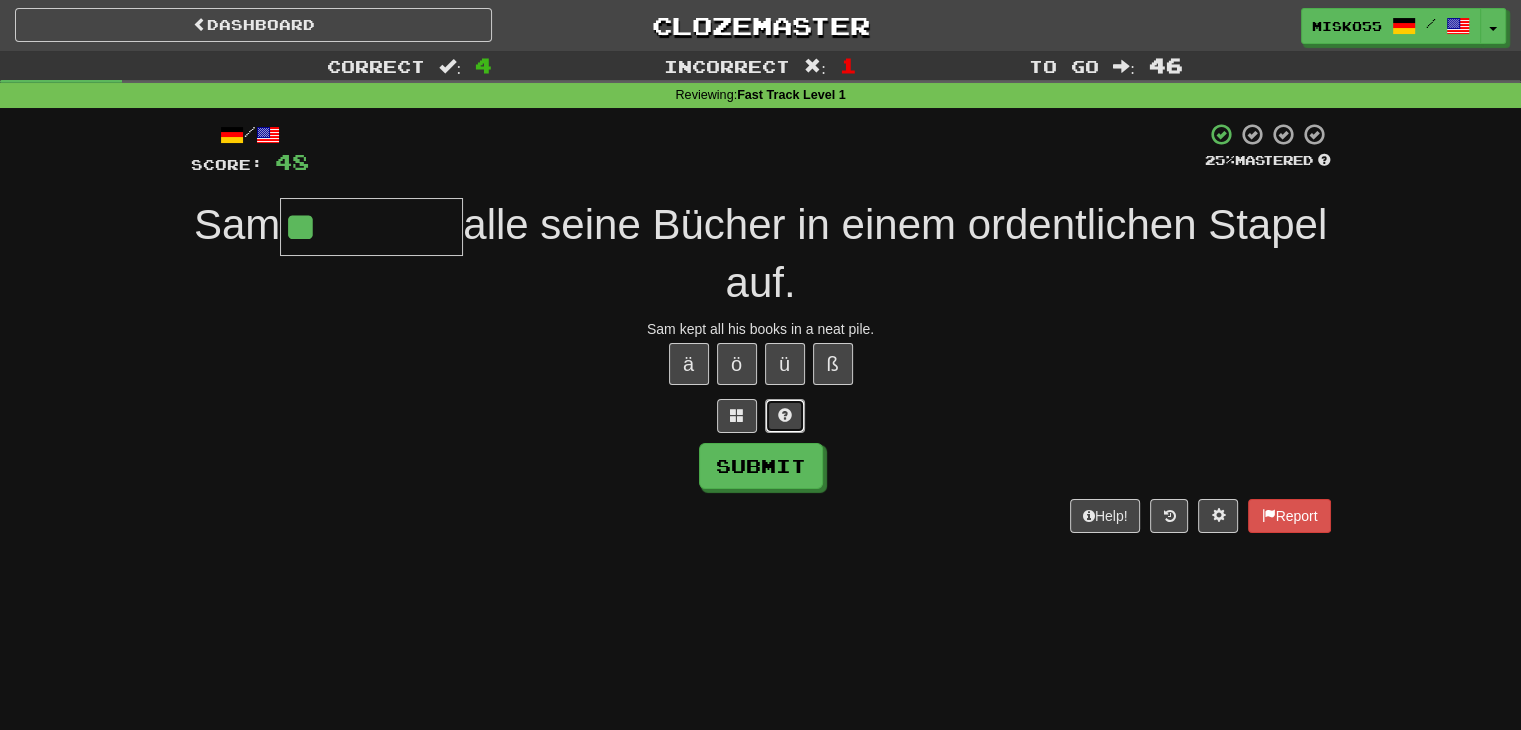 click at bounding box center [785, 416] 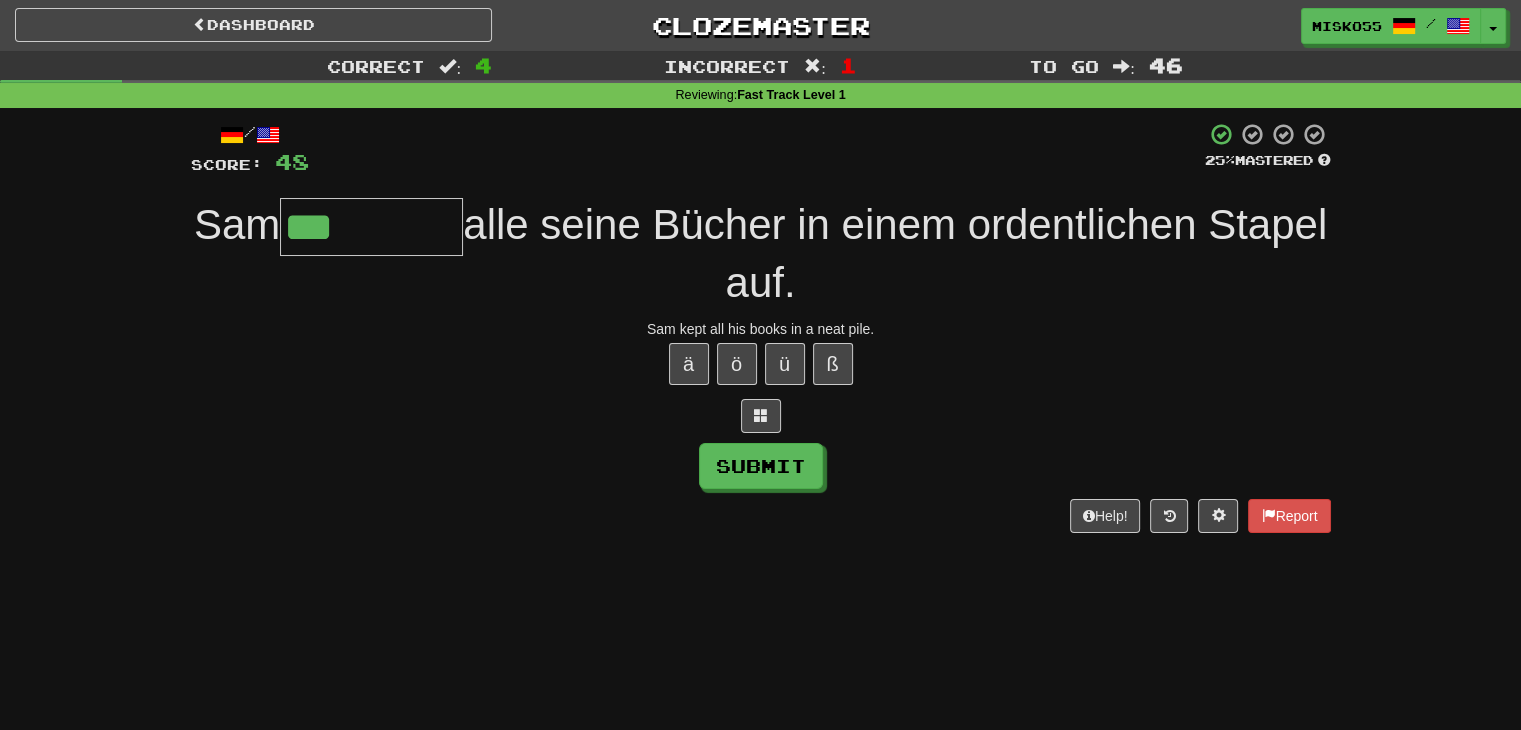 type on "********" 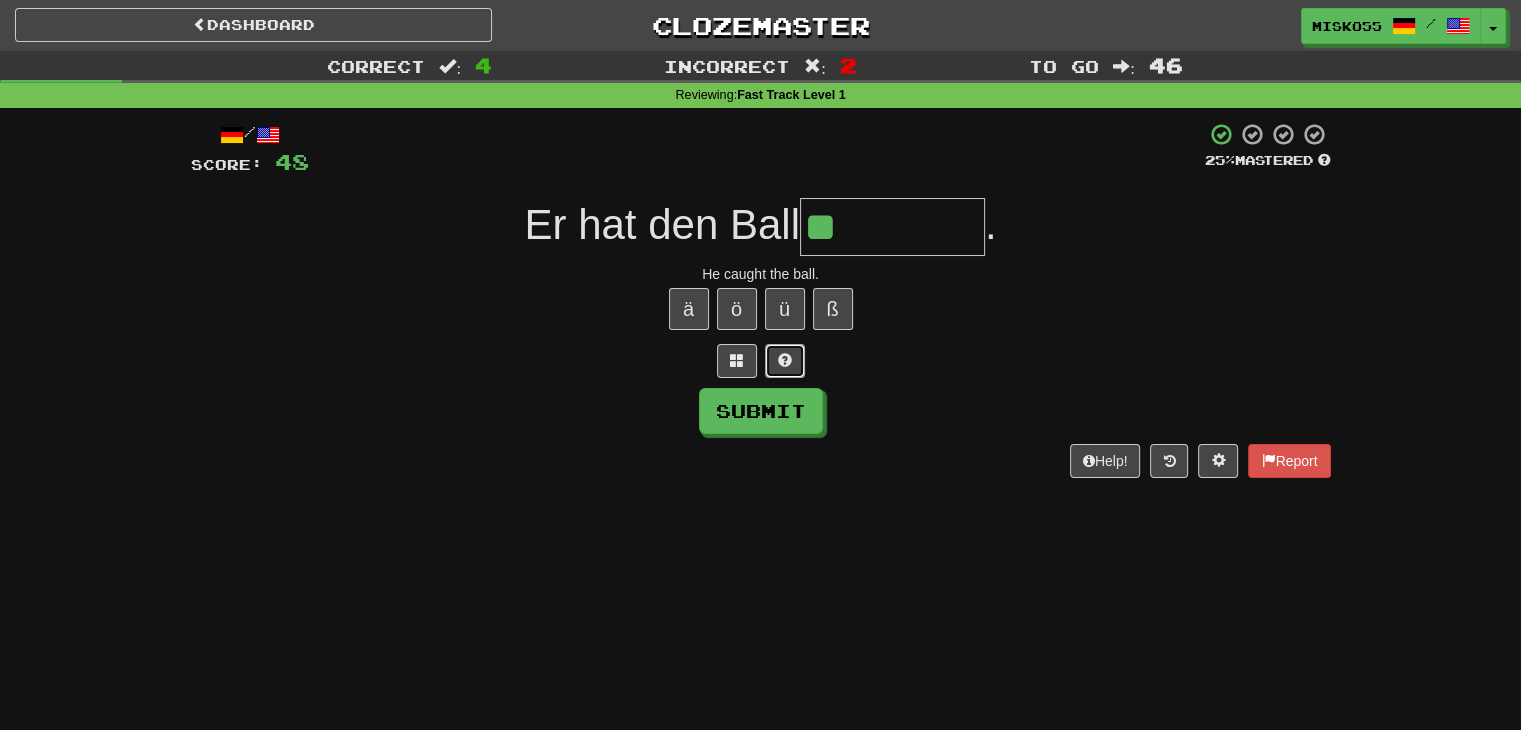 click at bounding box center [785, 360] 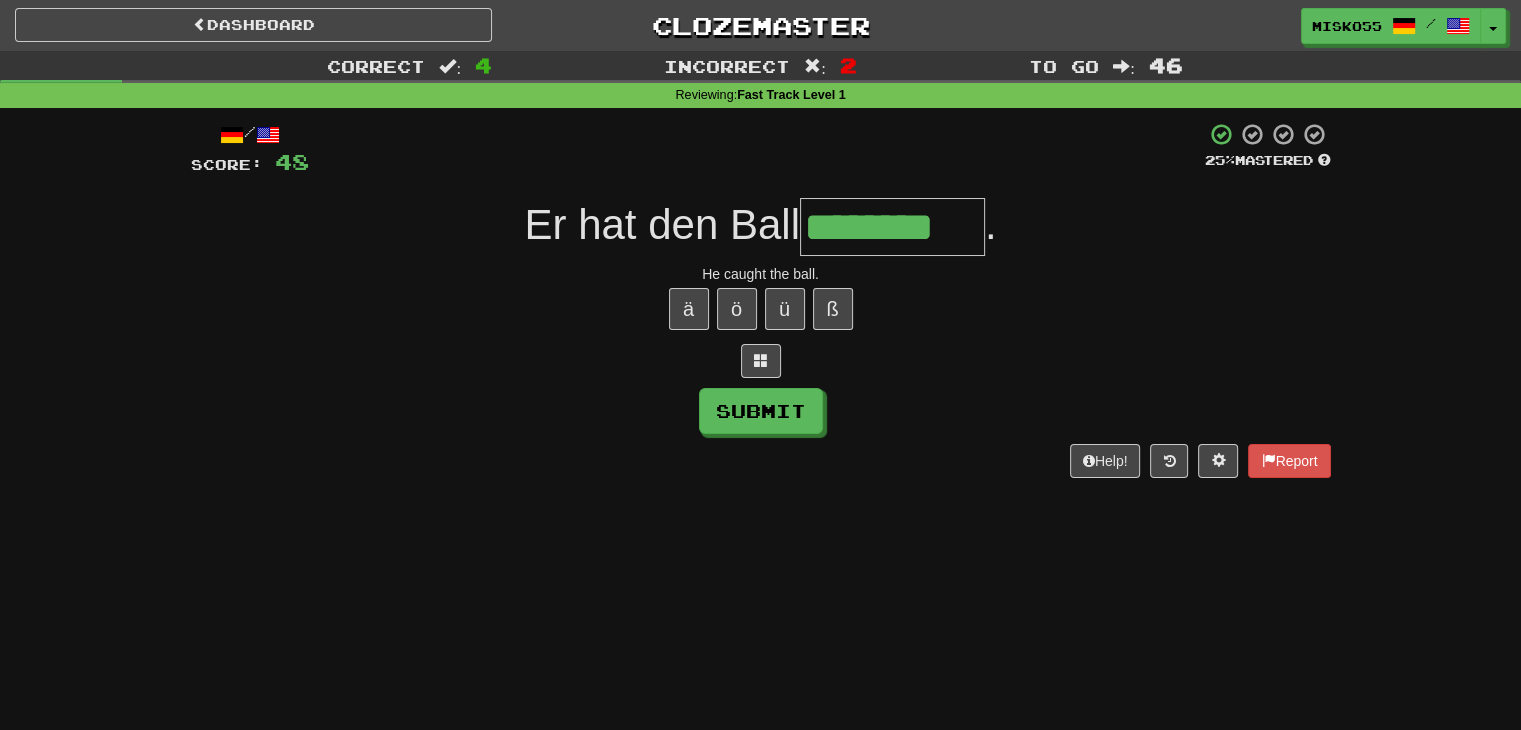 type on "********" 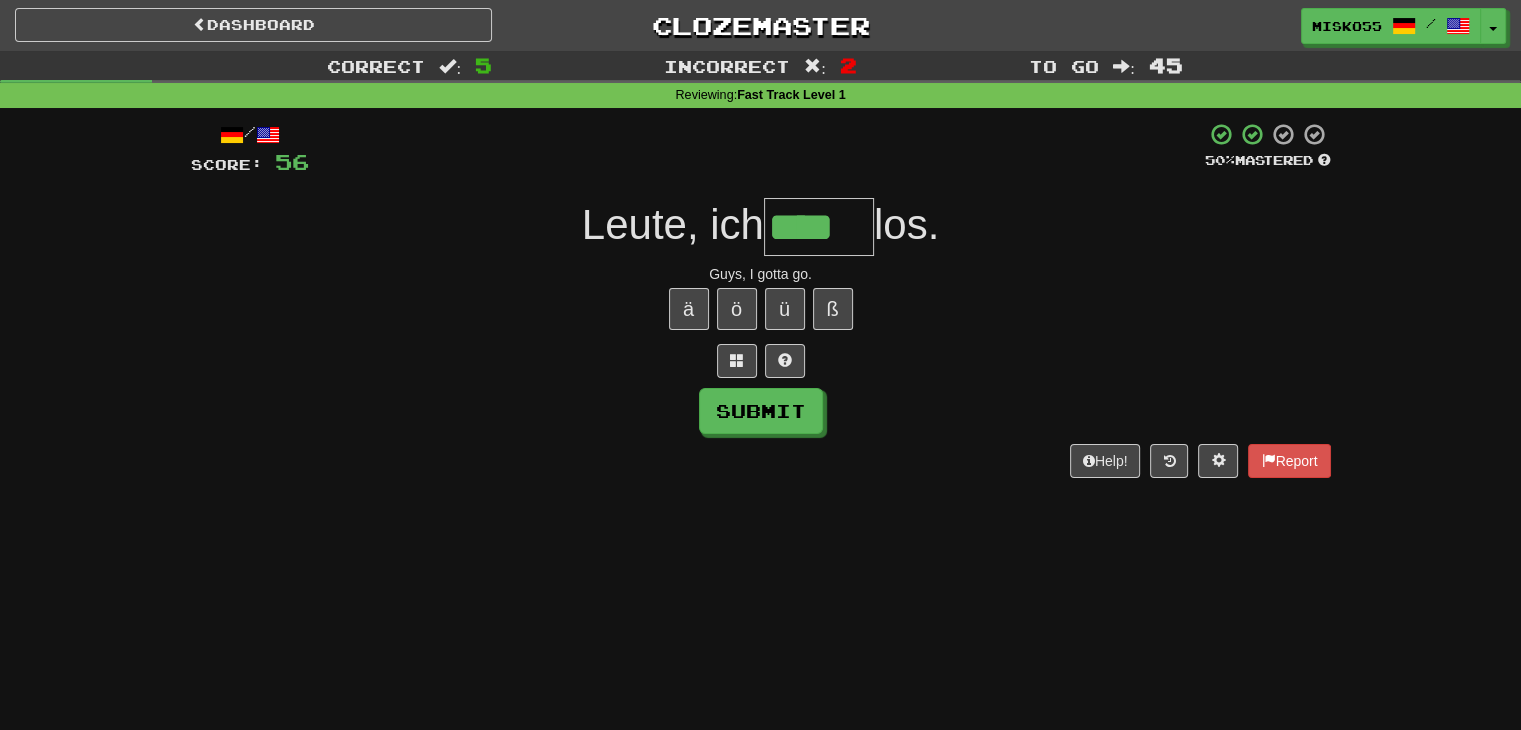 type on "****" 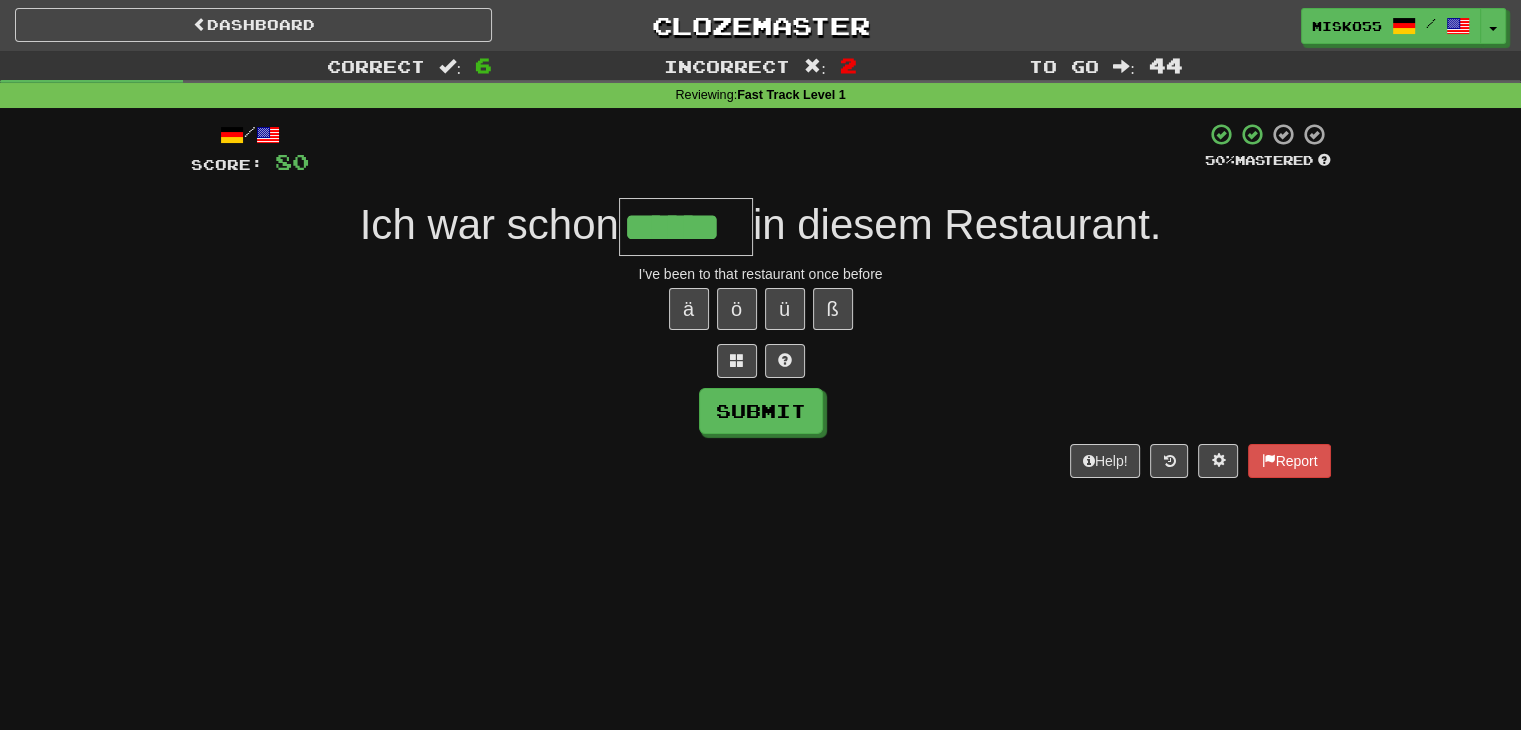 type on "******" 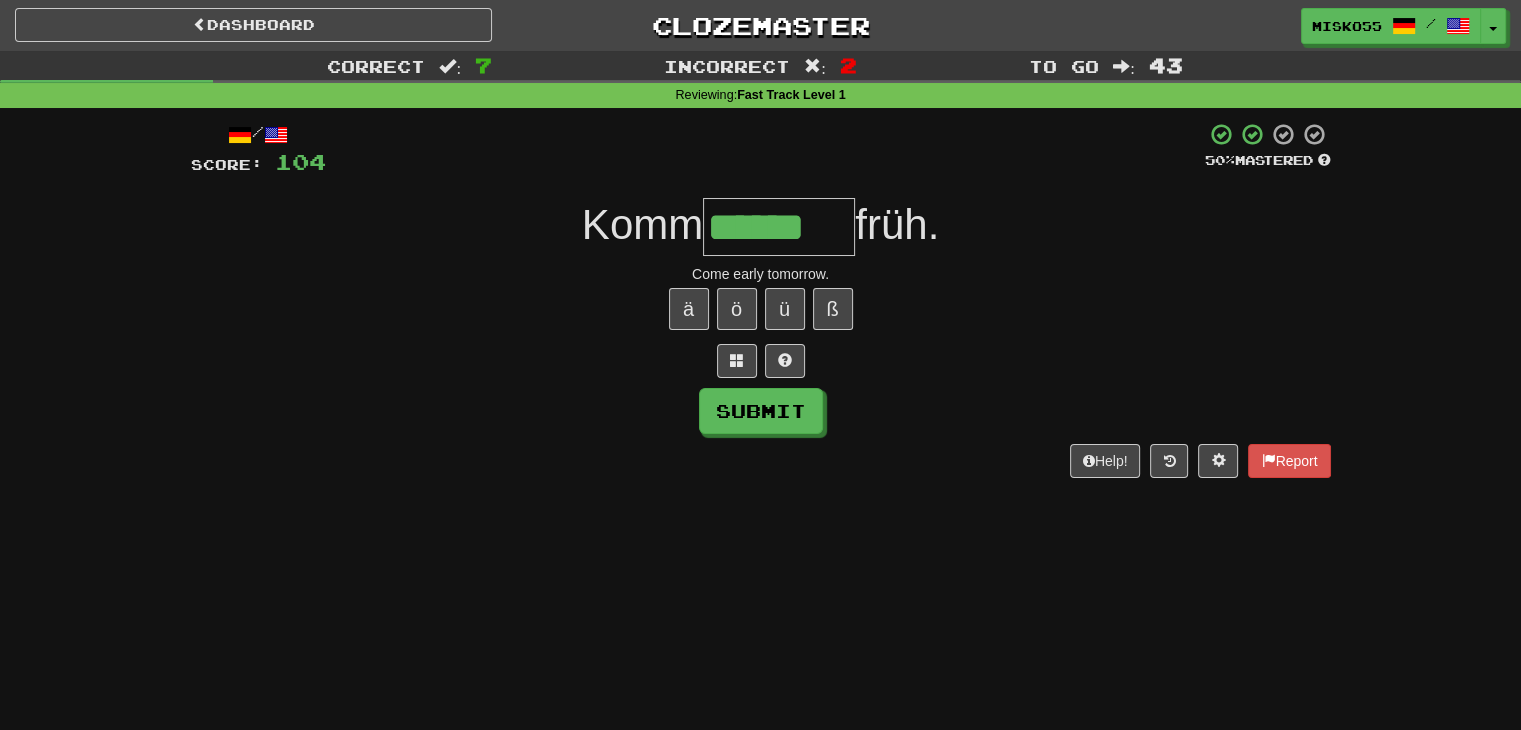 type on "******" 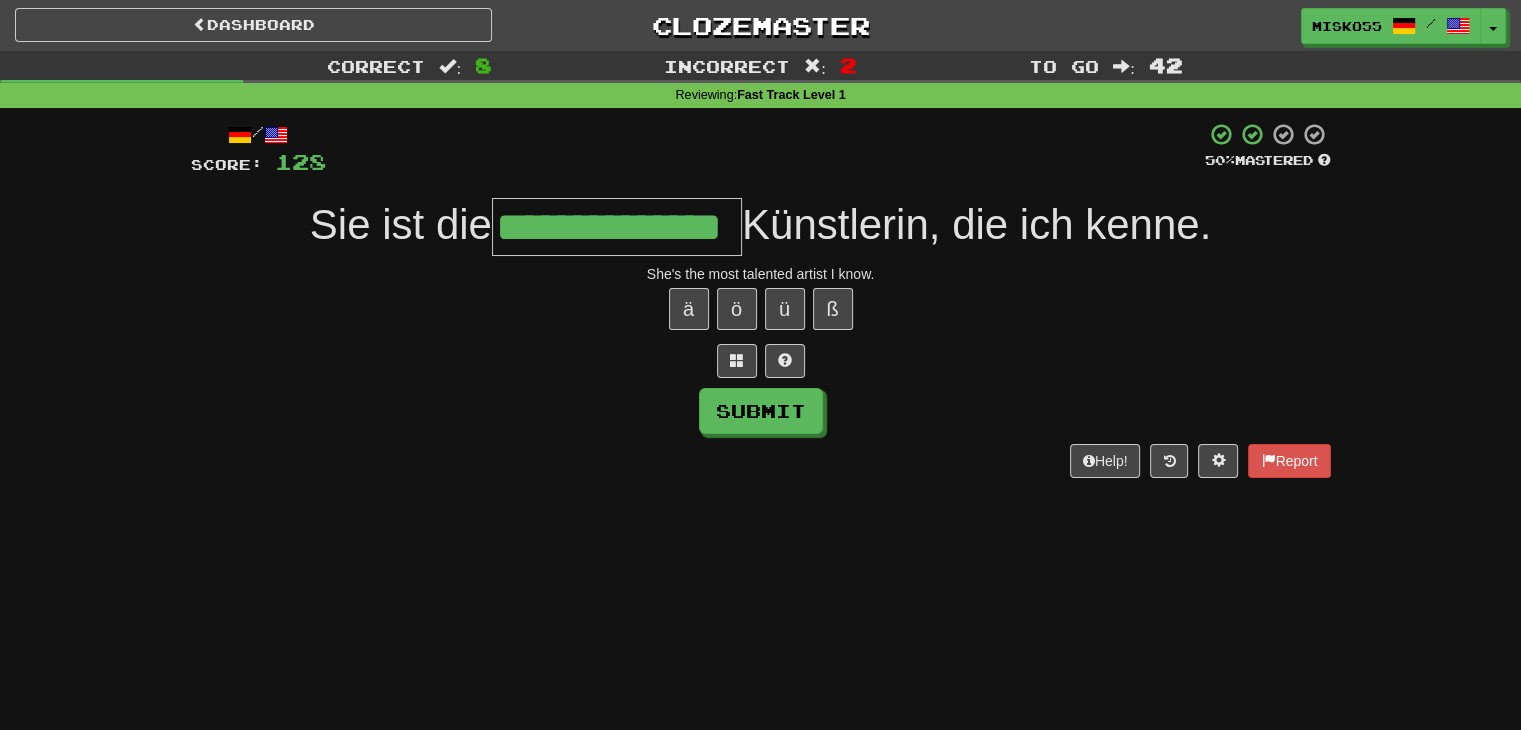type on "**********" 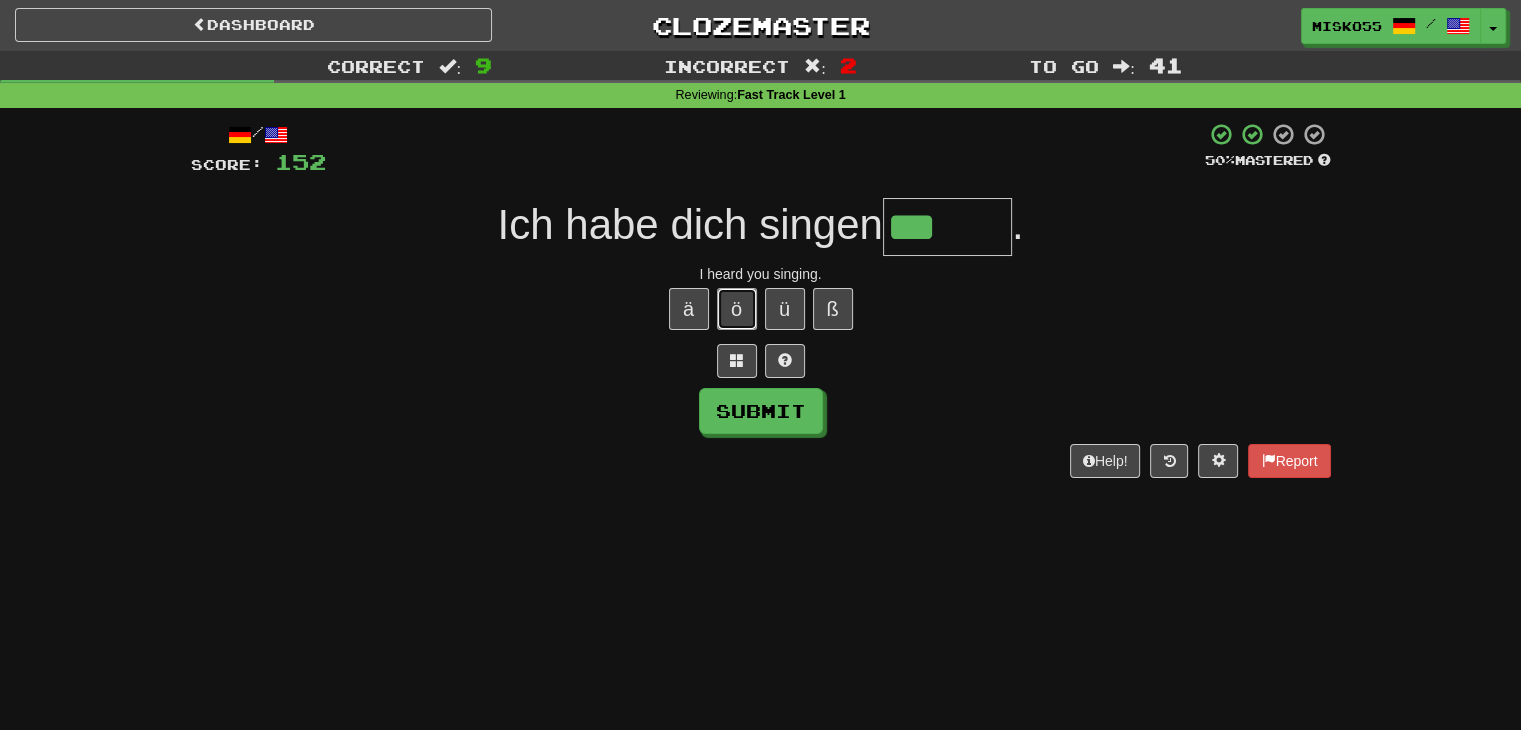 click on "ö" at bounding box center (737, 309) 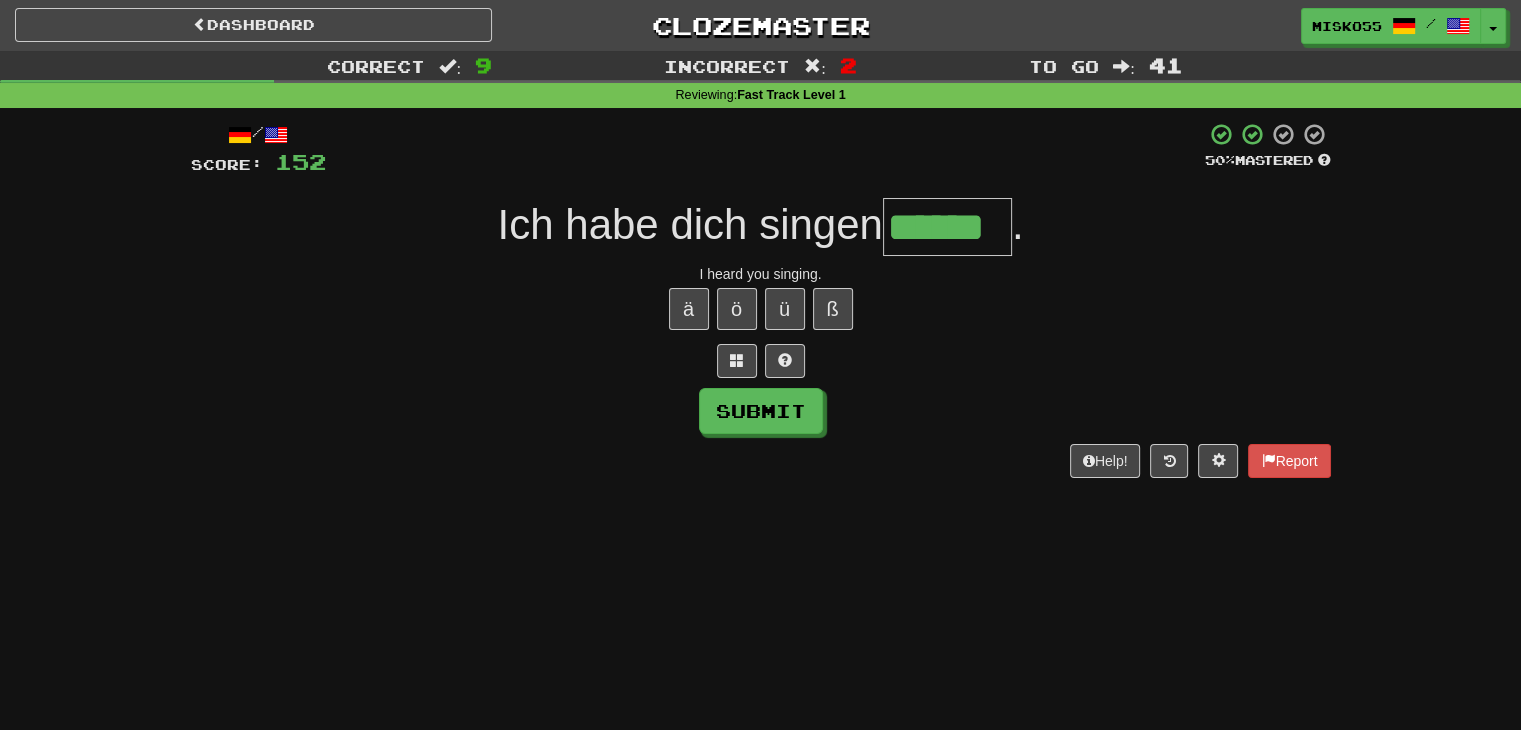 type on "******" 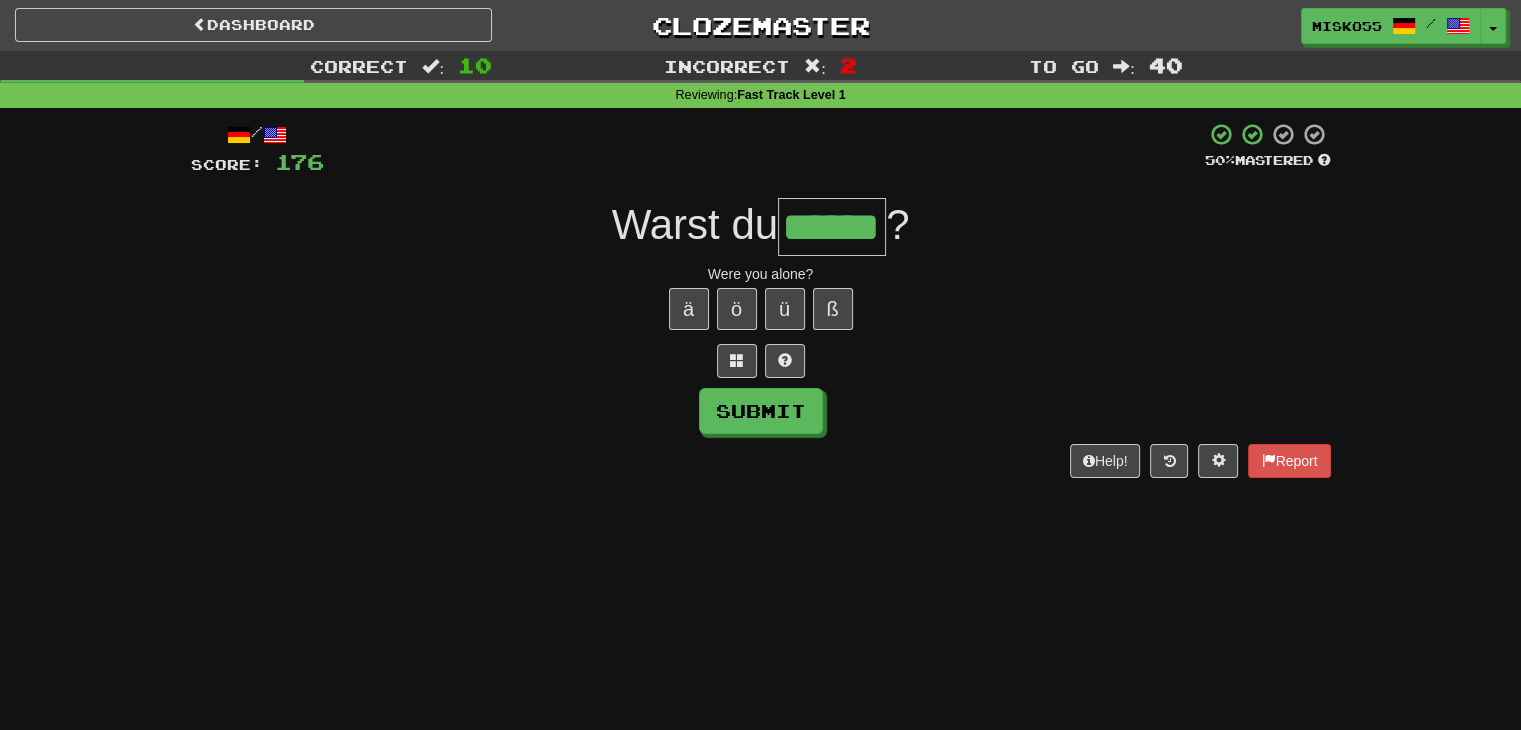 type on "******" 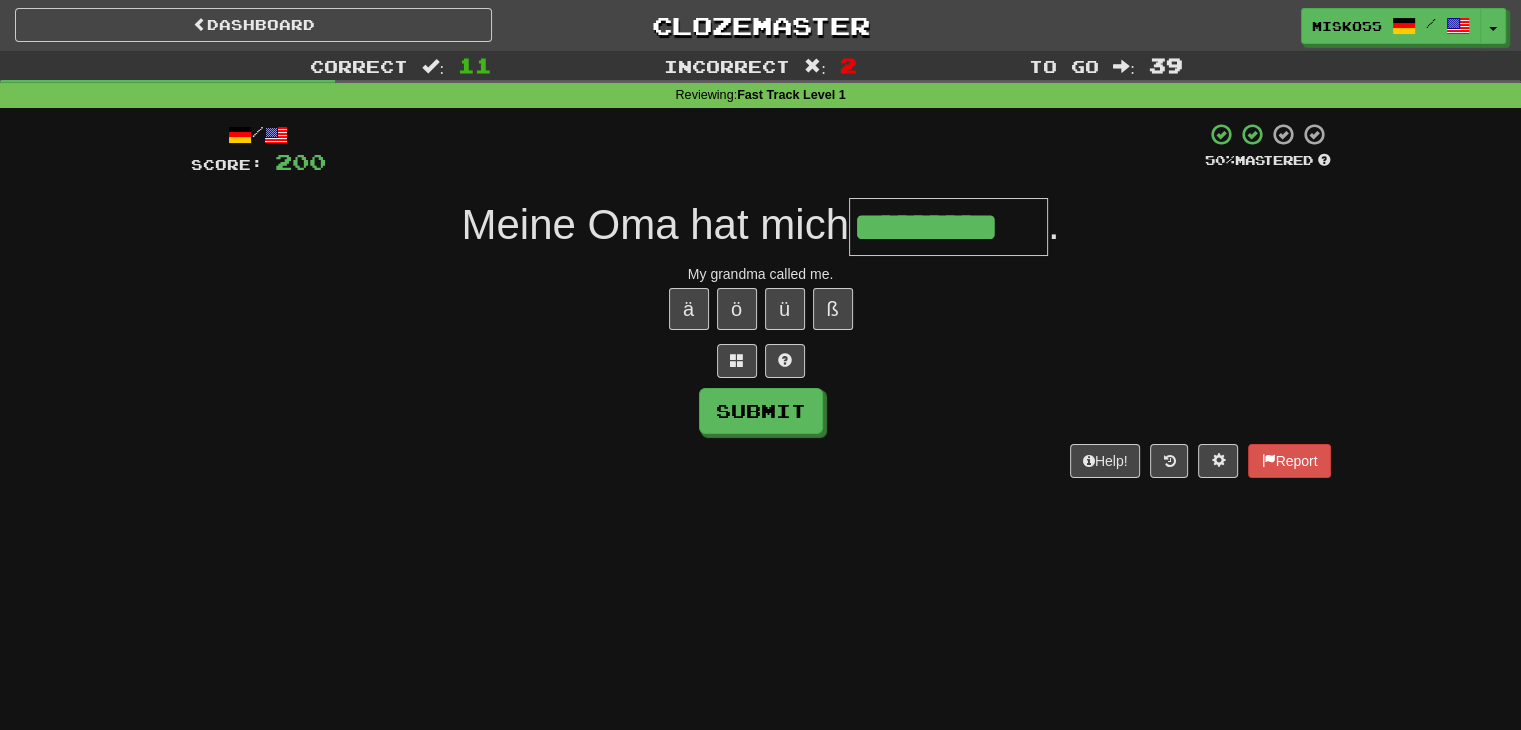 type on "*********" 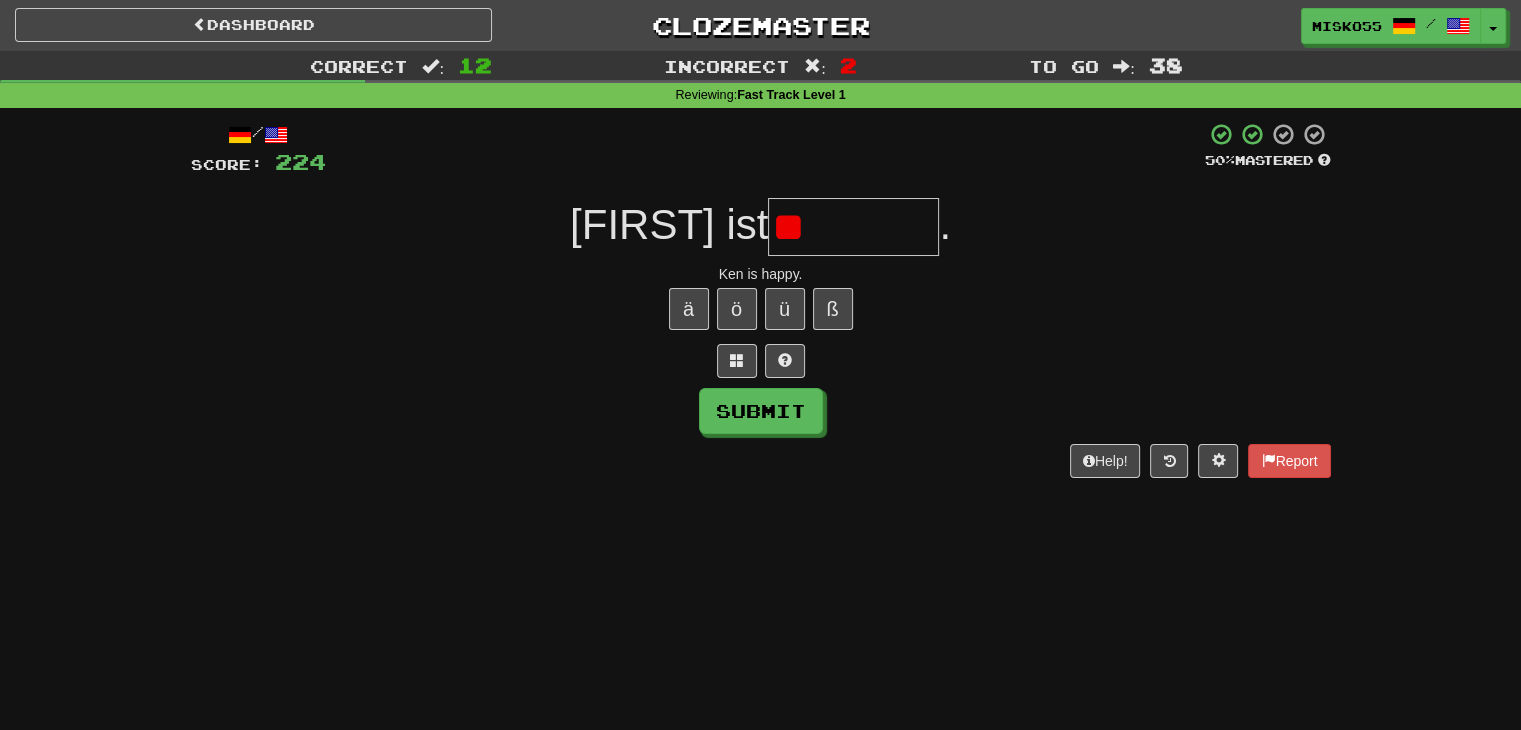 type on "*" 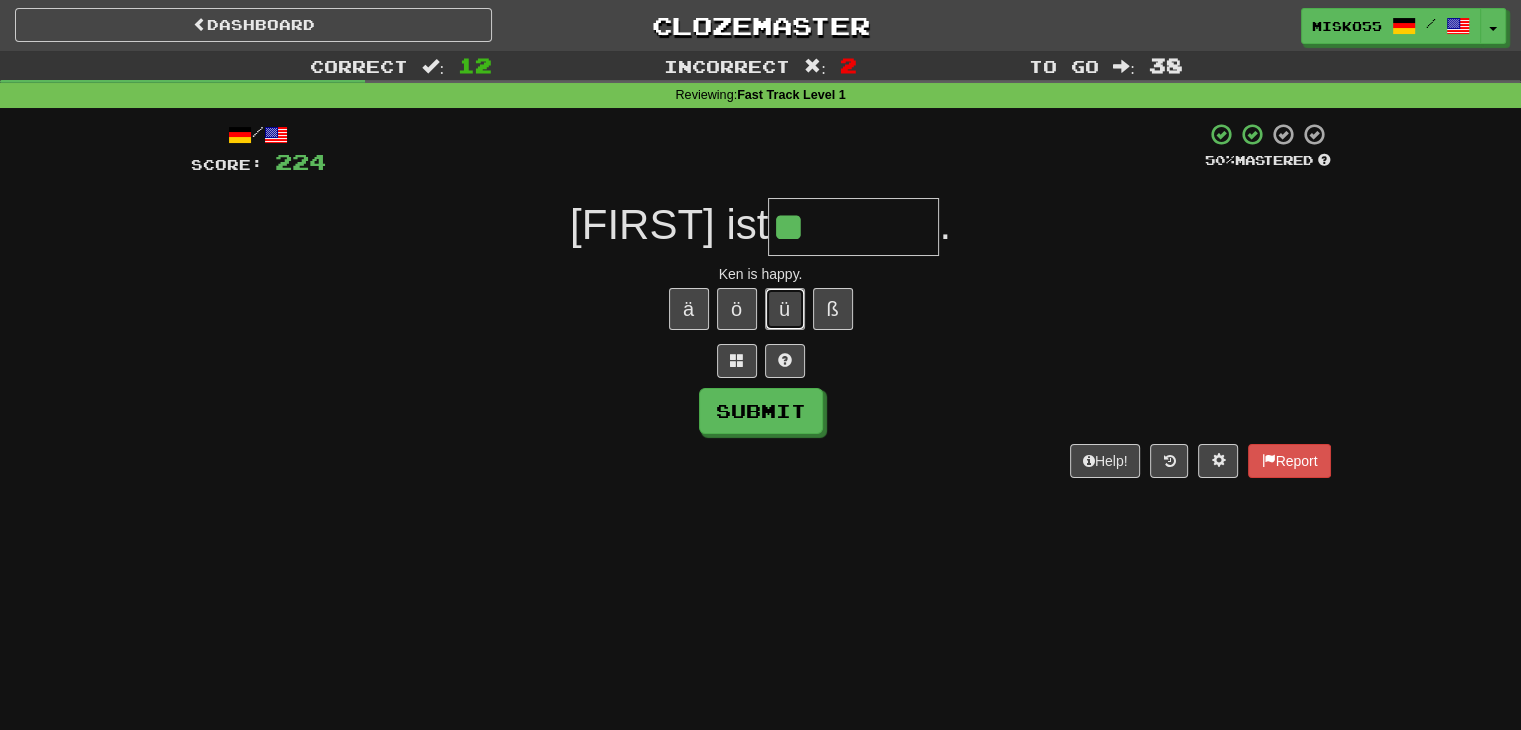 click on "ü" at bounding box center [785, 309] 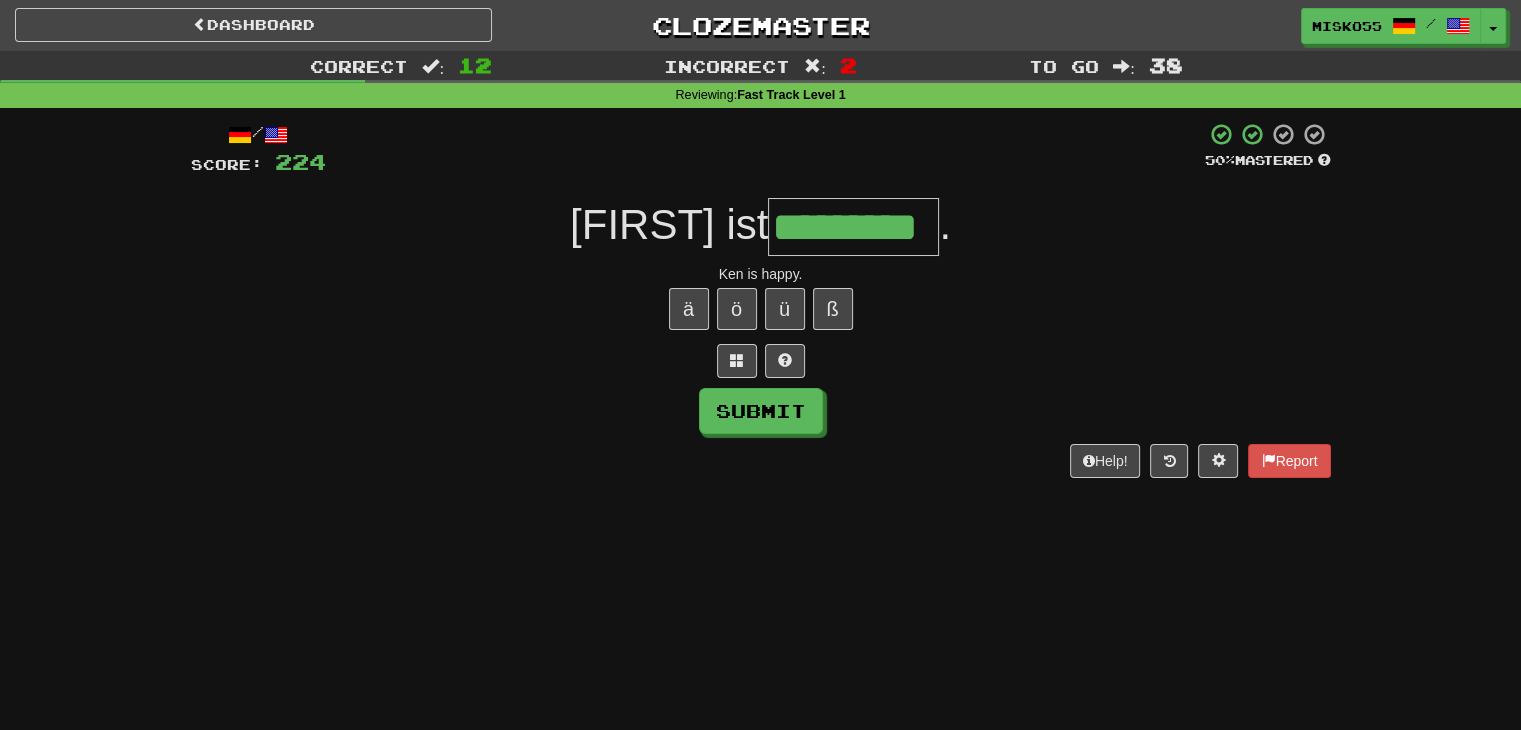 scroll, scrollTop: 0, scrollLeft: 6, axis: horizontal 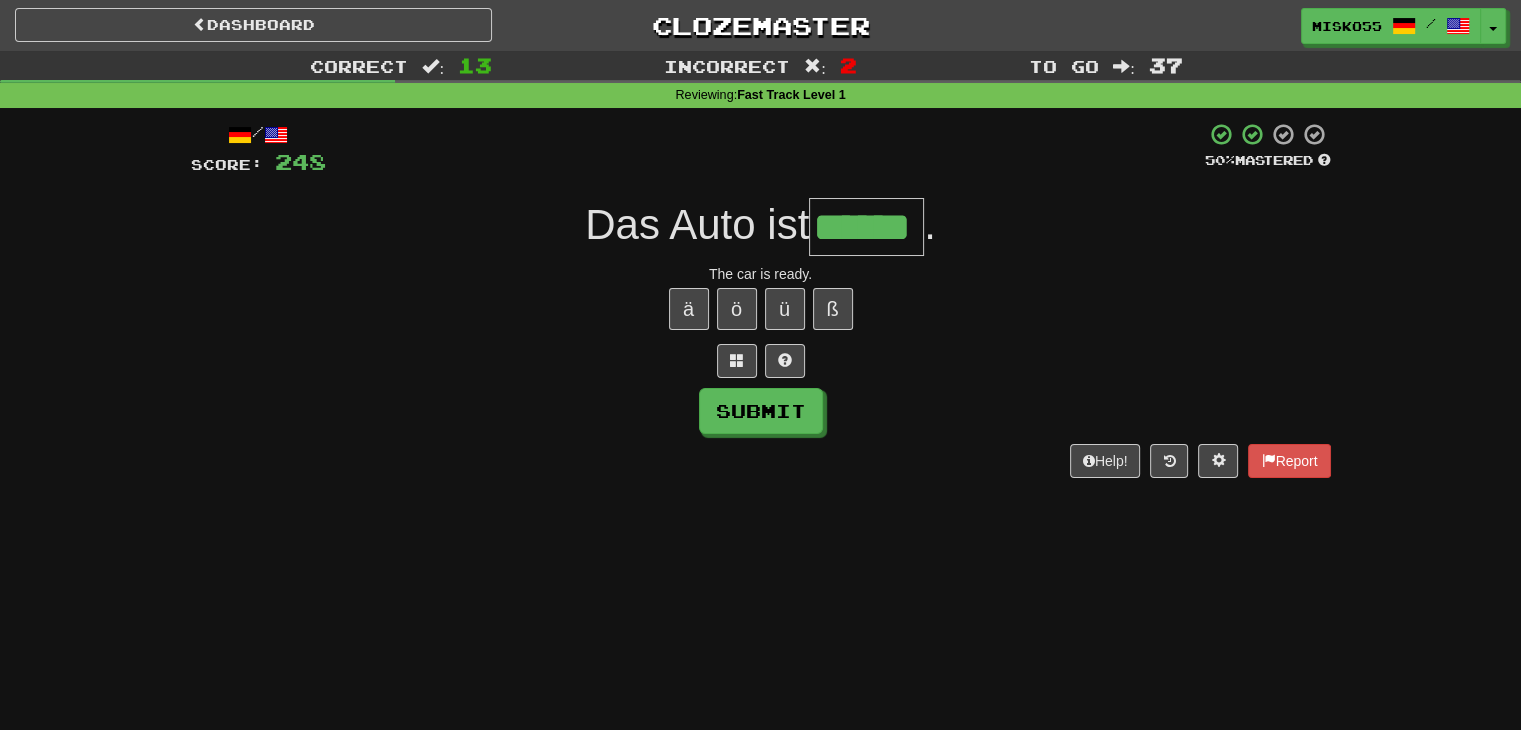 type on "******" 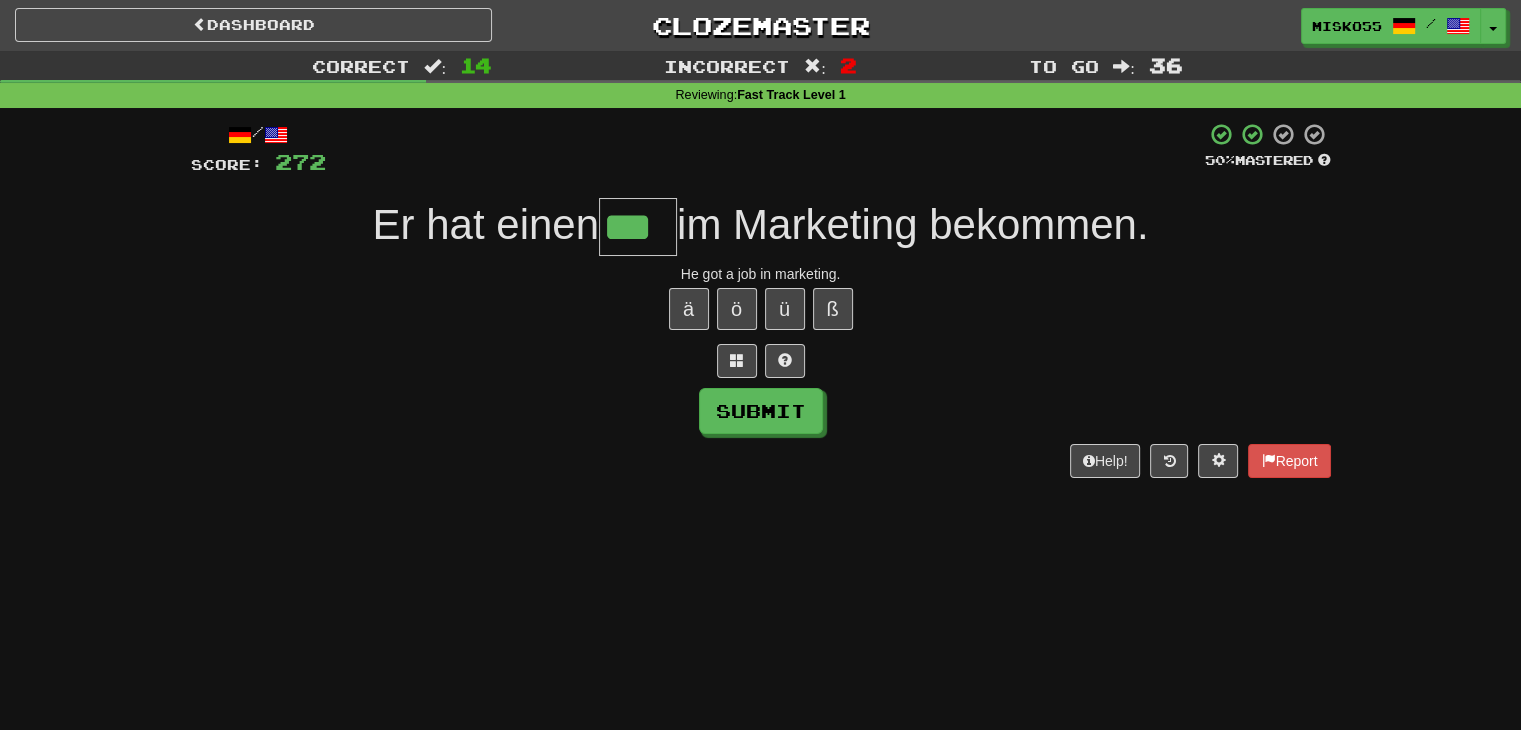 type on "***" 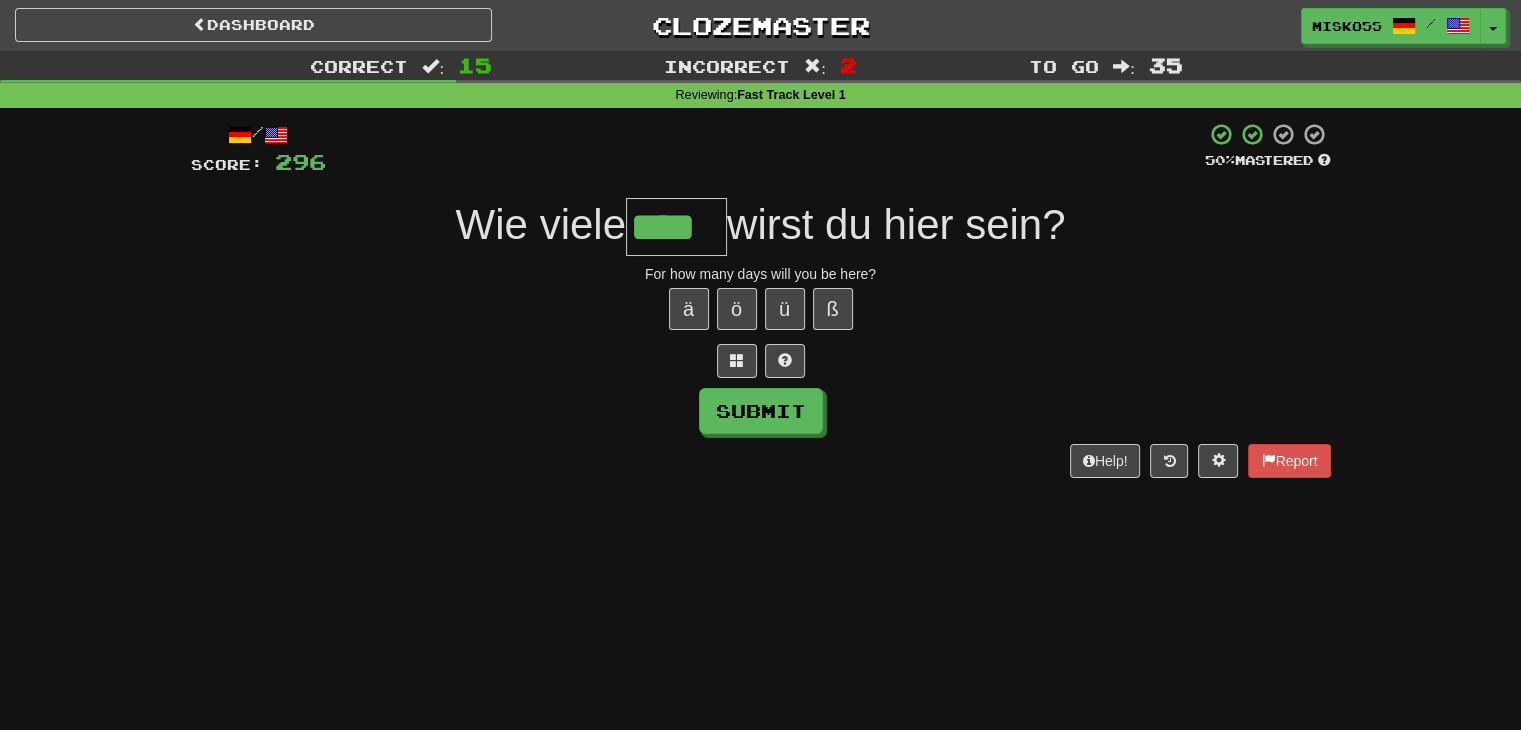 type on "****" 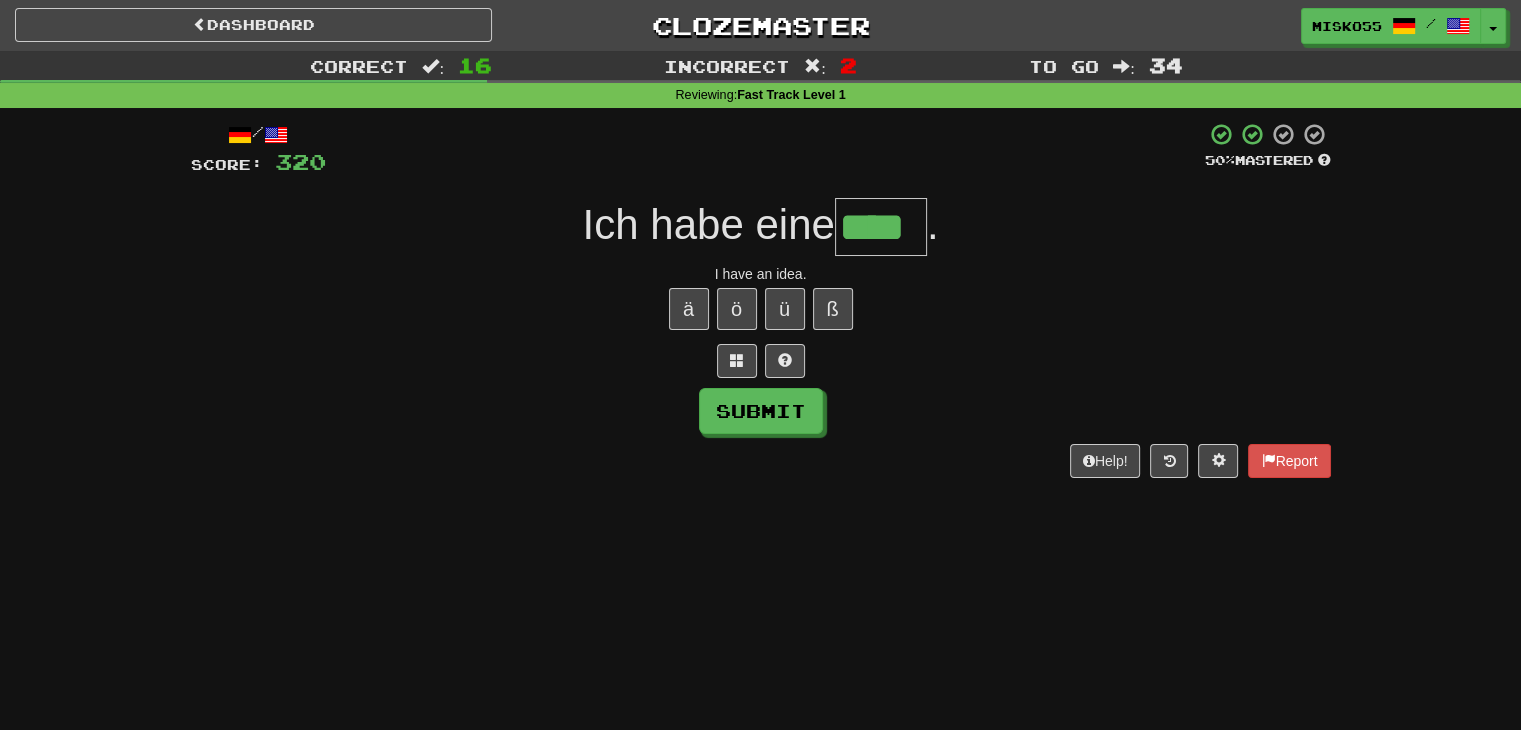 type on "****" 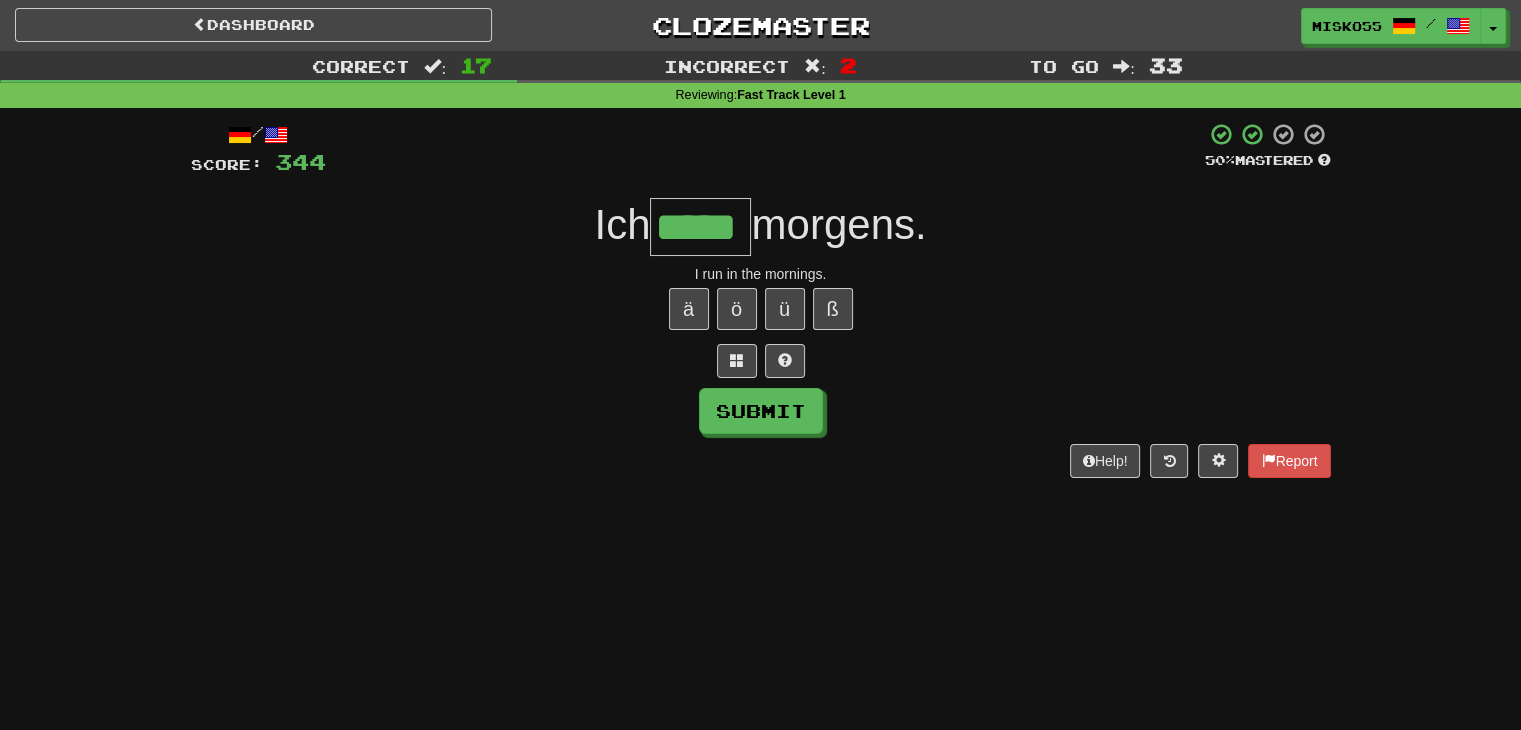 type on "*****" 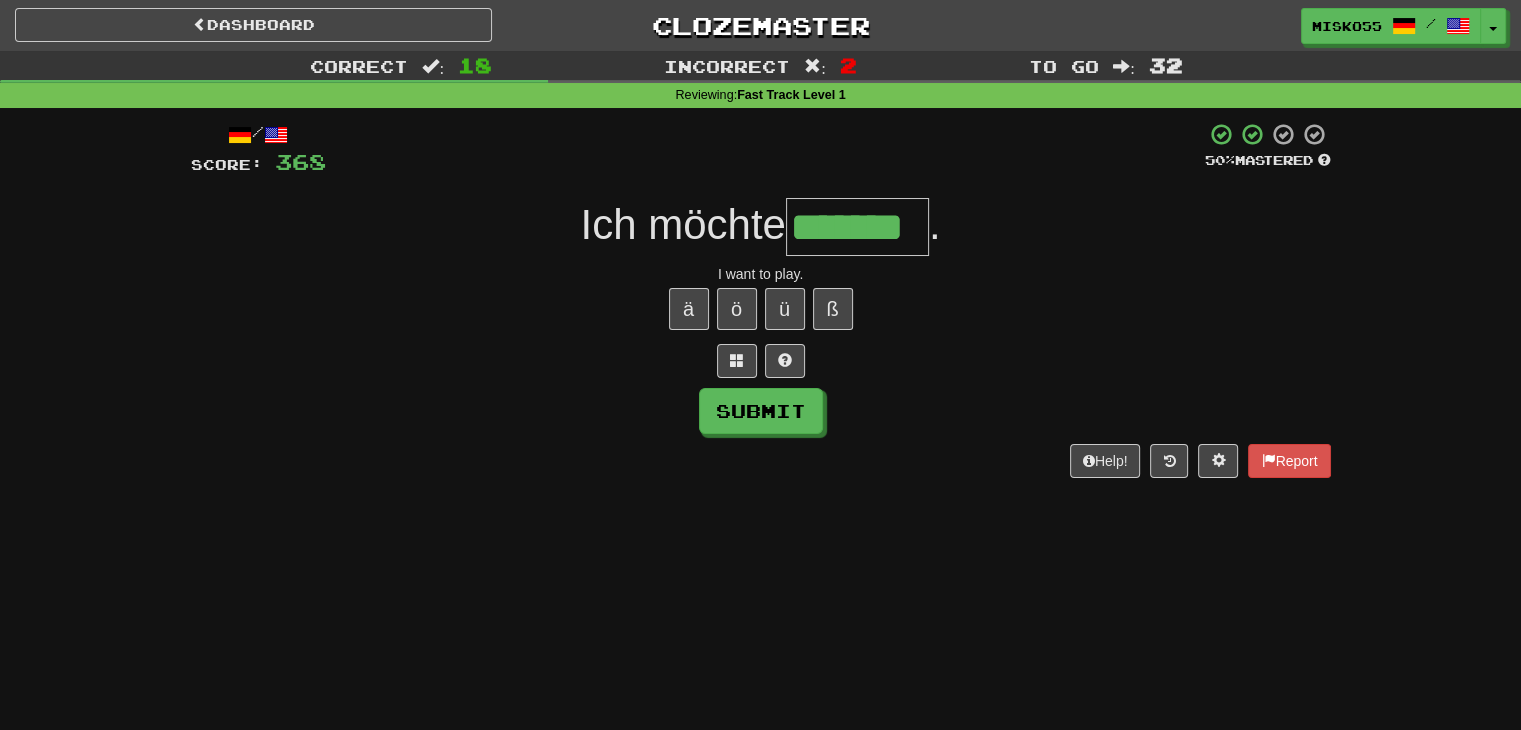 scroll, scrollTop: 0, scrollLeft: 4, axis: horizontal 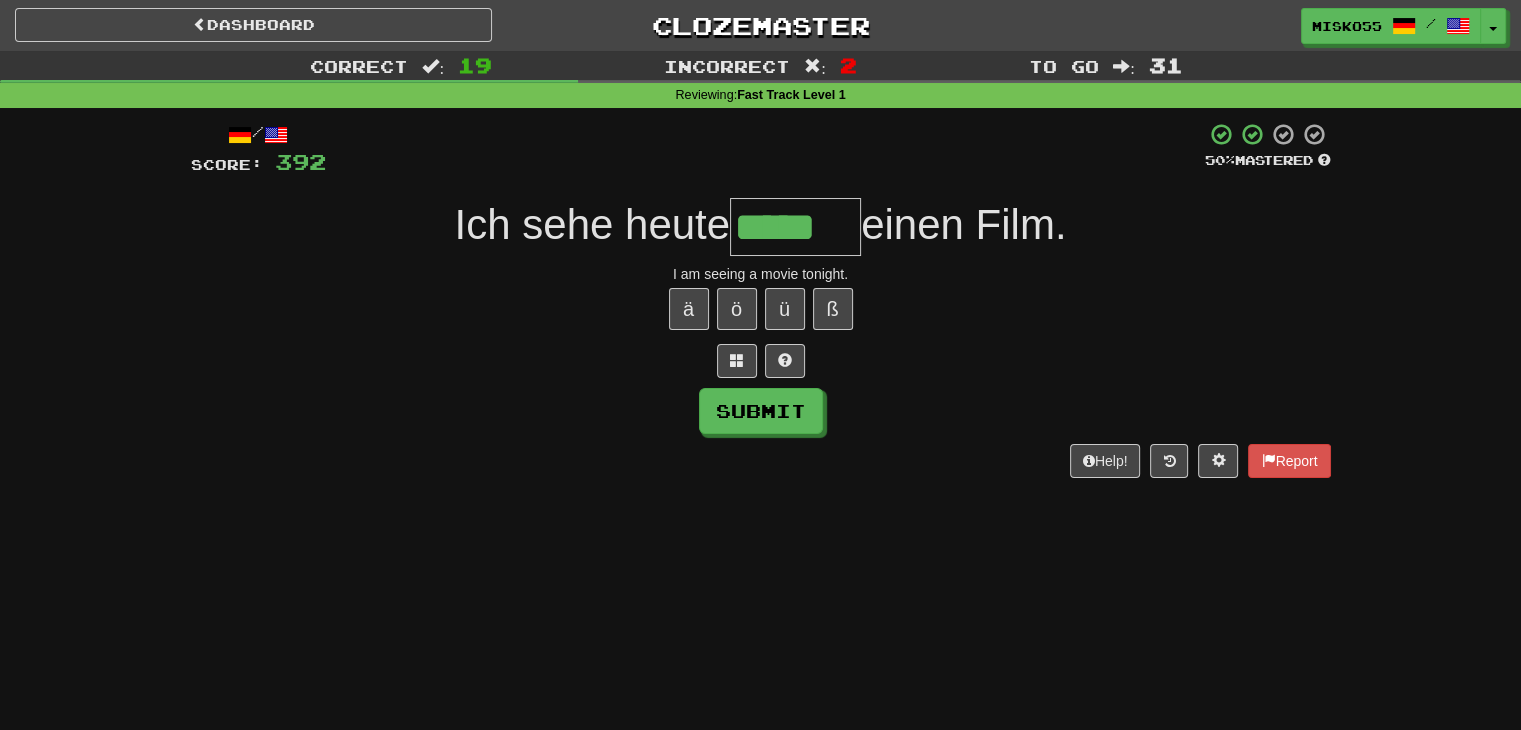 type on "*****" 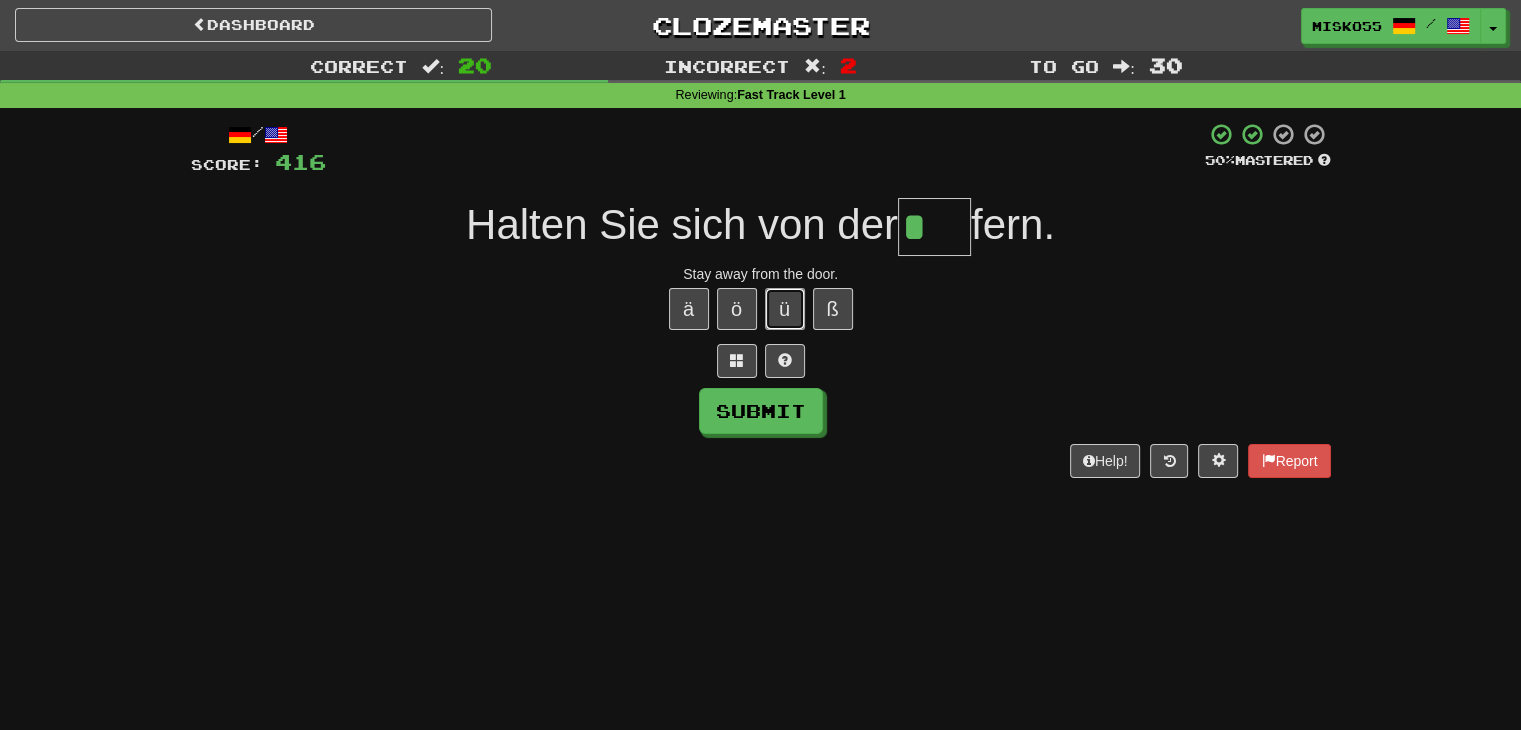 click on "ü" at bounding box center (785, 309) 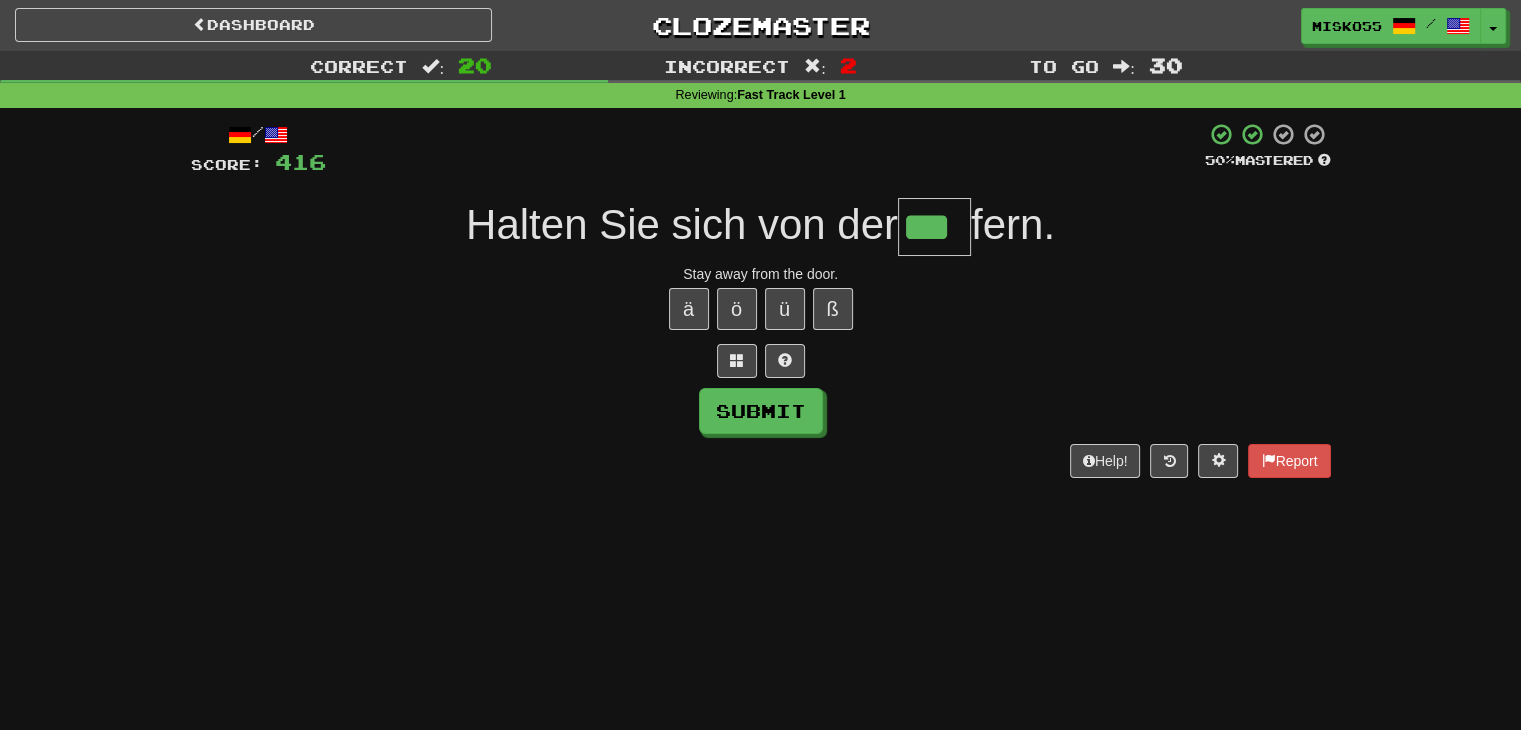 type on "***" 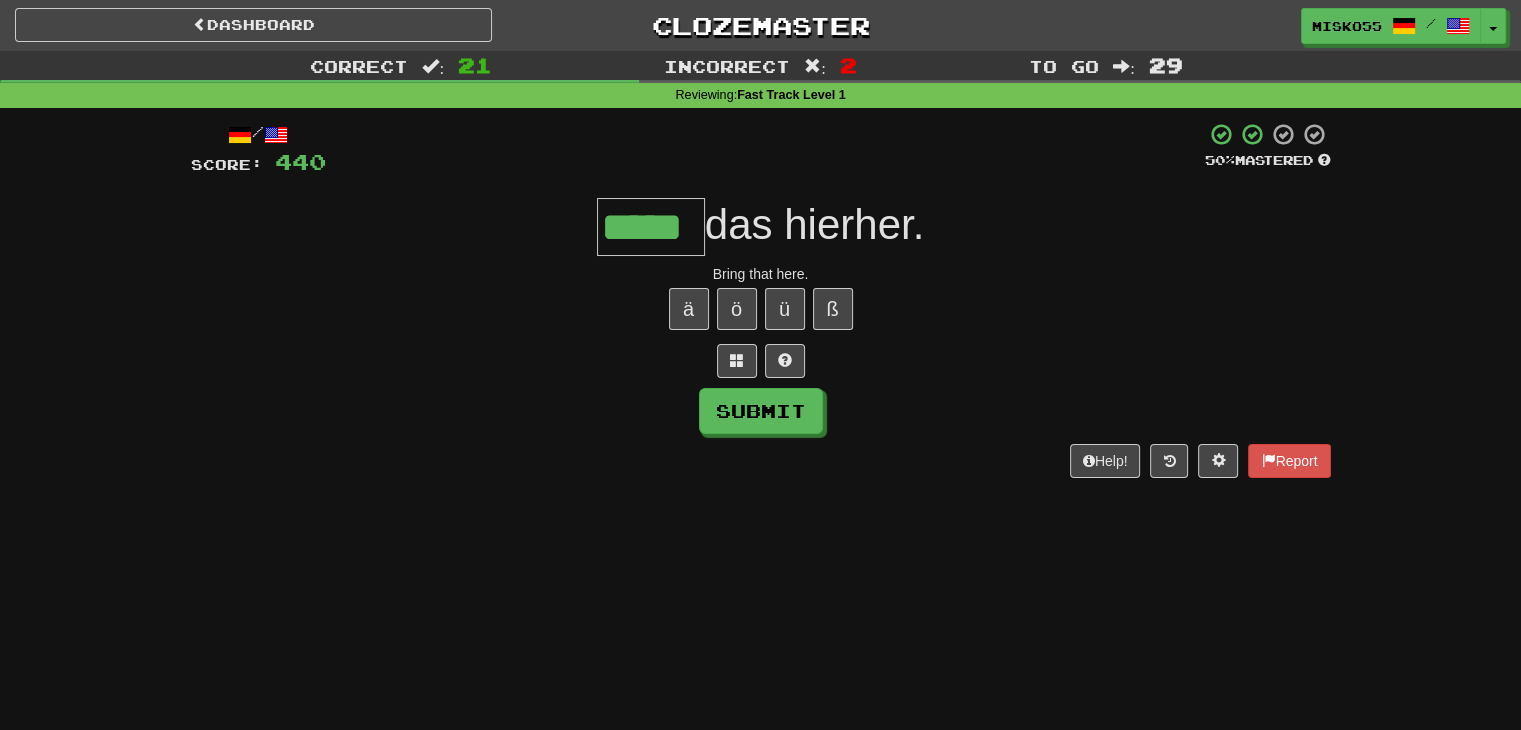 type on "*****" 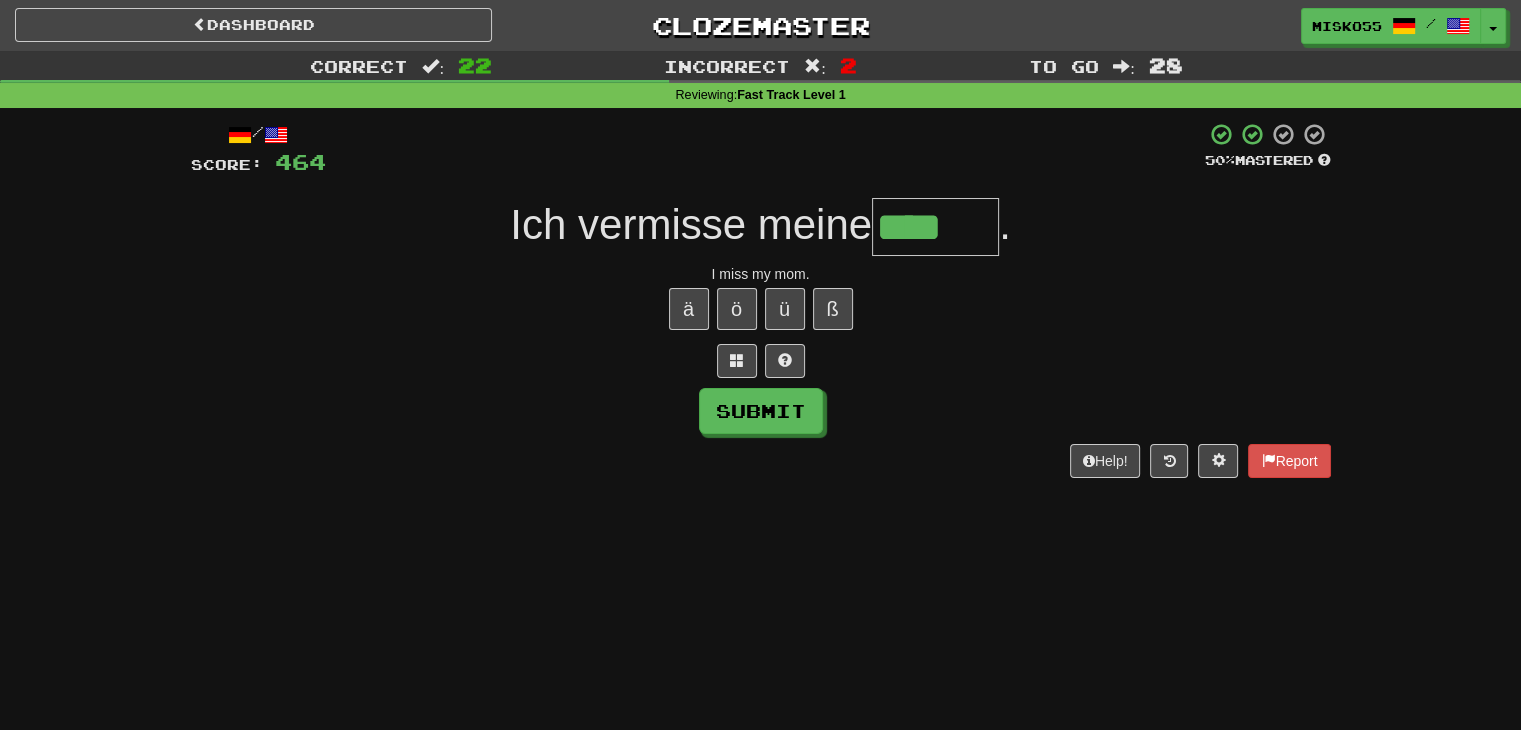 type on "****" 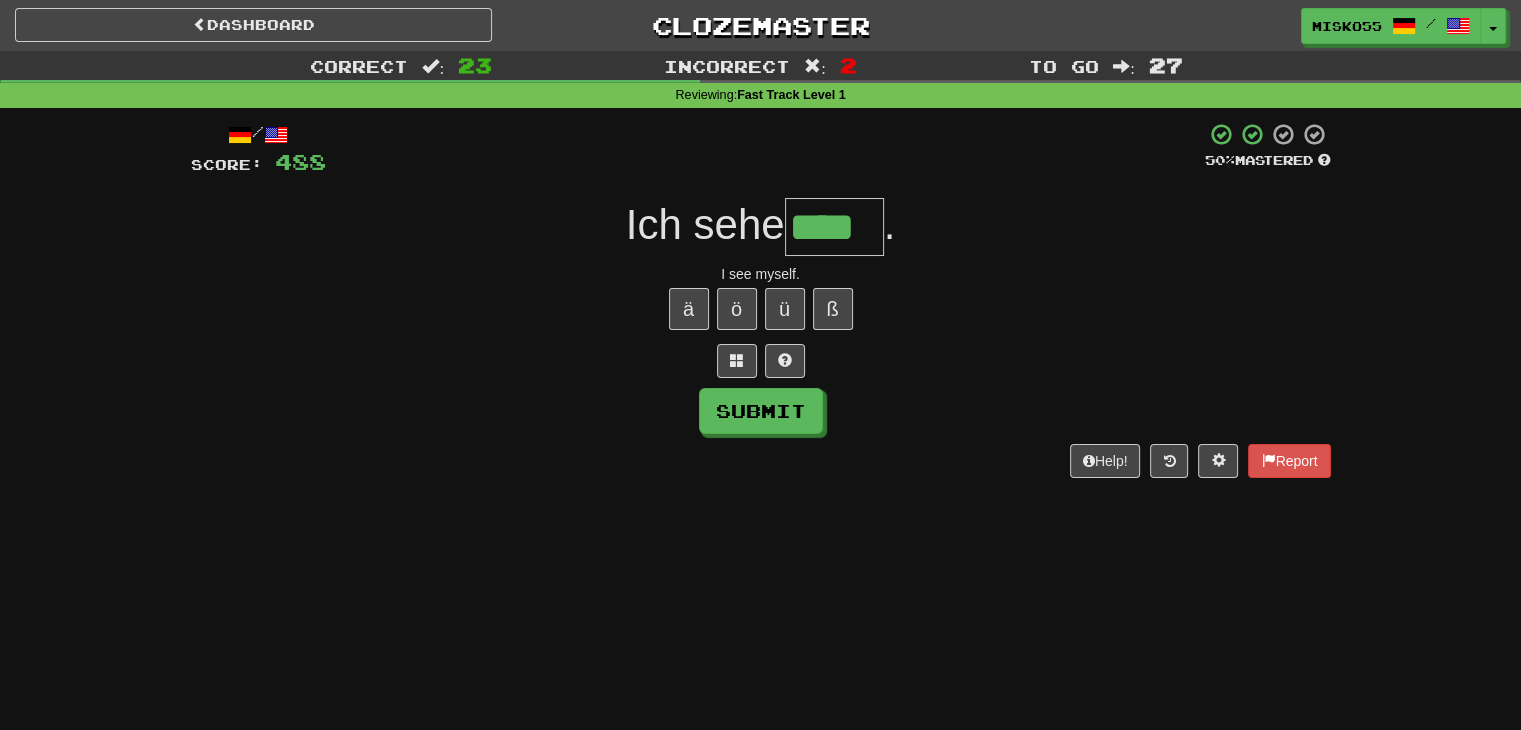 type on "****" 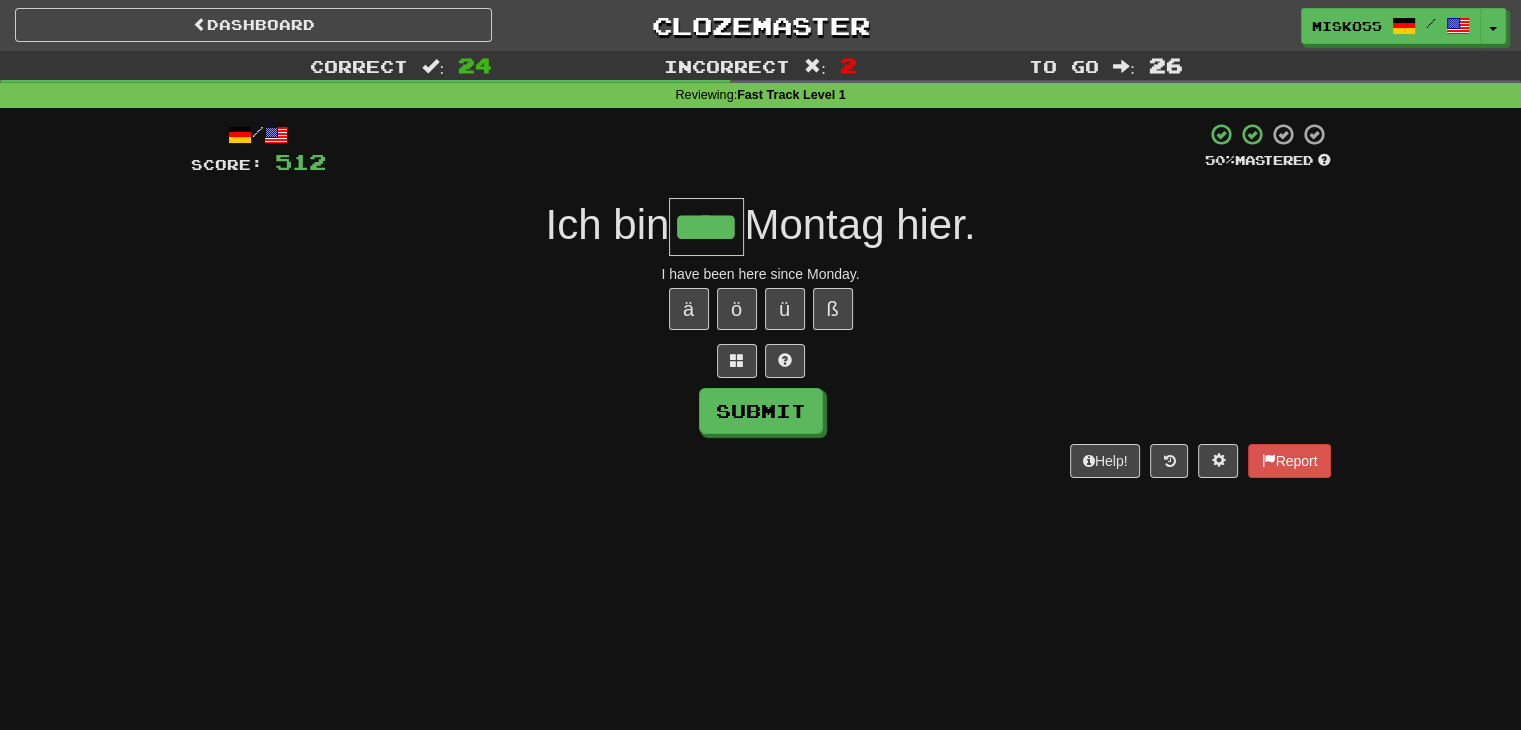 type on "****" 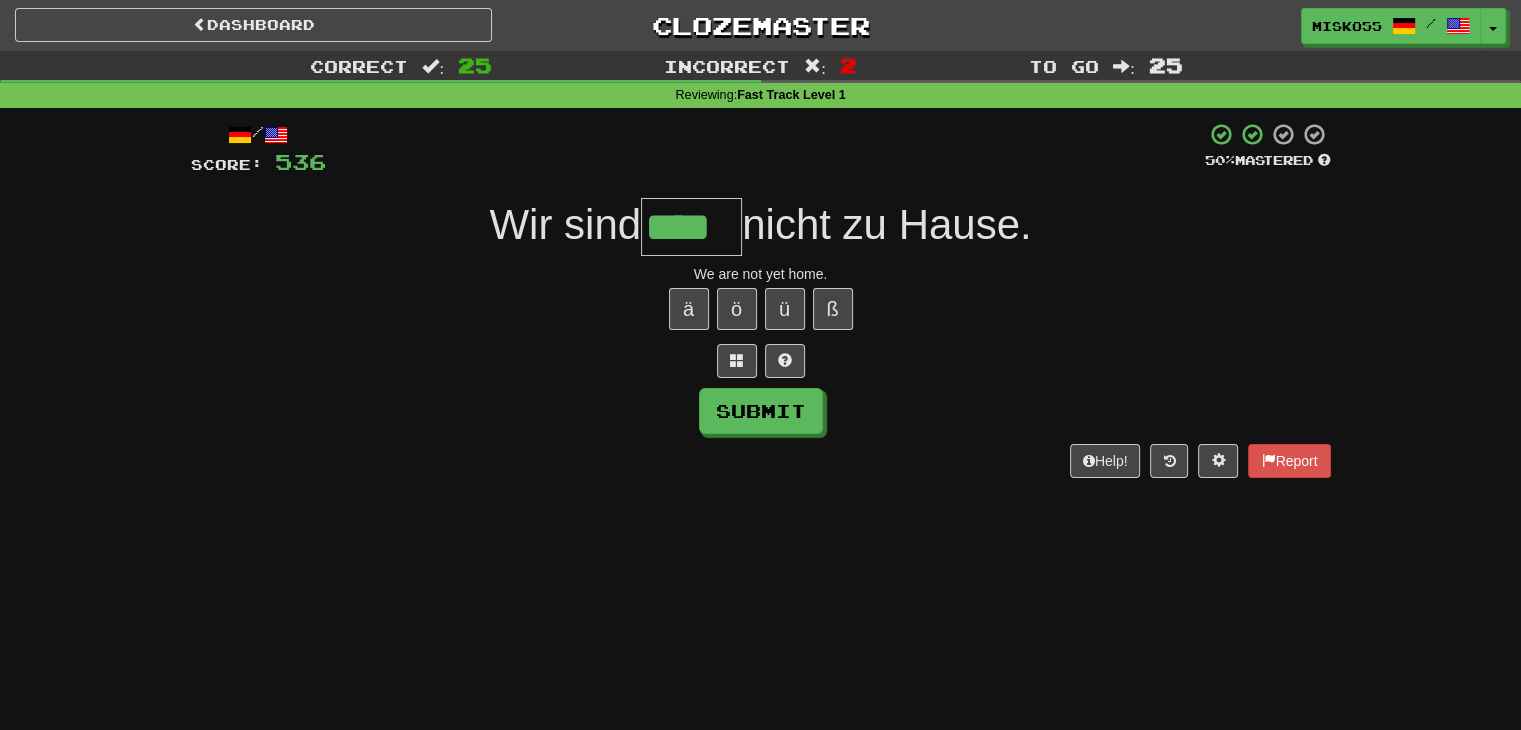 type on "****" 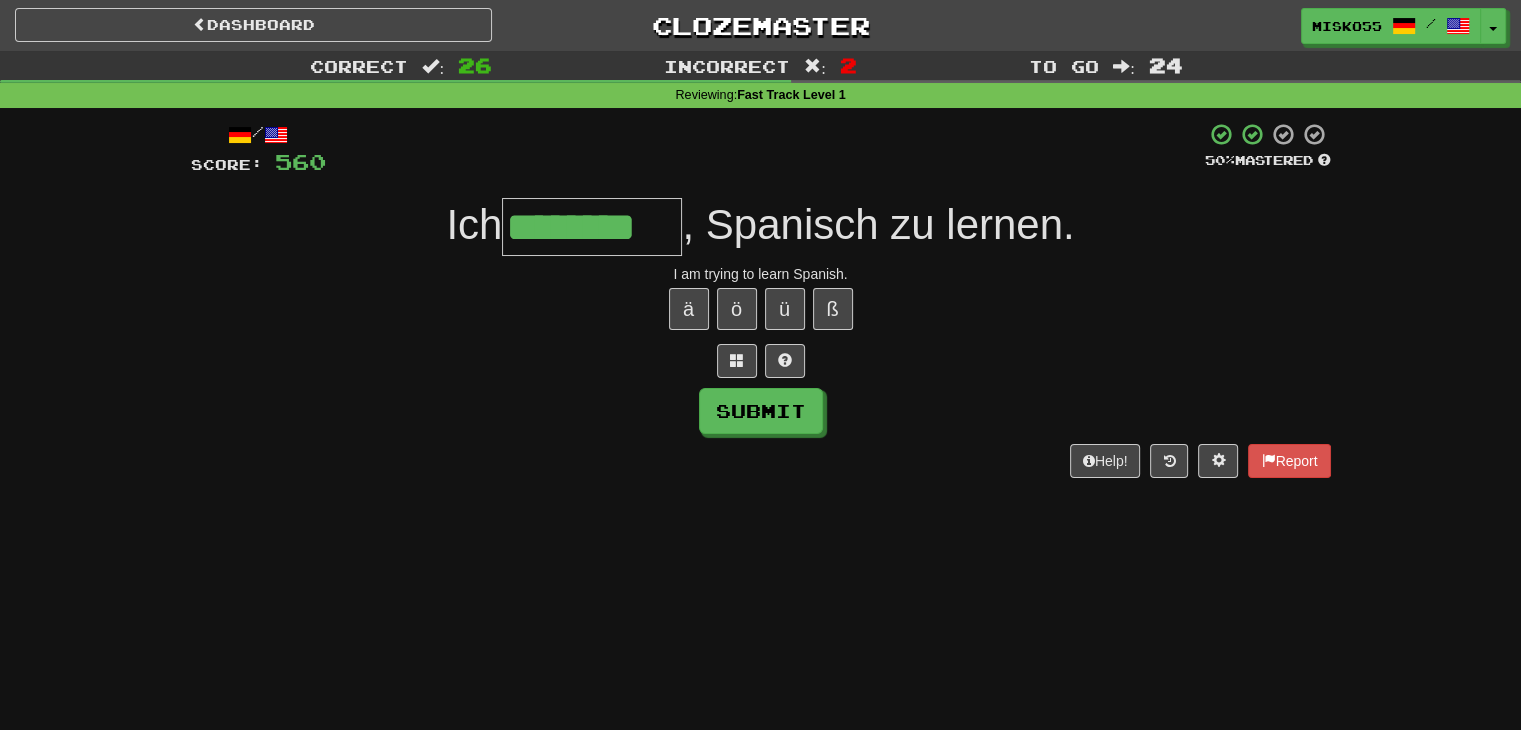 type on "********" 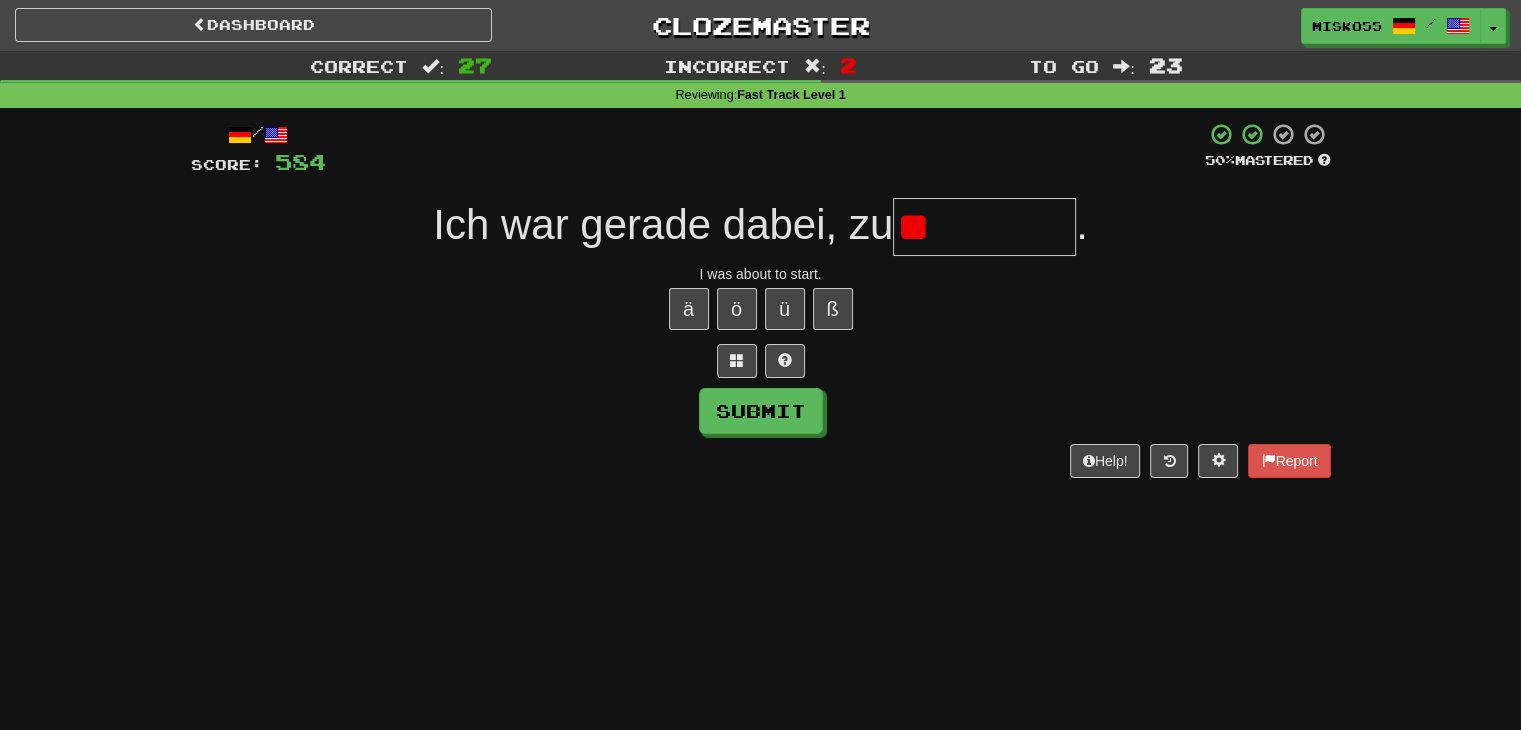 type on "*" 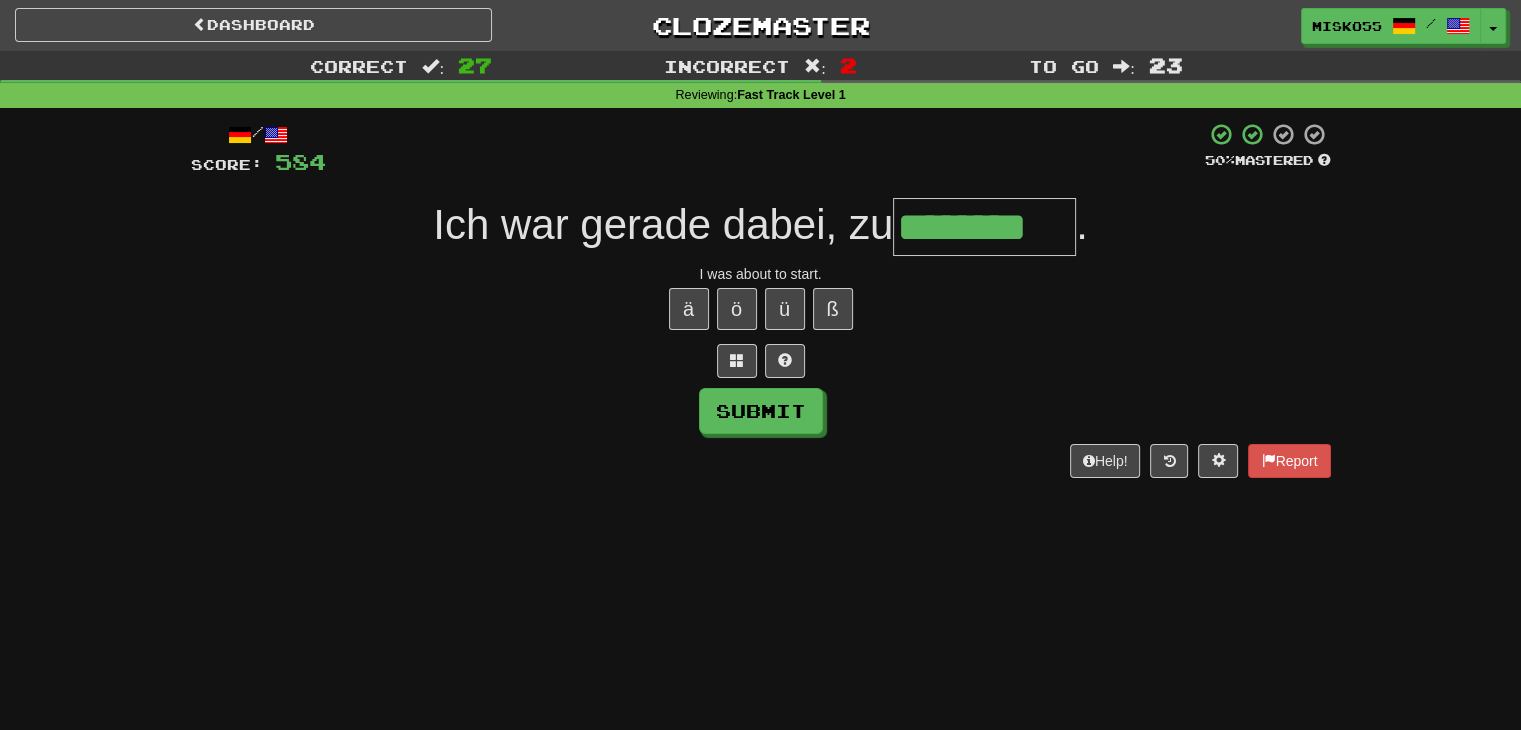 type on "********" 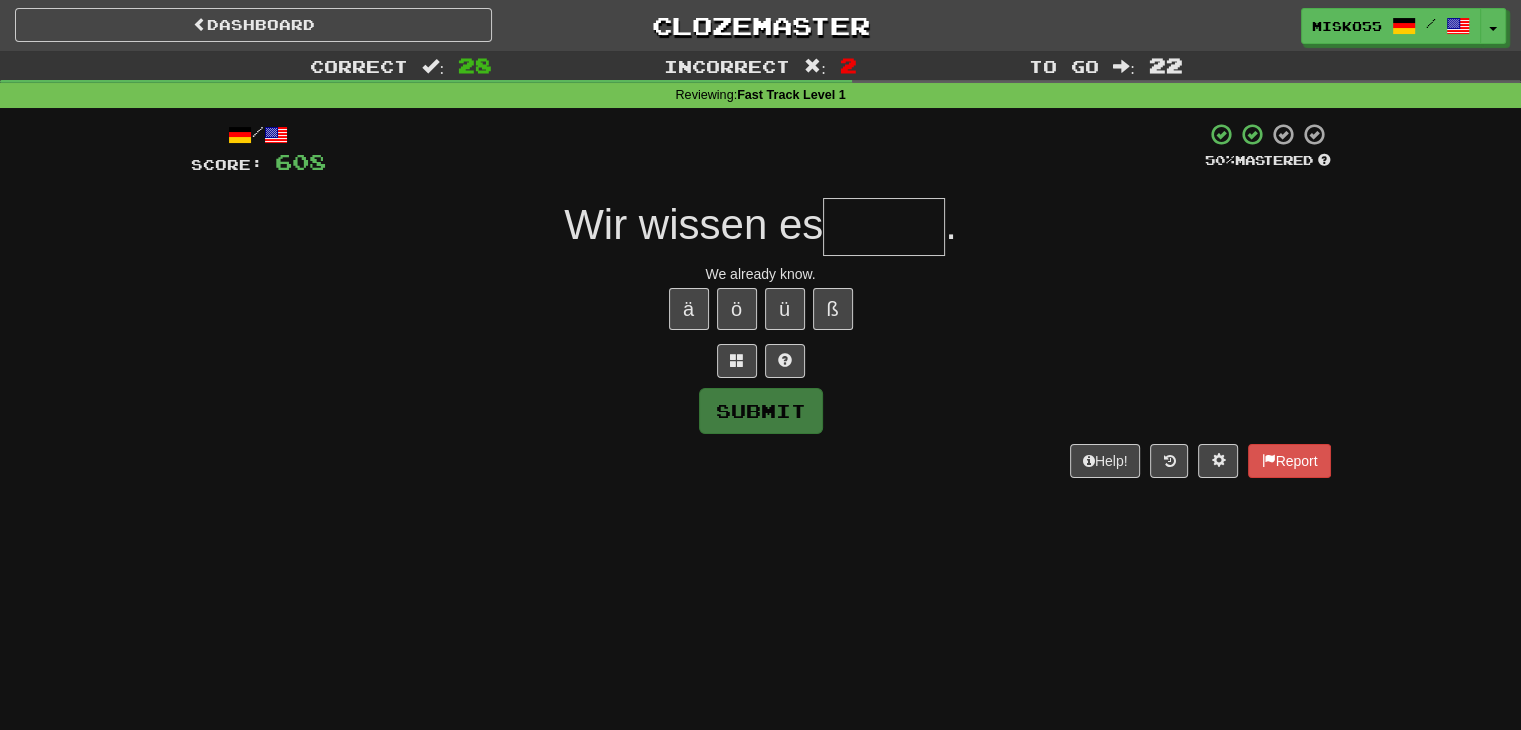 type on "*" 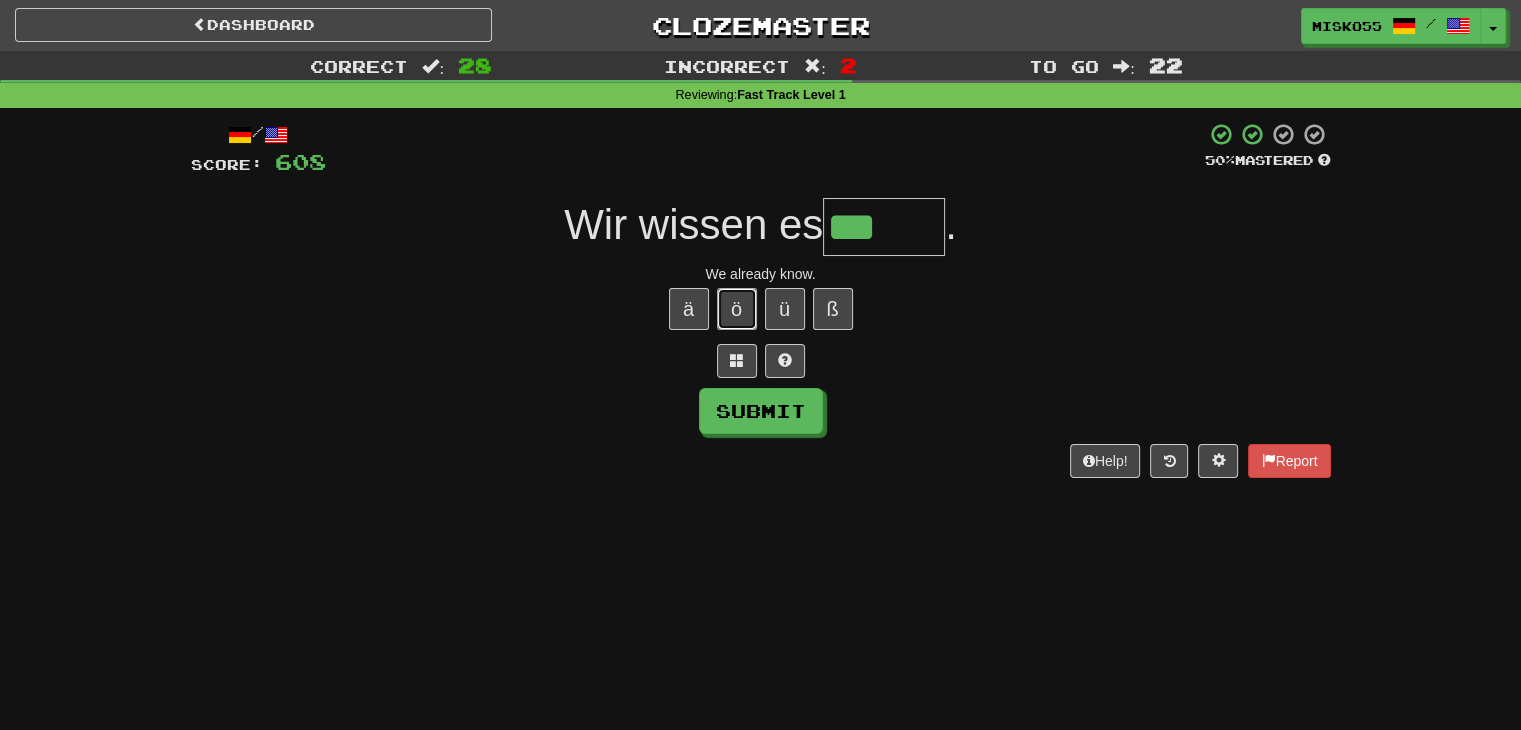click on "ö" at bounding box center [737, 309] 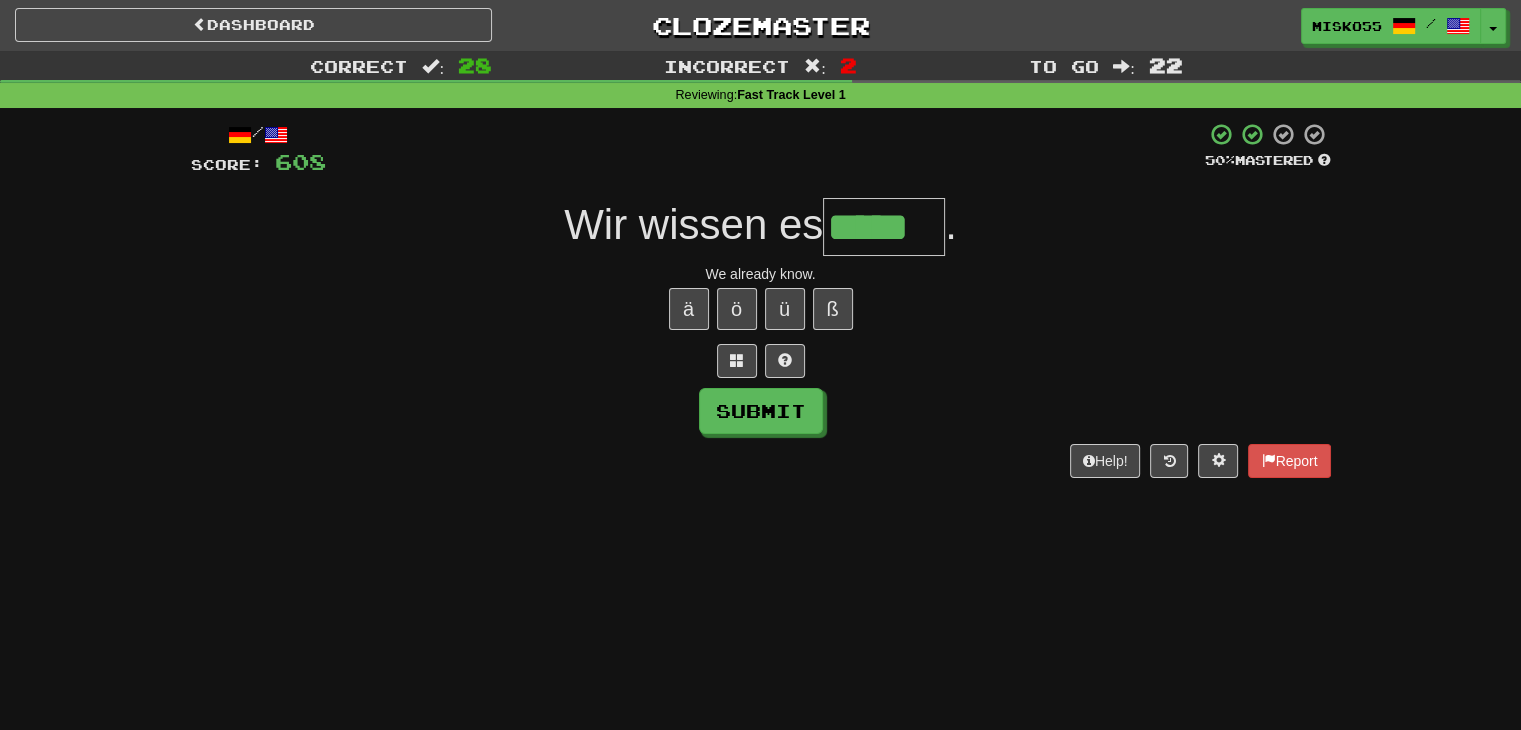 type on "*****" 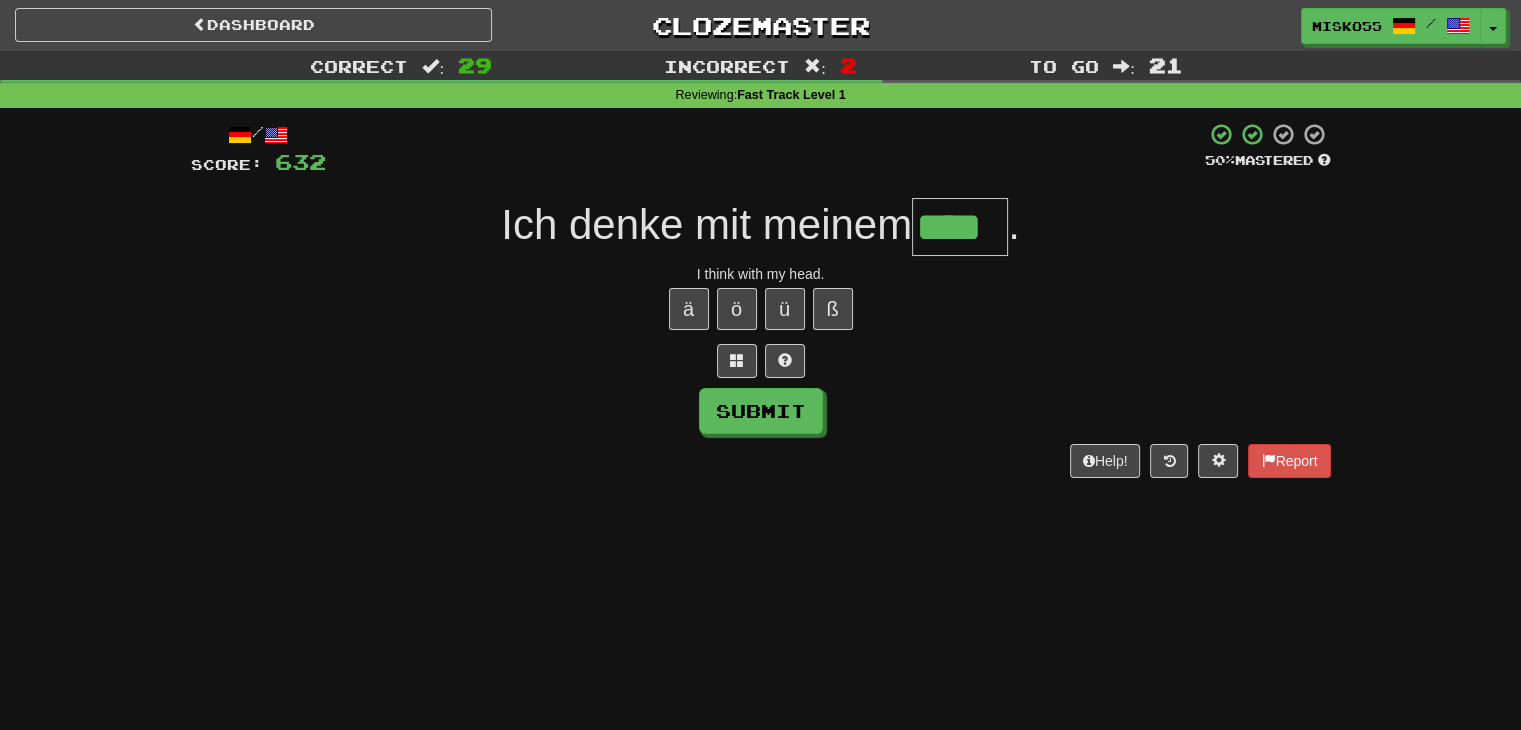 type on "****" 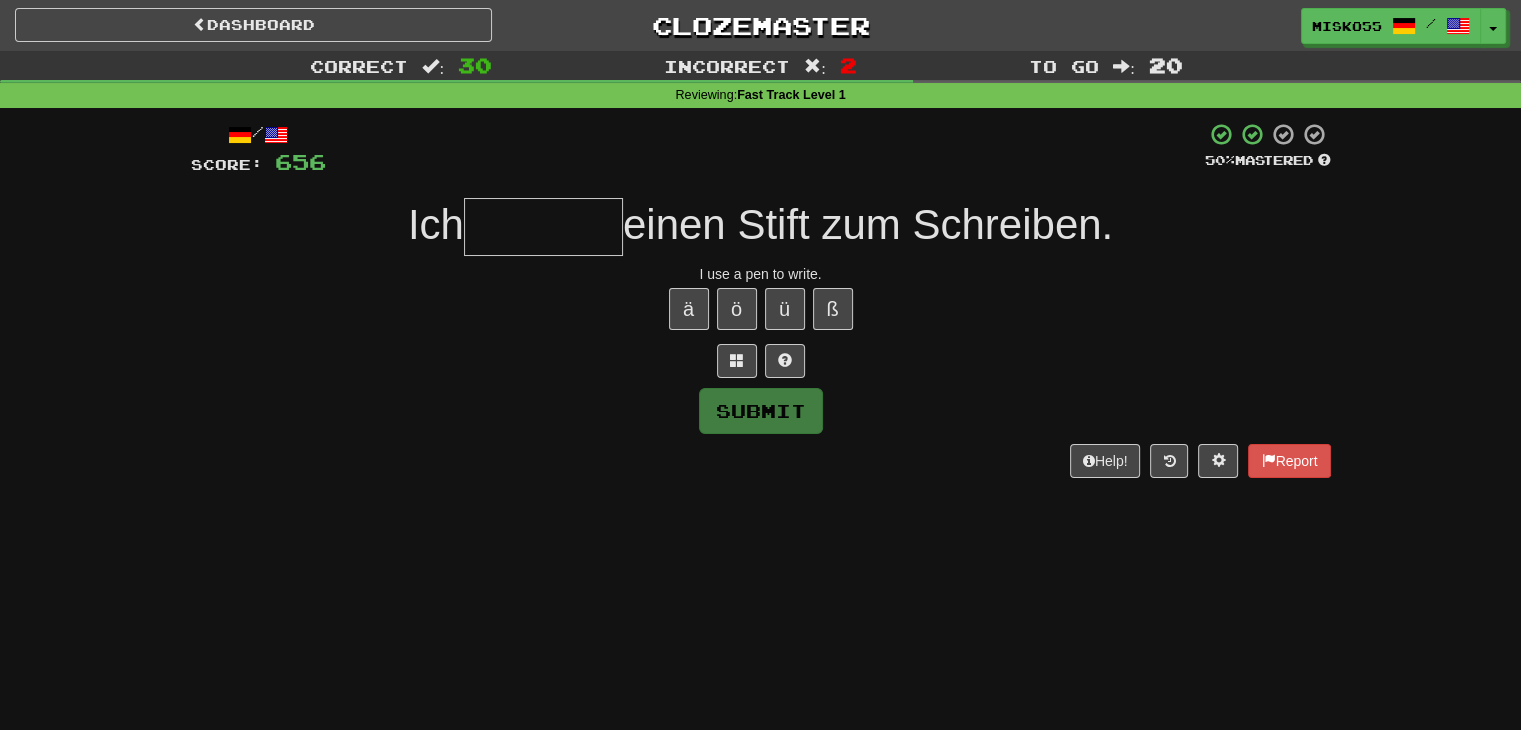 type on "*" 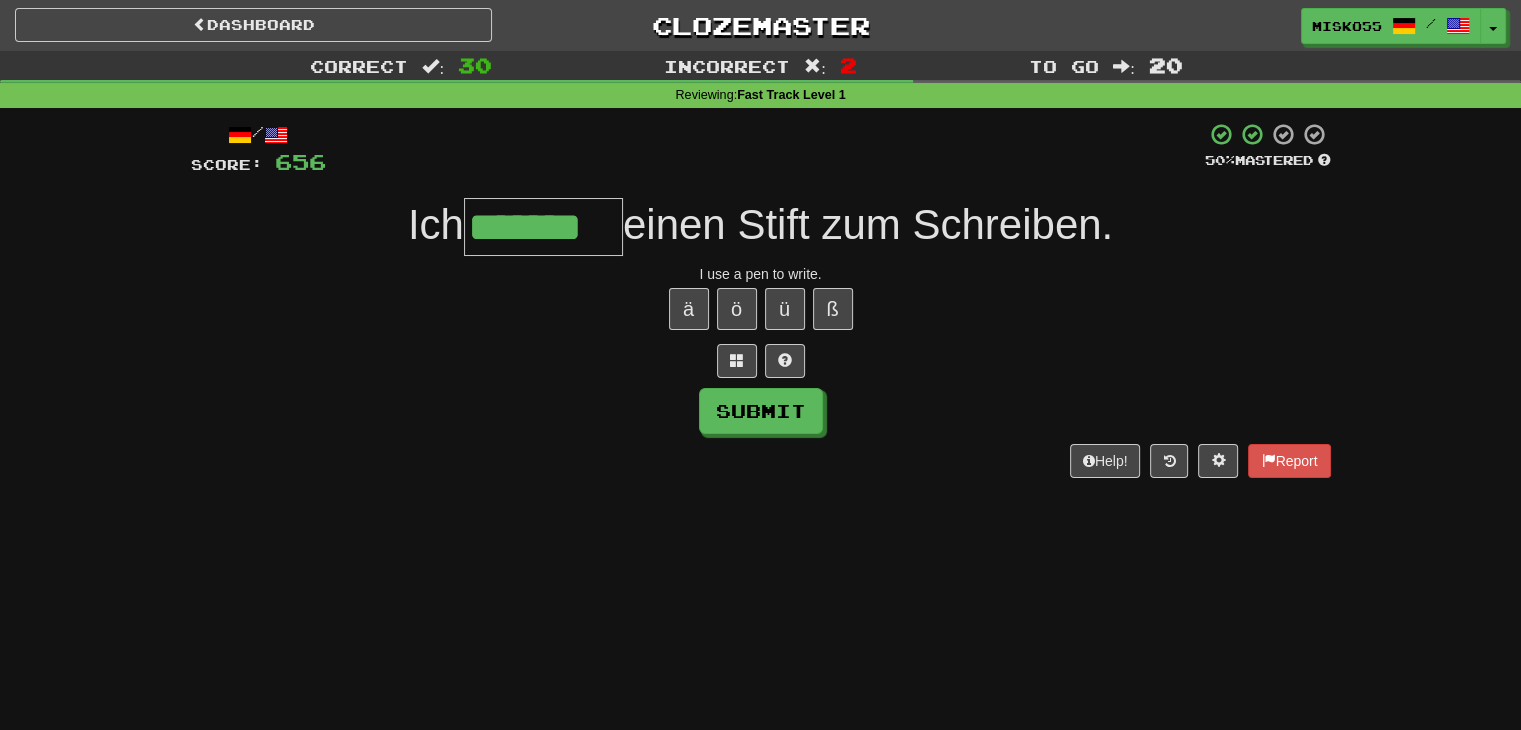 type on "*******" 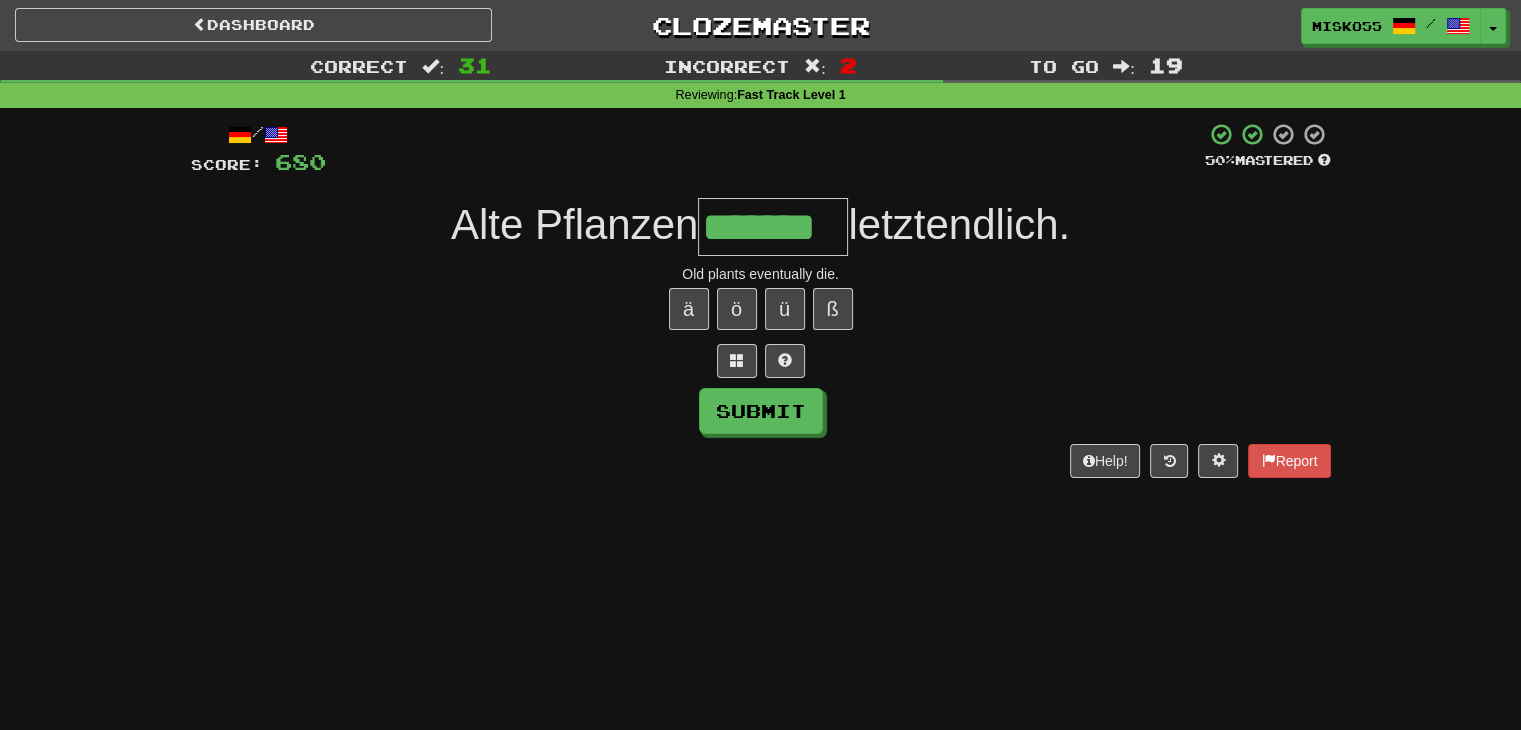 type on "*******" 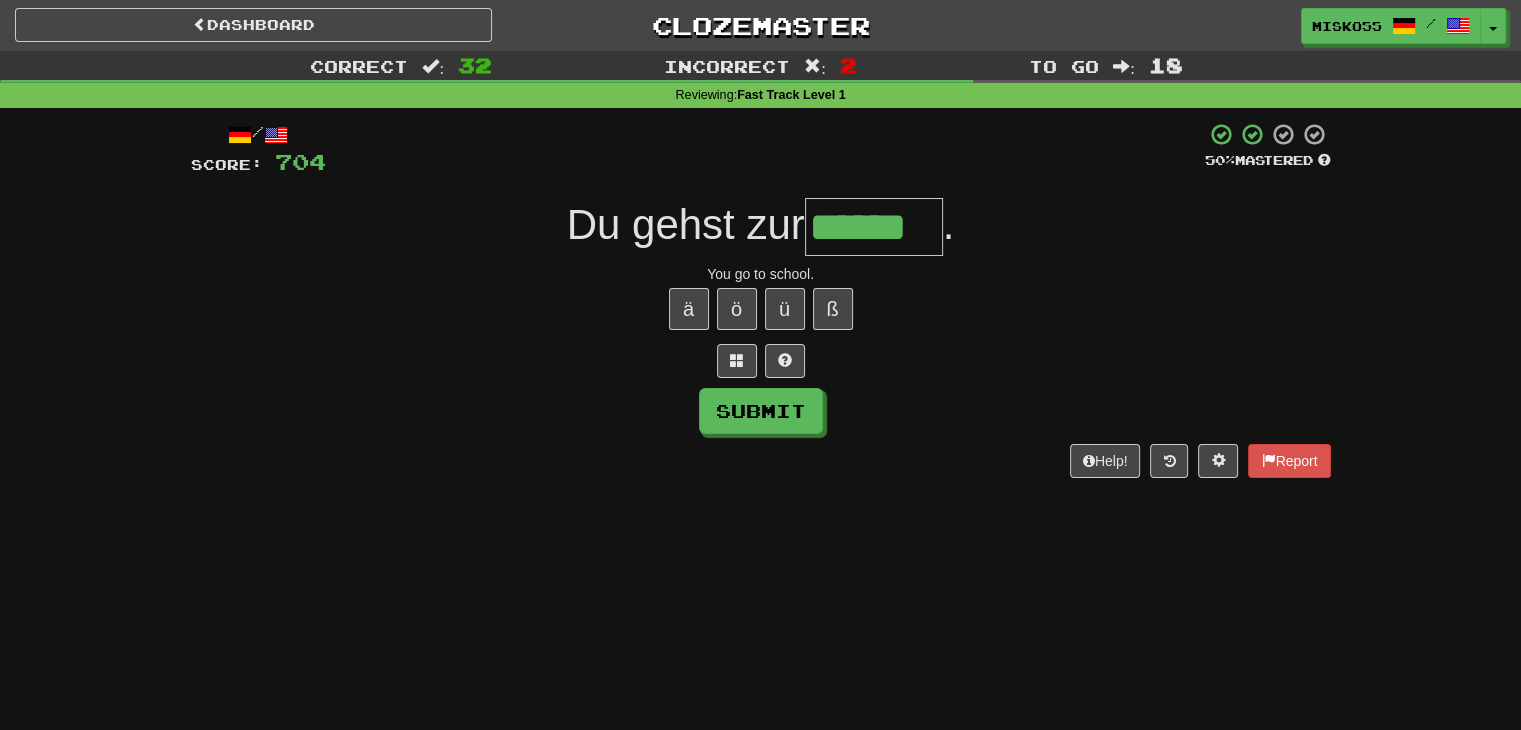 scroll, scrollTop: 0, scrollLeft: 7, axis: horizontal 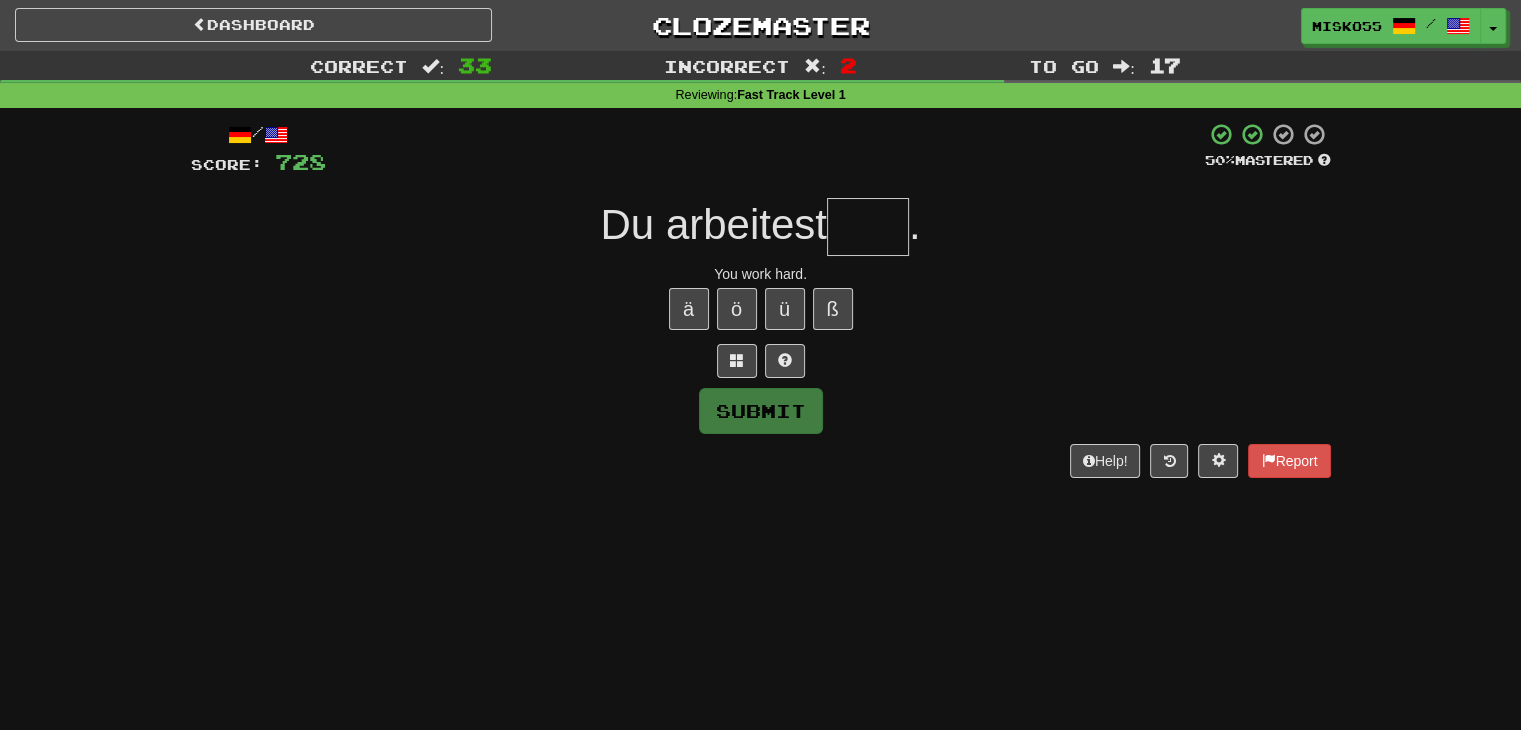 type on "*" 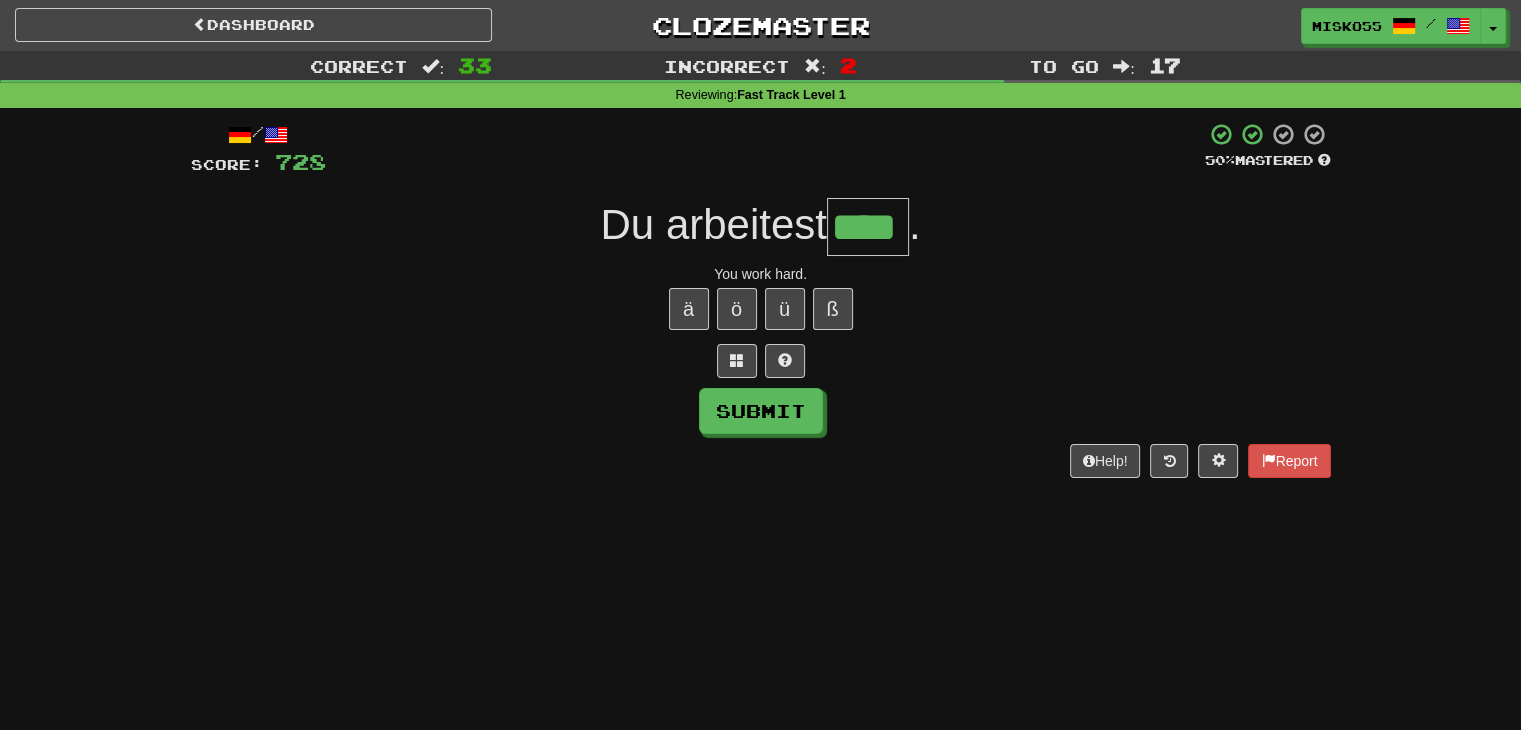 type on "****" 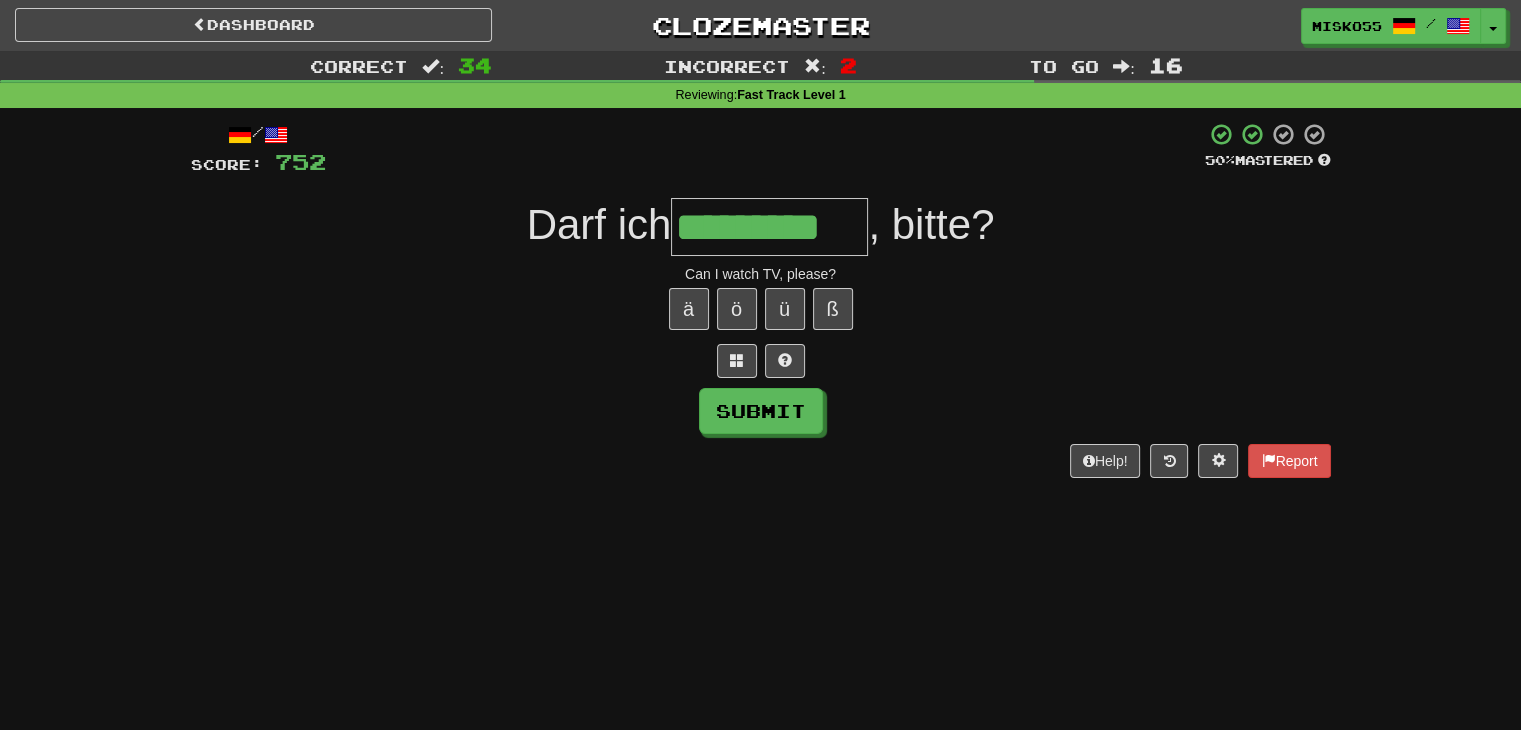 type on "*********" 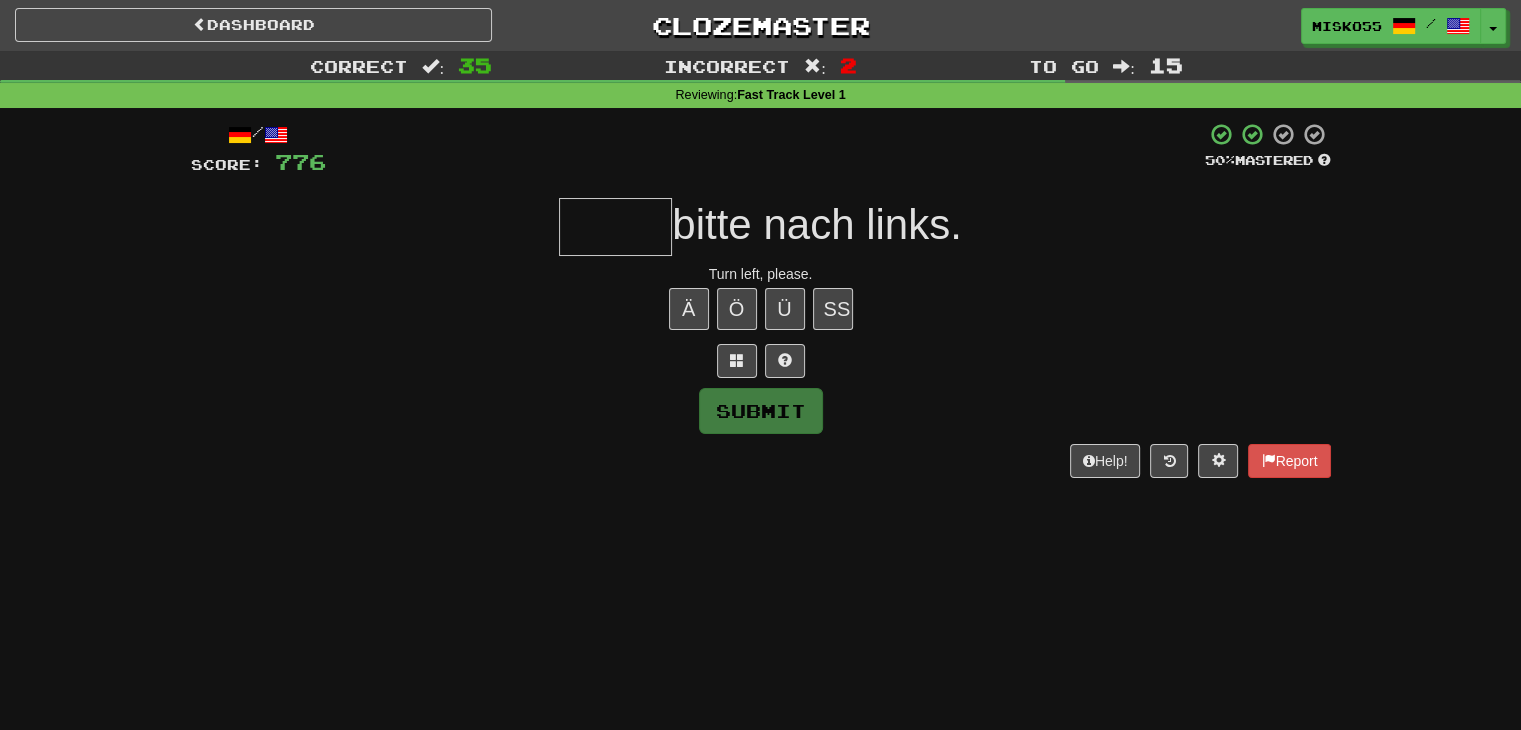 type on "*" 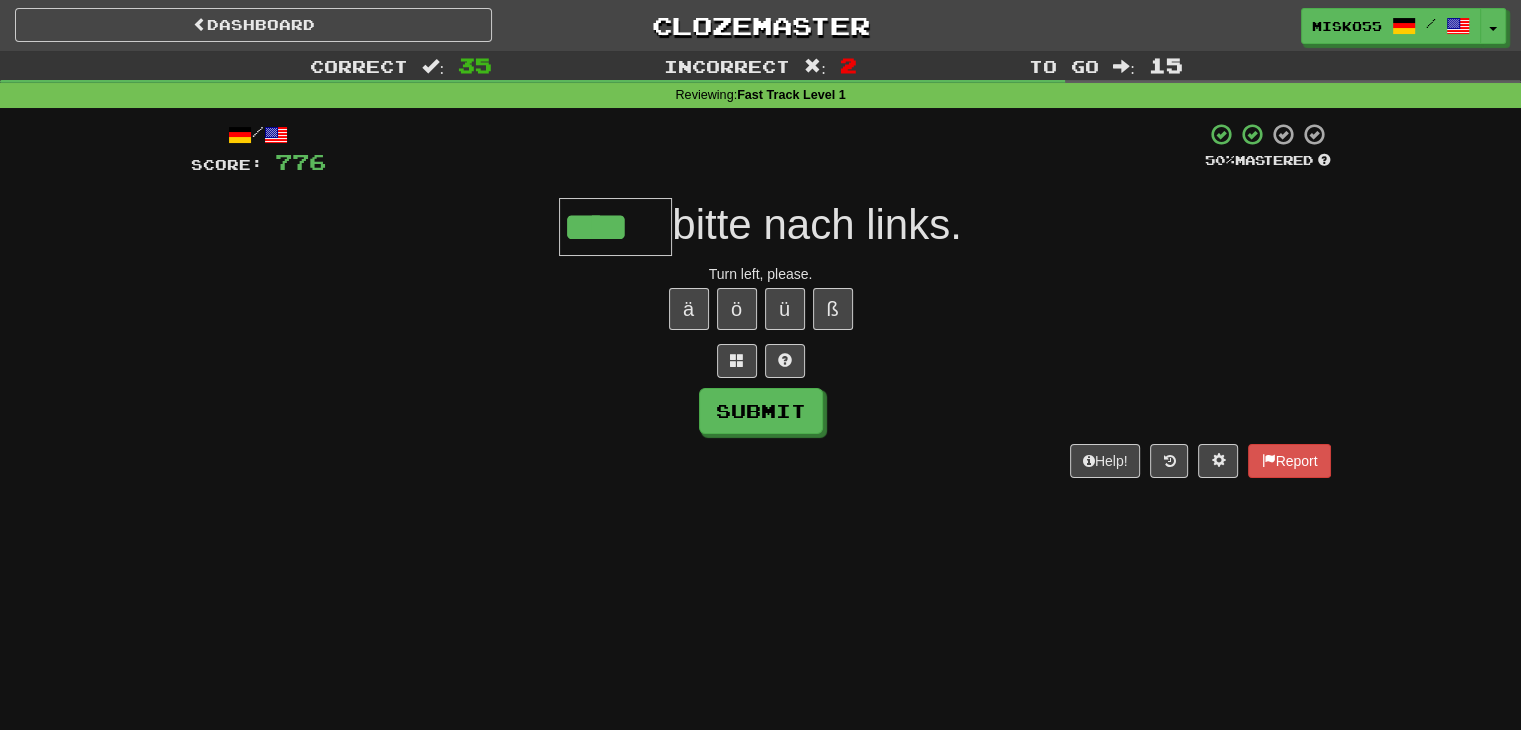 type on "****" 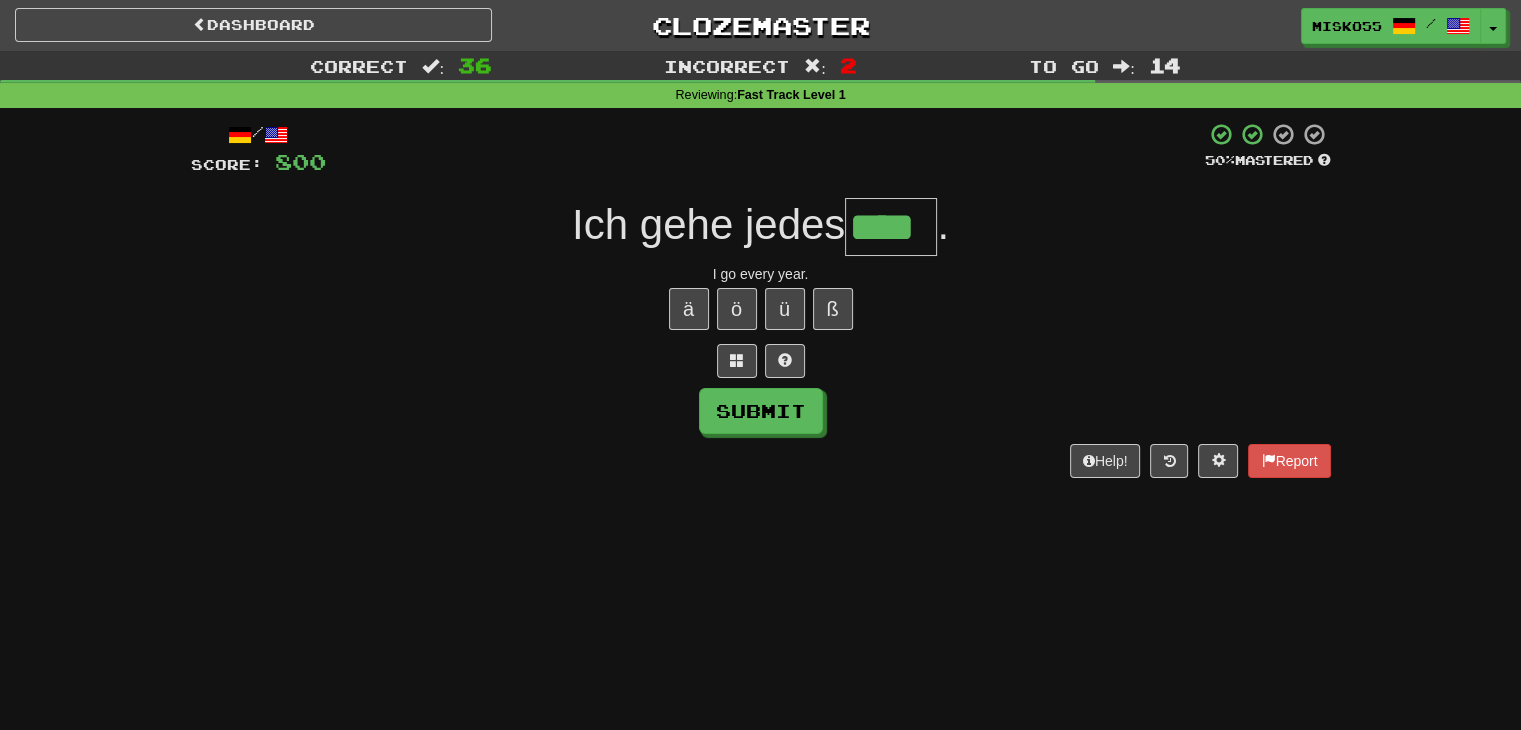 type on "****" 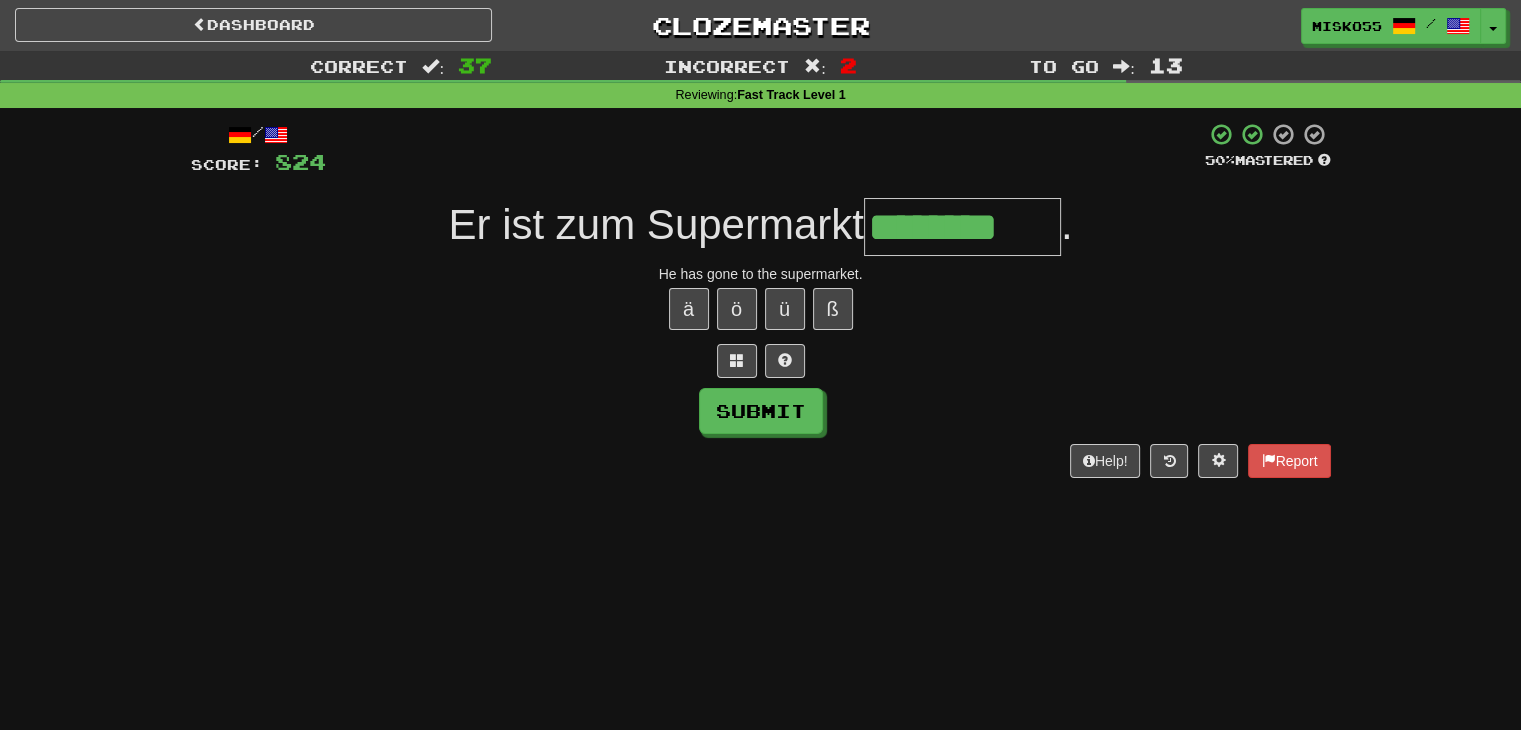 type on "********" 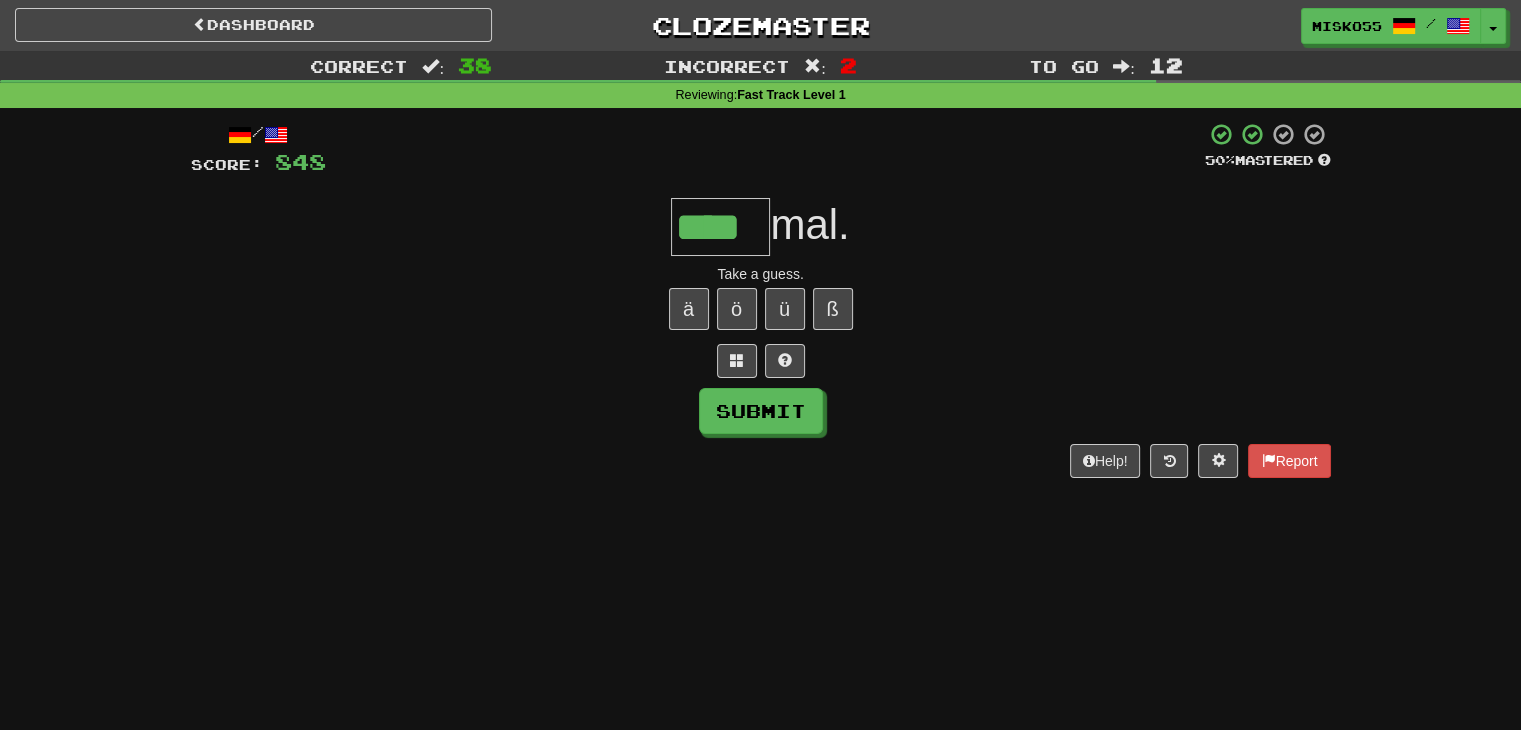 type on "****" 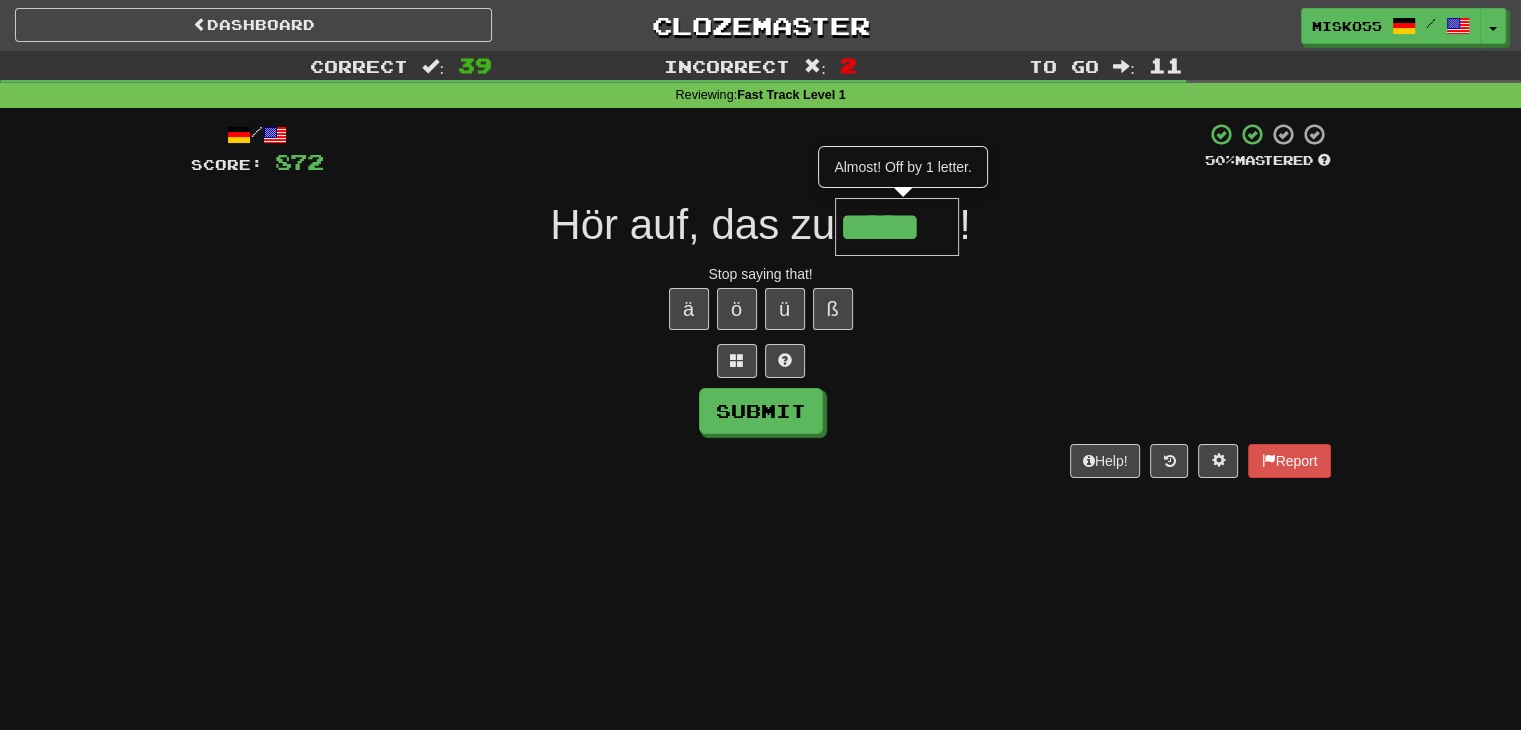 type on "*****" 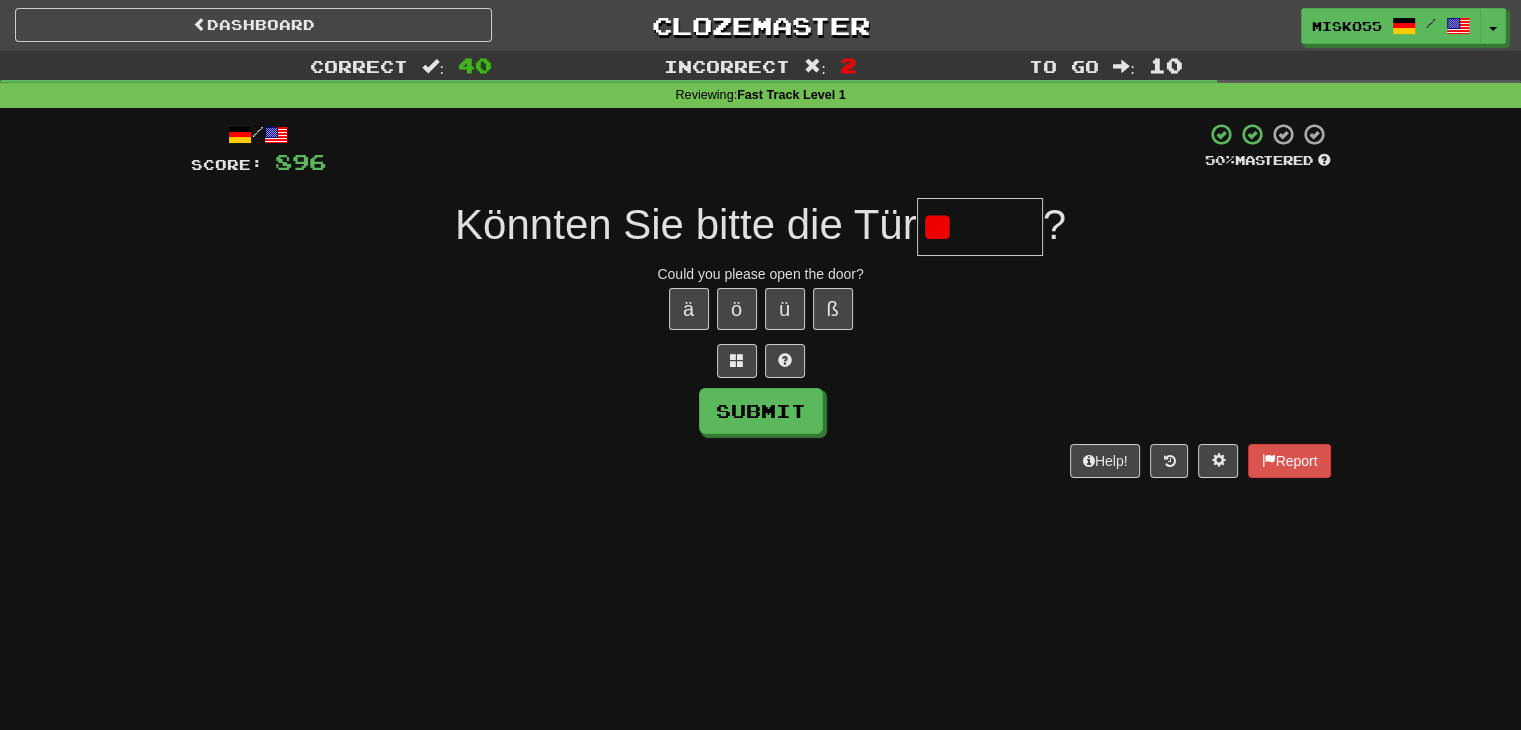 type on "*" 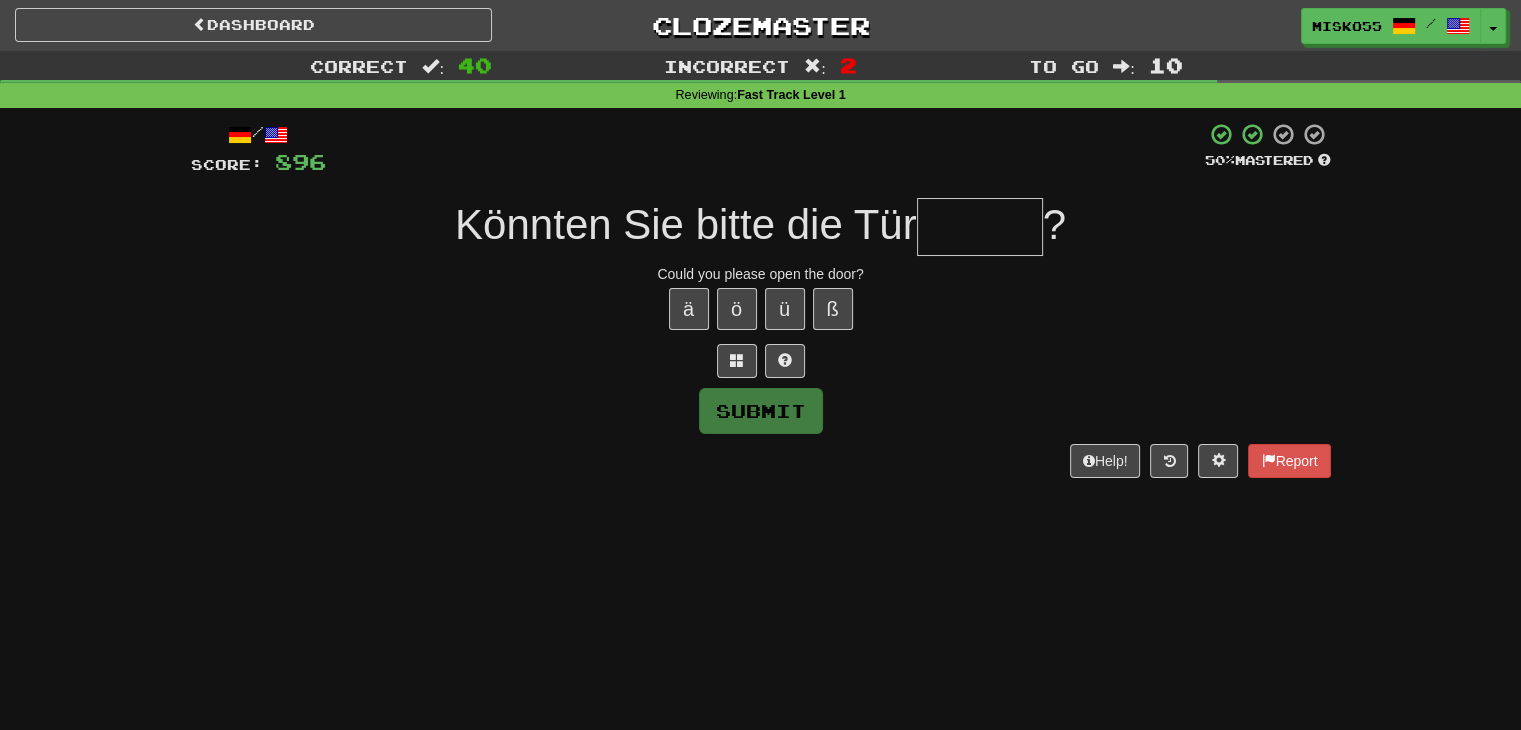 type on "*" 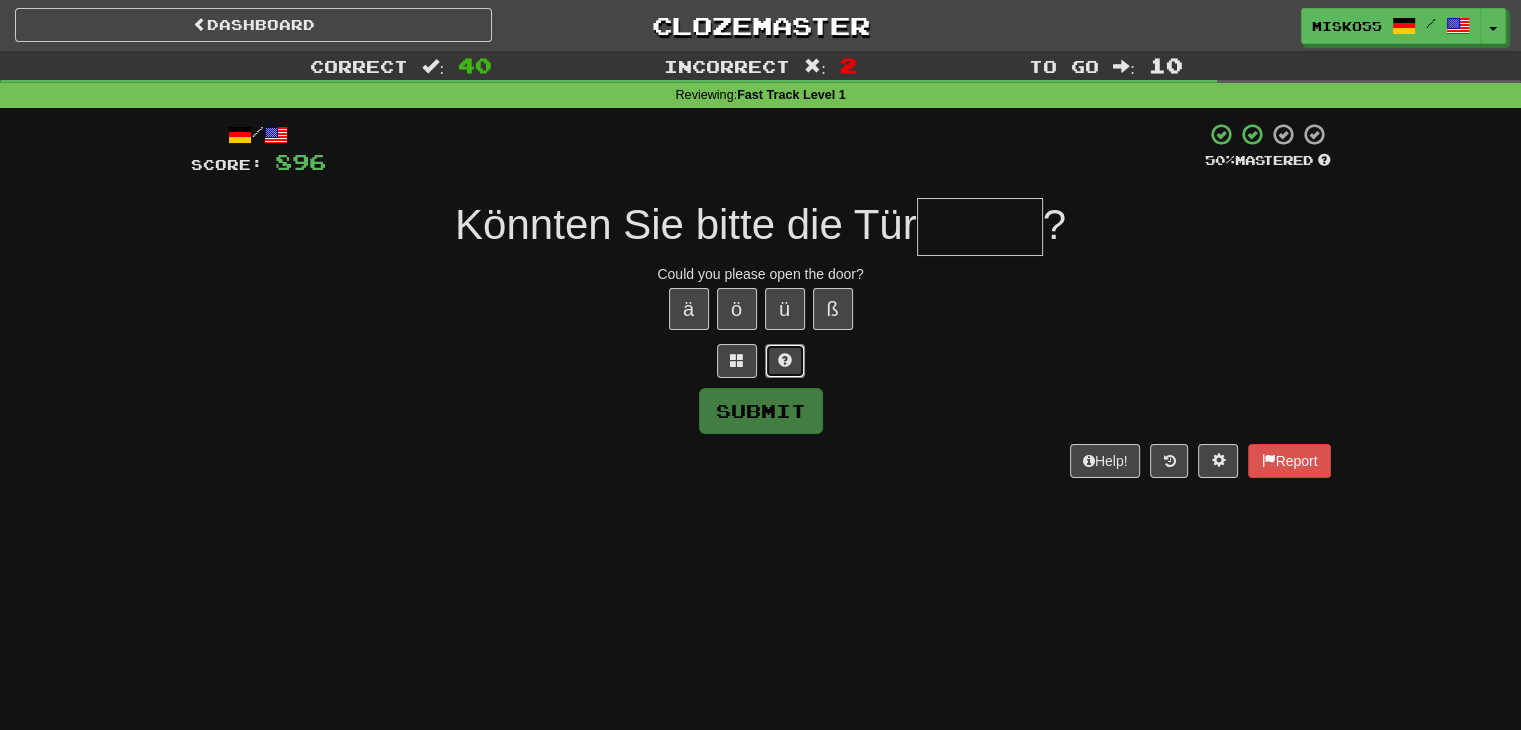 click at bounding box center (785, 360) 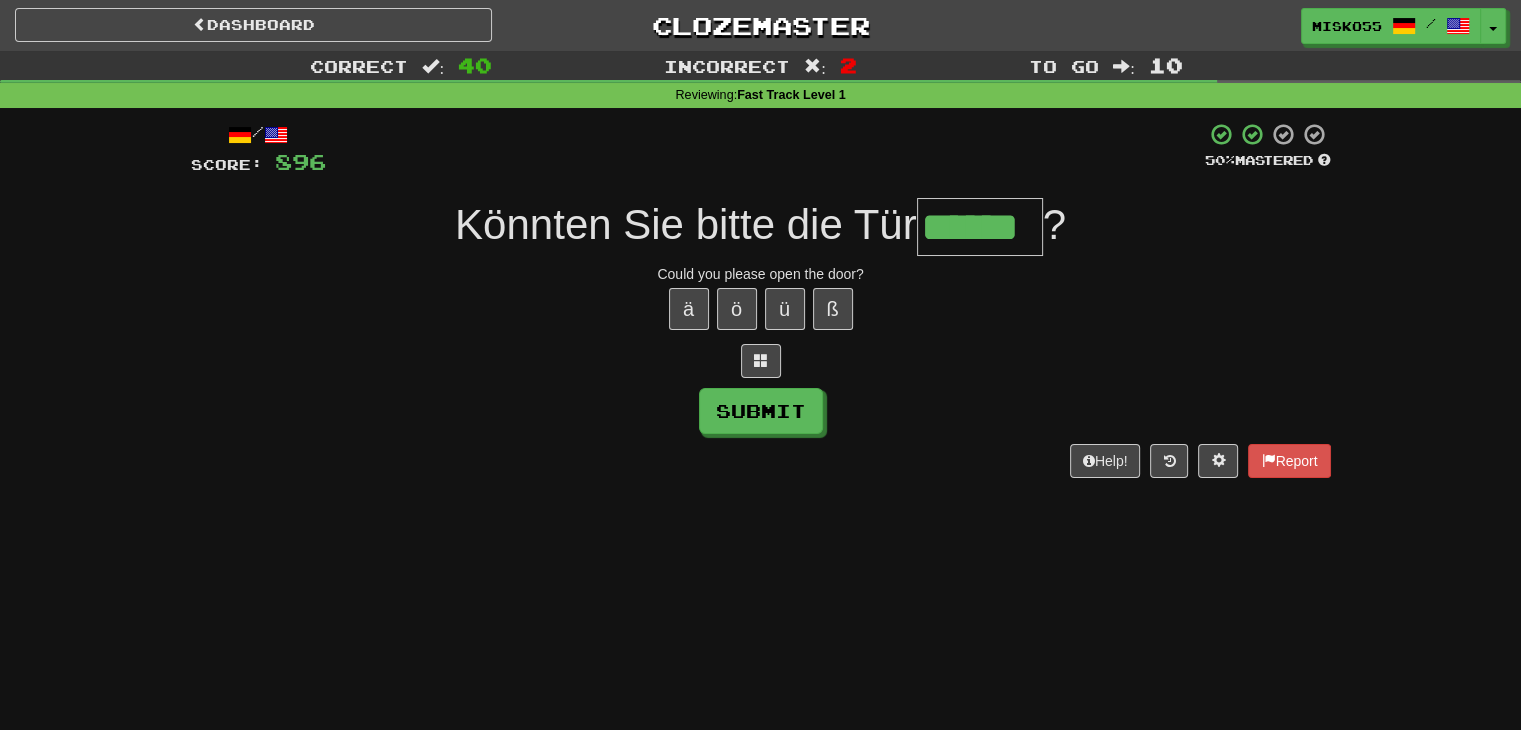 type on "******" 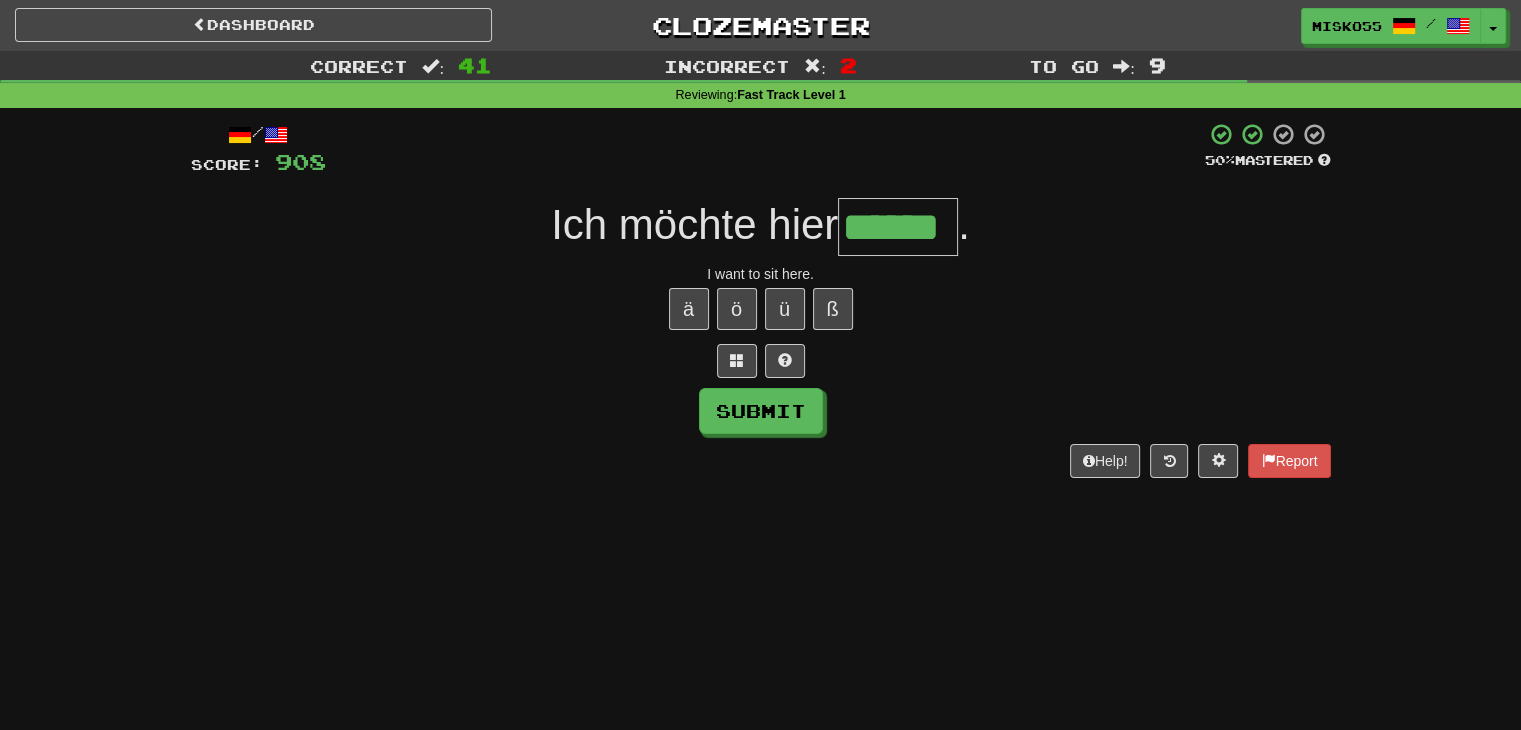 type on "******" 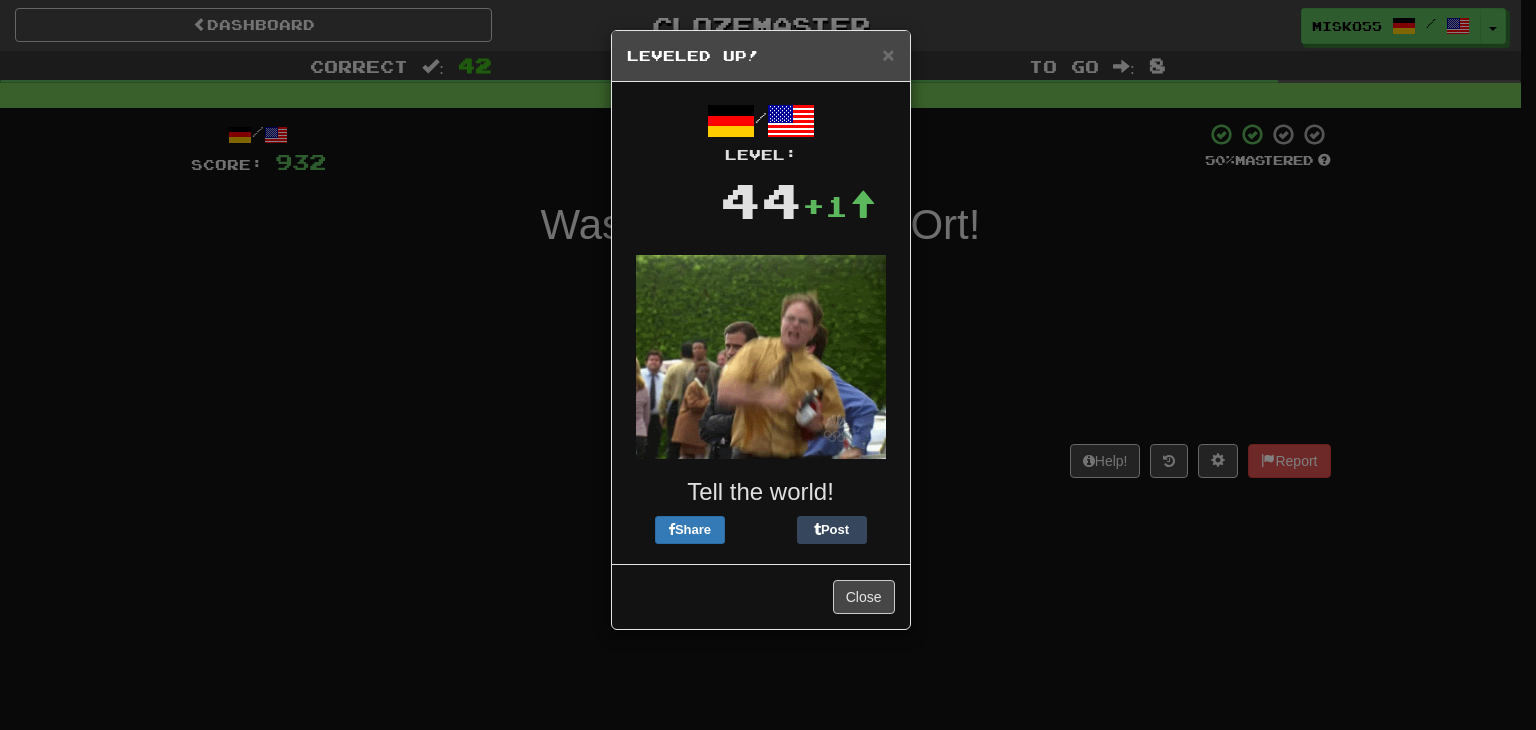 click on "Leveled Up!" at bounding box center (761, 56) 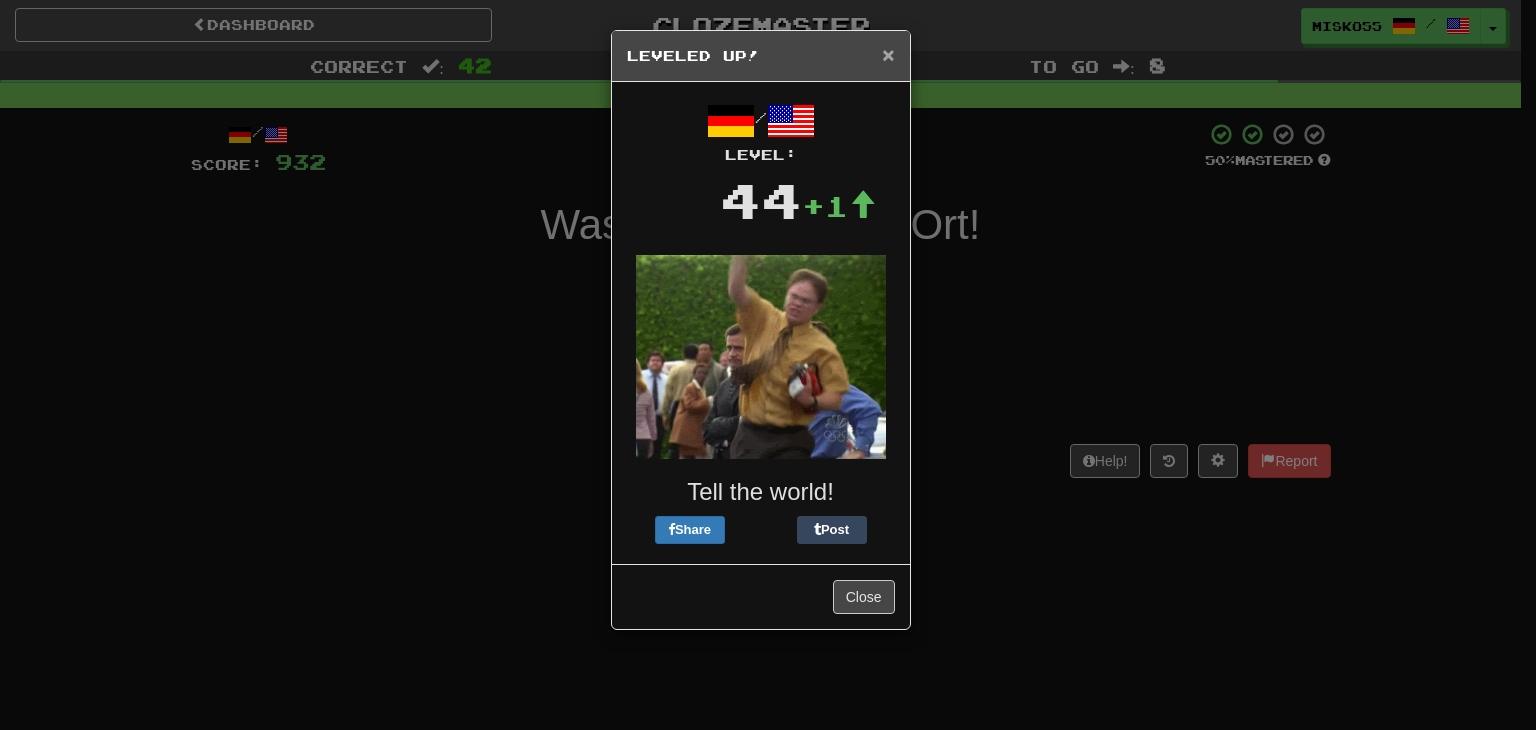 click on "×" at bounding box center [888, 54] 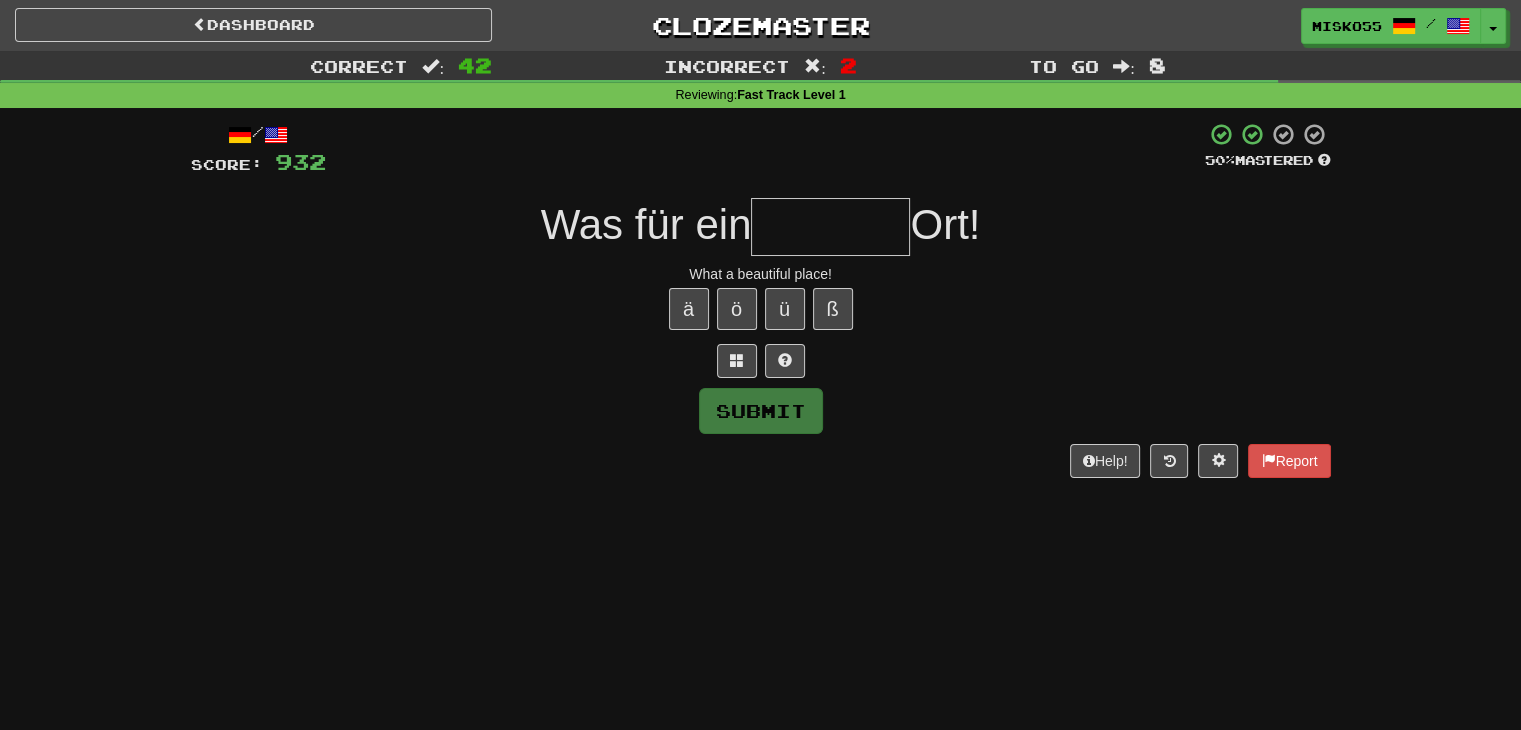 click at bounding box center (830, 227) 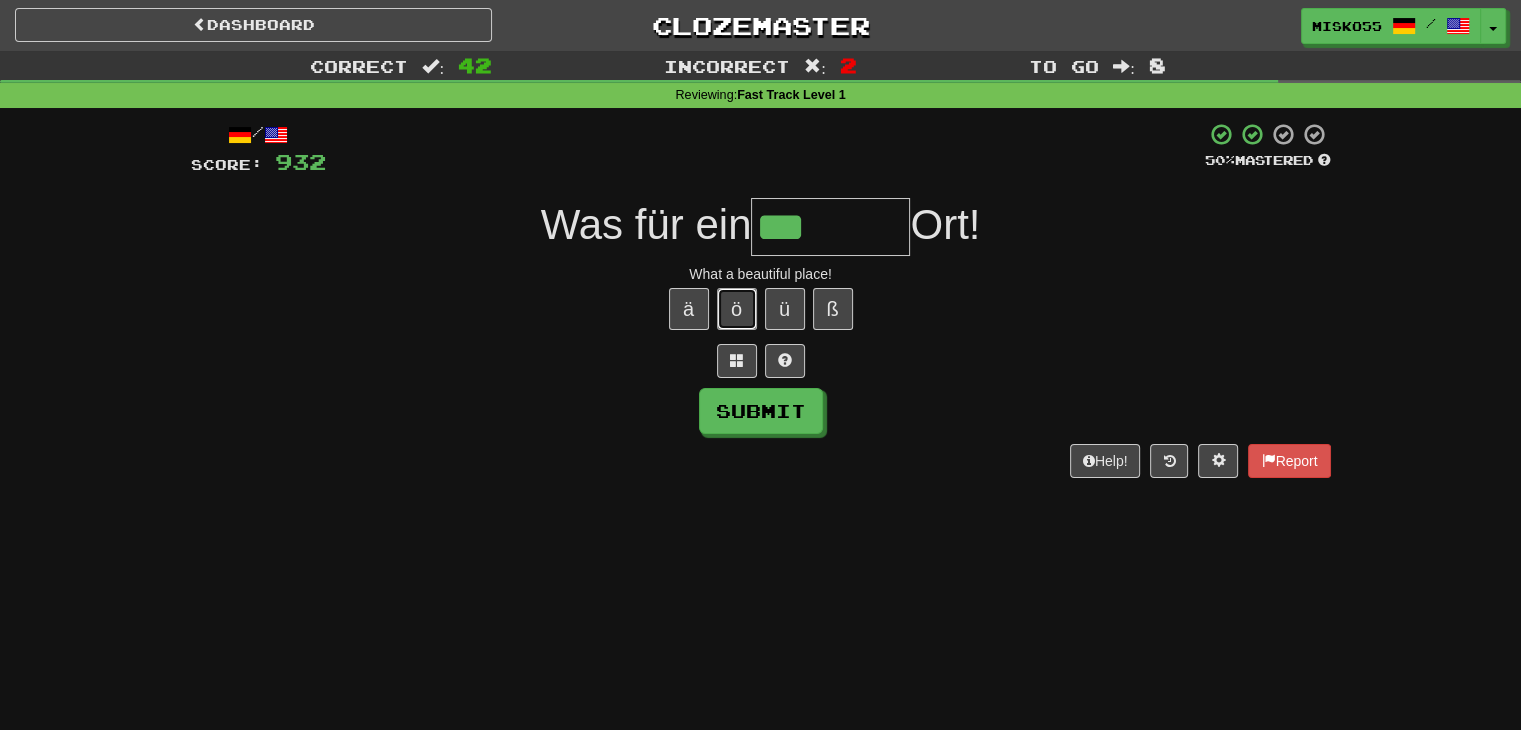 click on "ö" at bounding box center [737, 309] 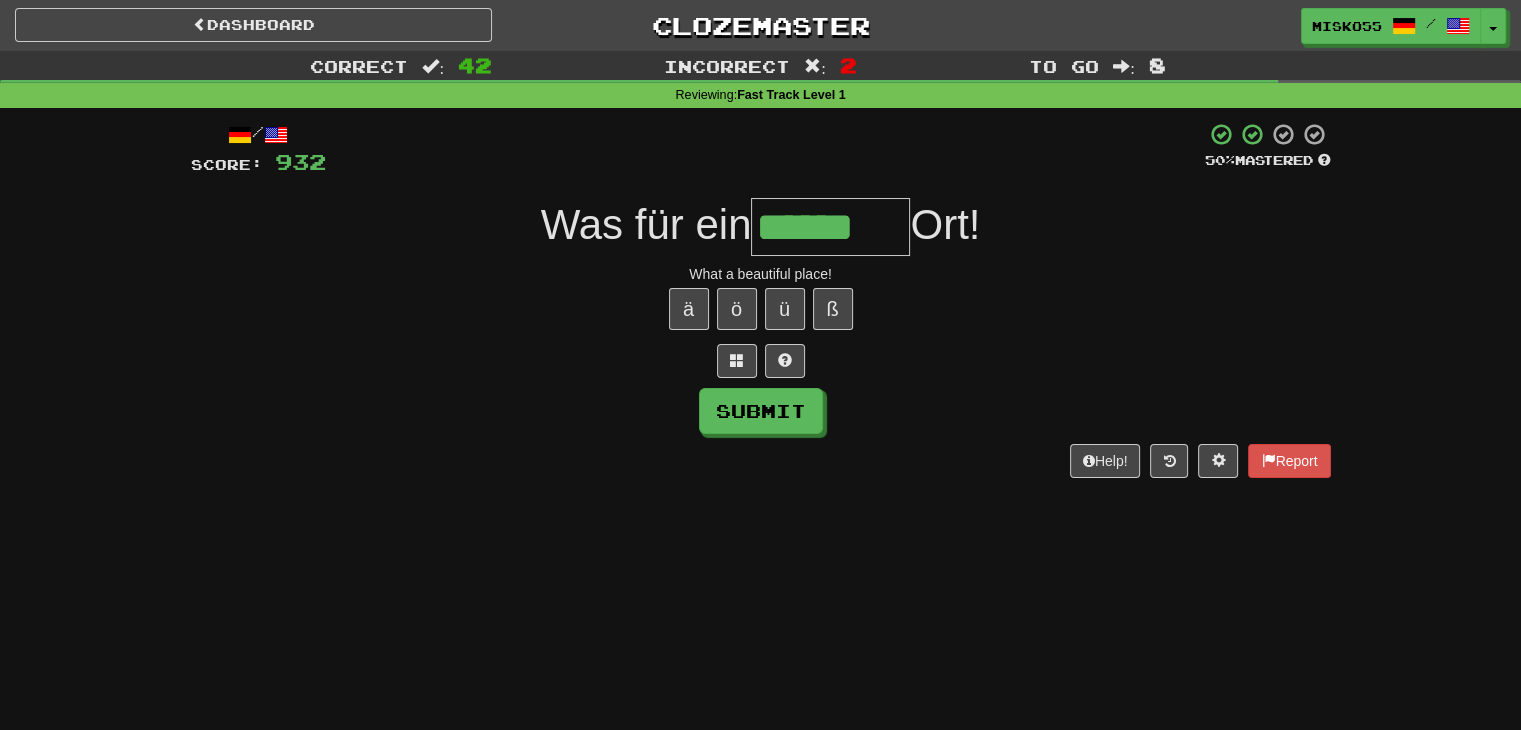 scroll, scrollTop: 0, scrollLeft: 0, axis: both 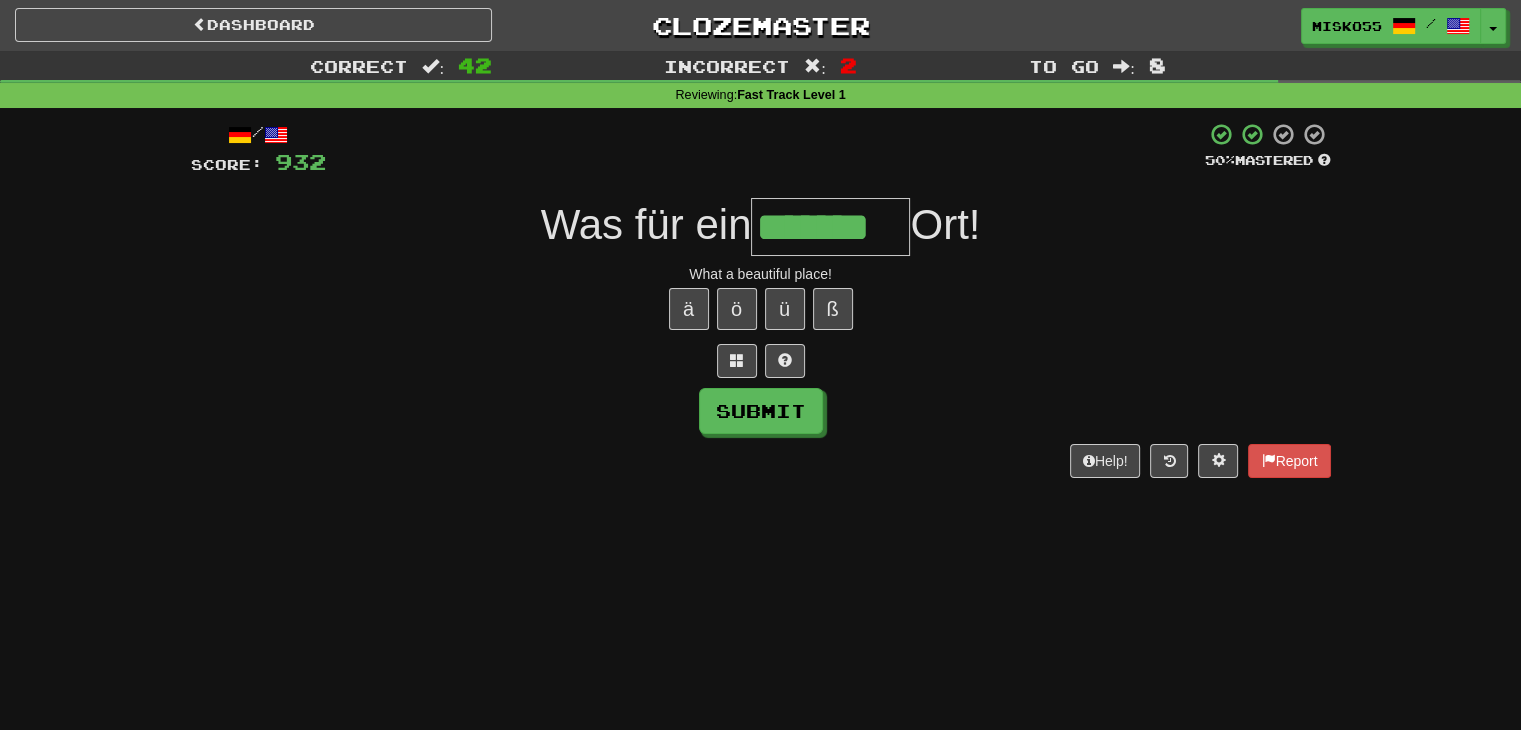 type on "*******" 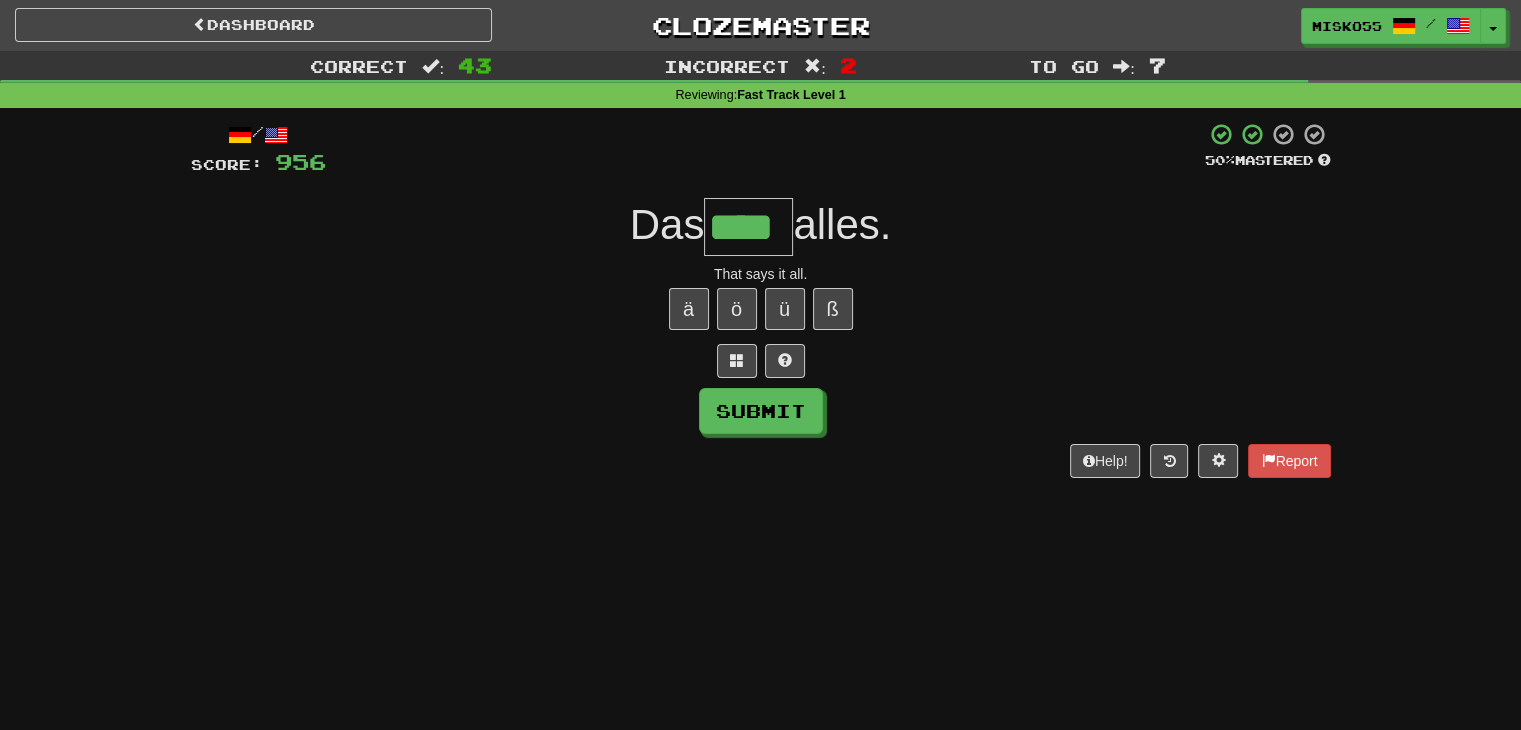 type on "****" 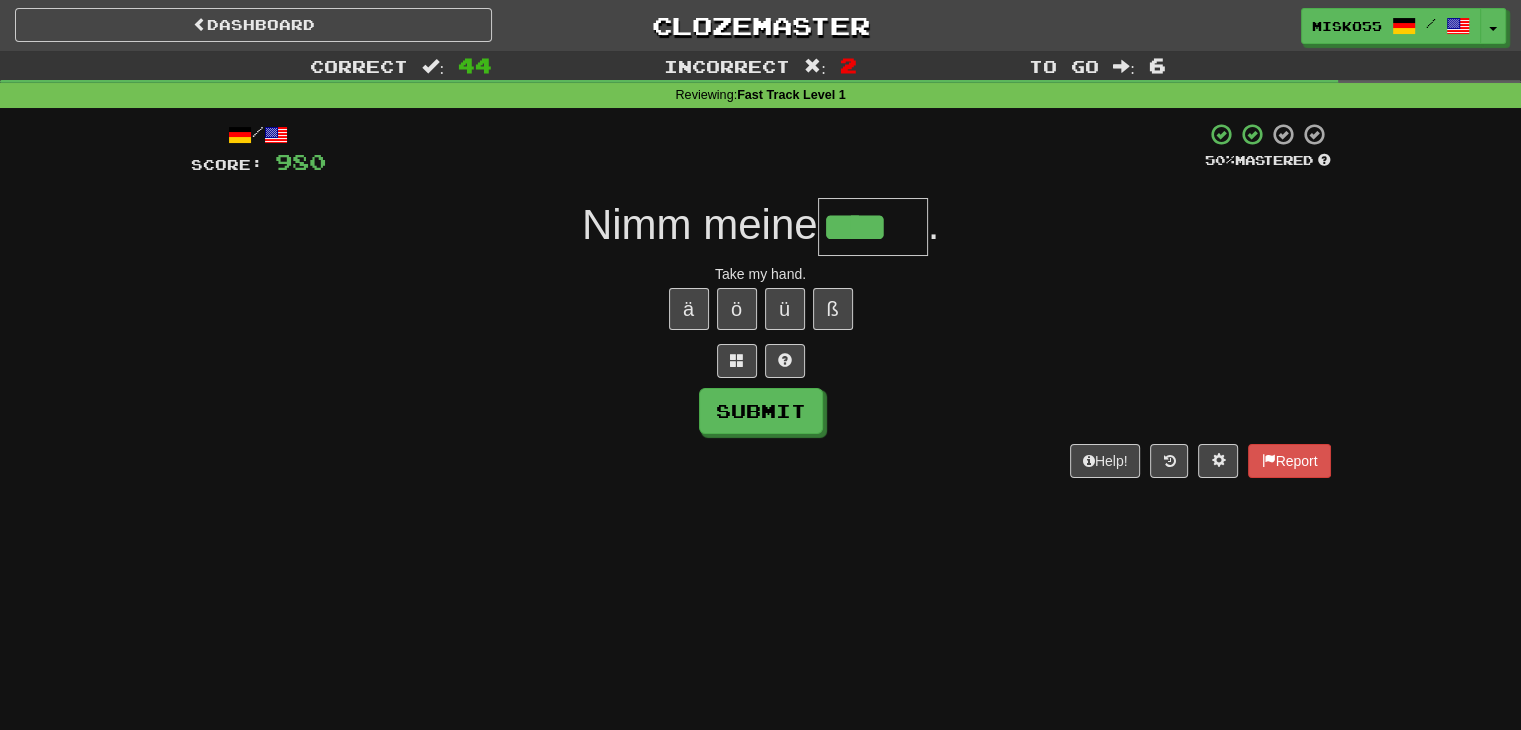 type on "****" 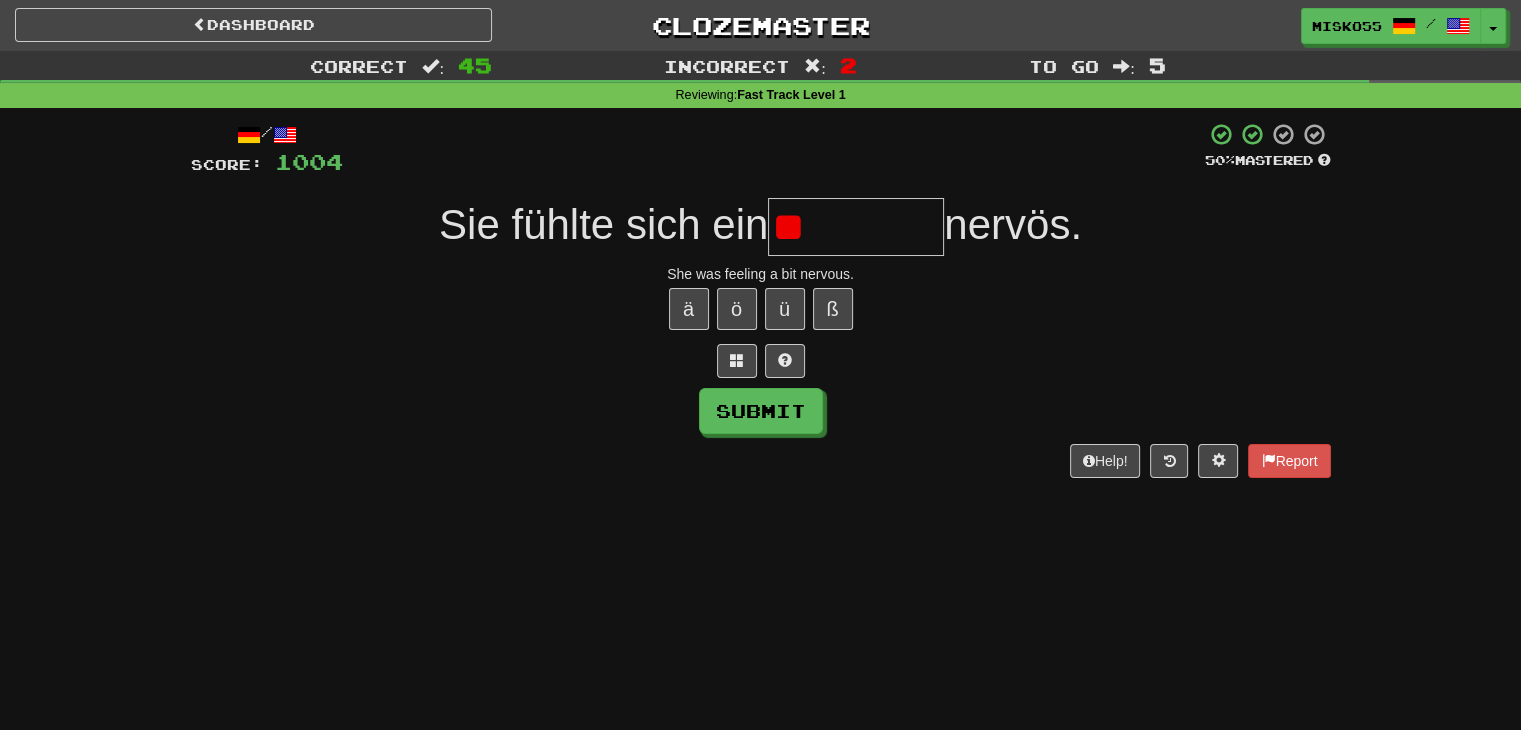 type on "*" 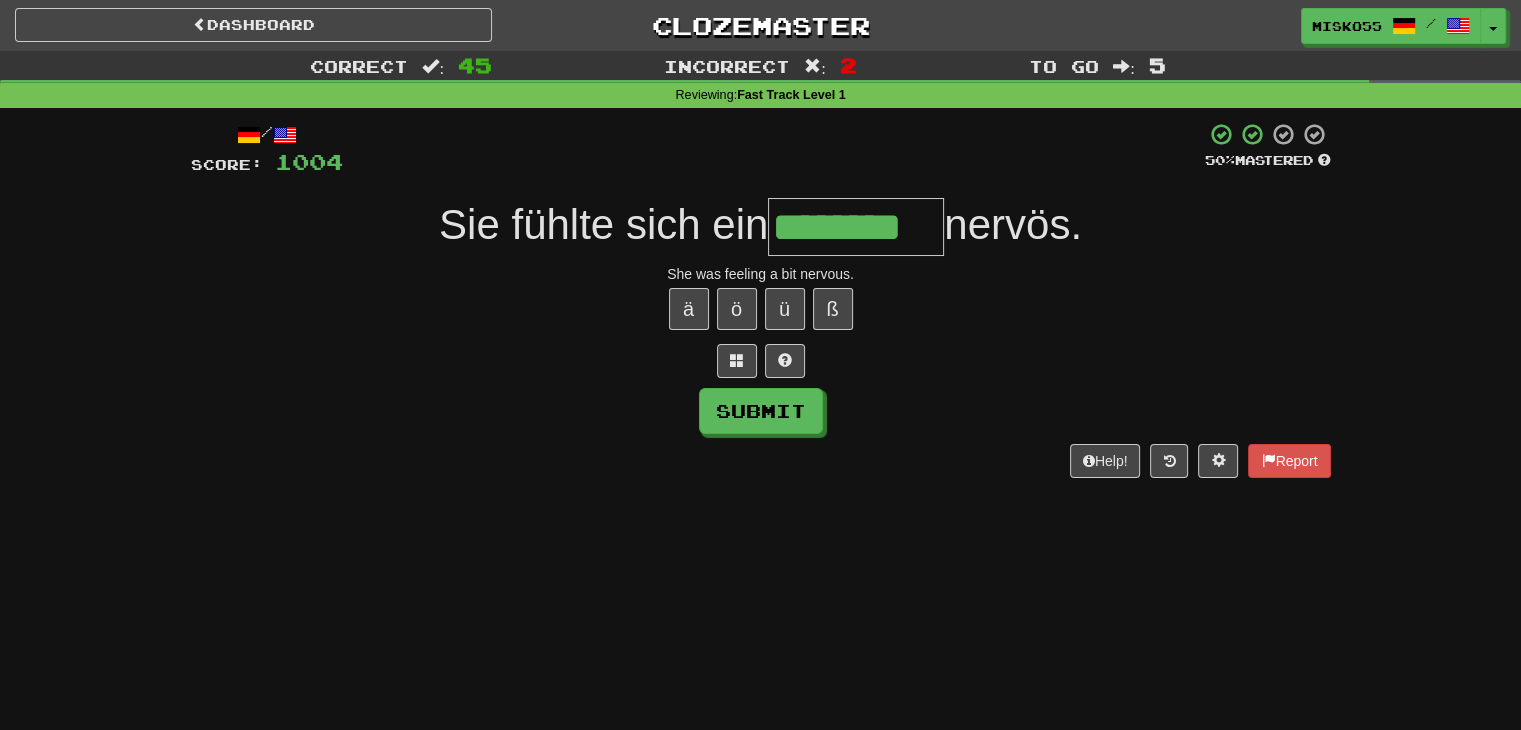 type on "********" 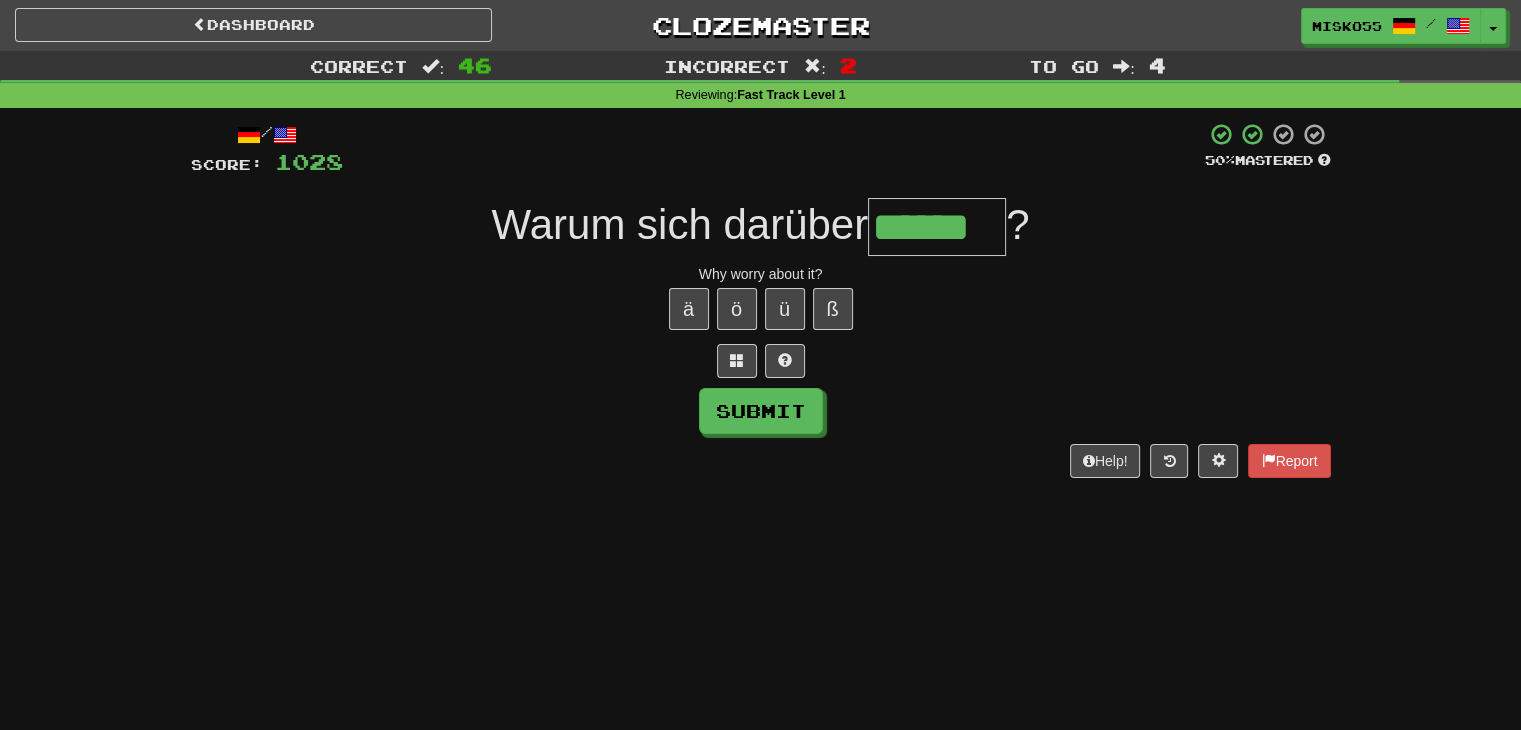 type on "******" 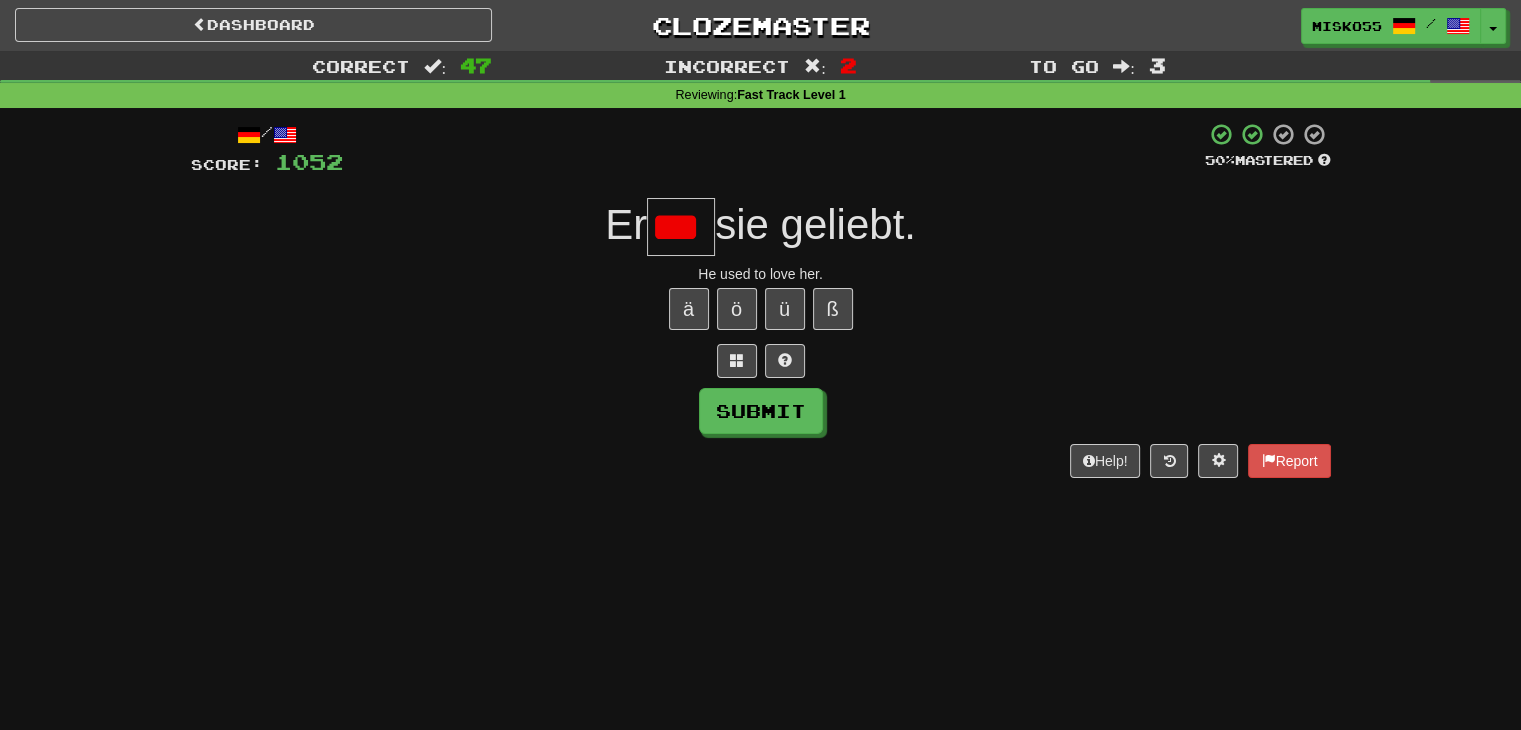 scroll, scrollTop: 0, scrollLeft: 0, axis: both 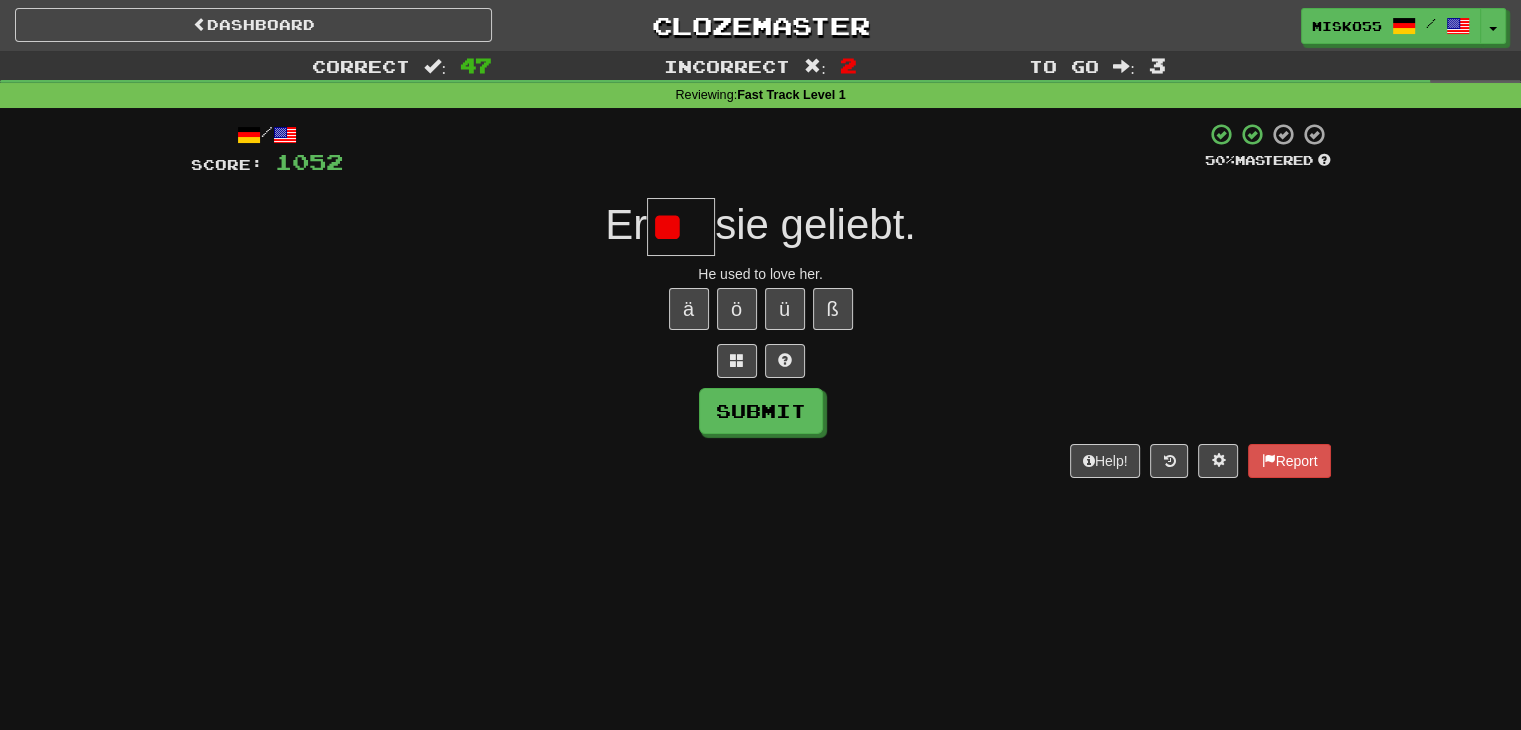 type on "*" 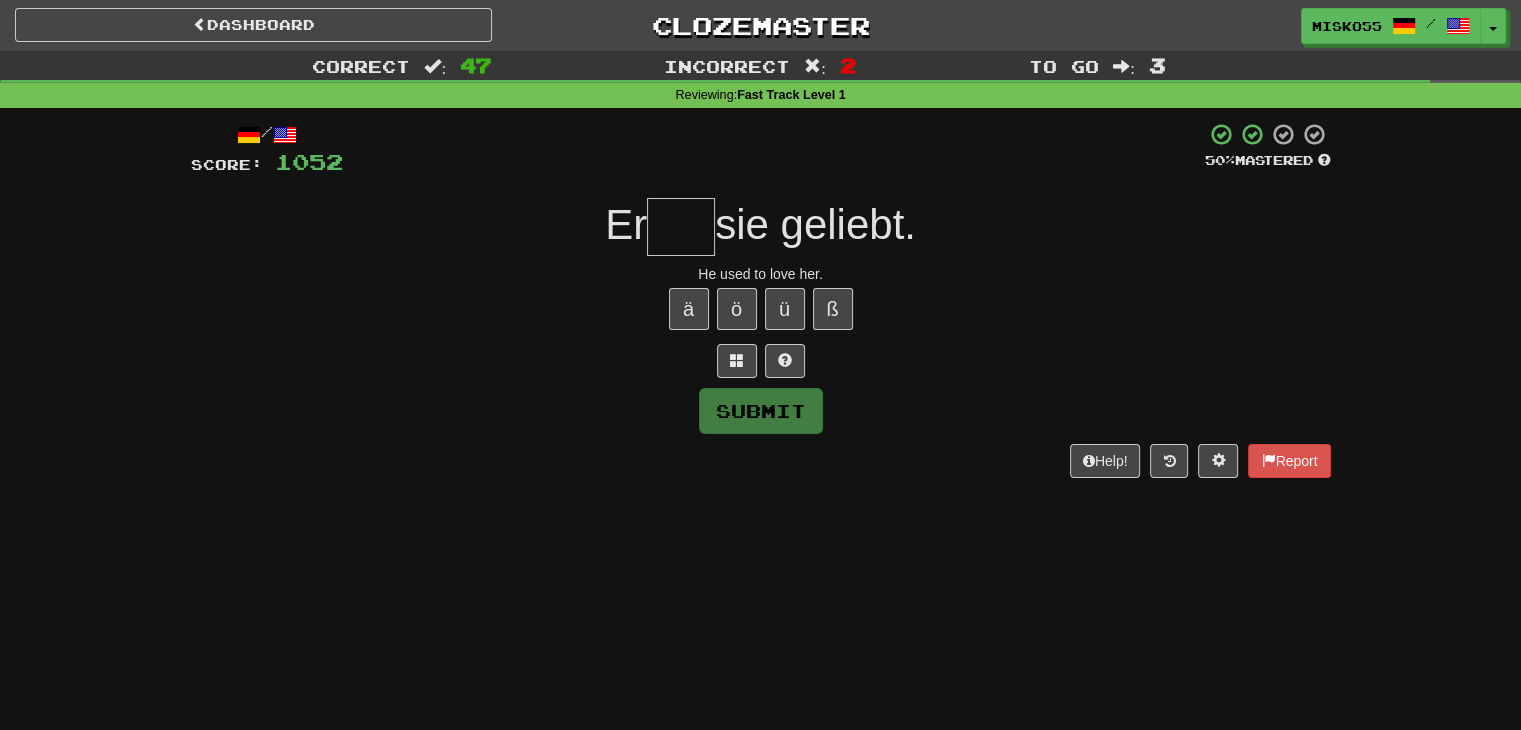 type on "*" 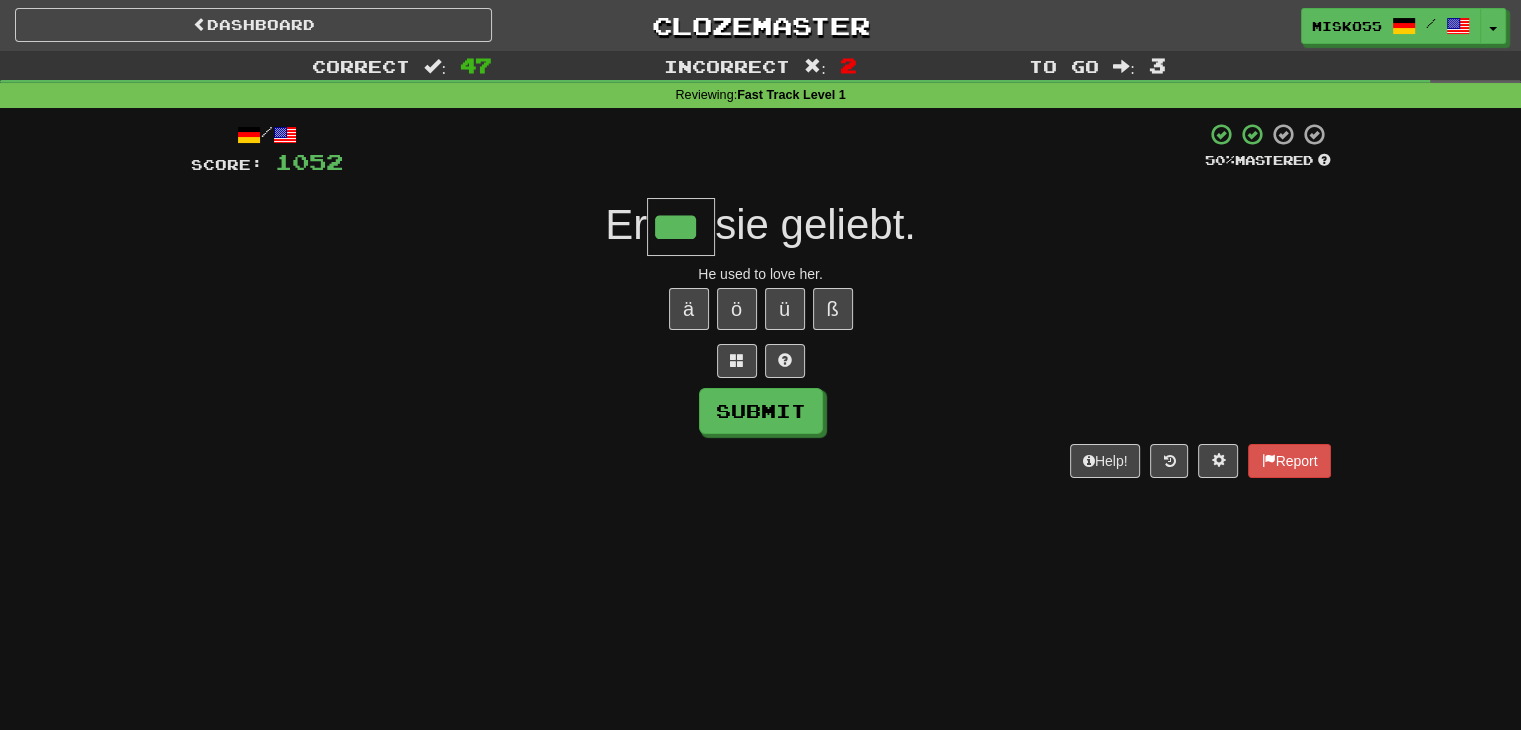 type on "***" 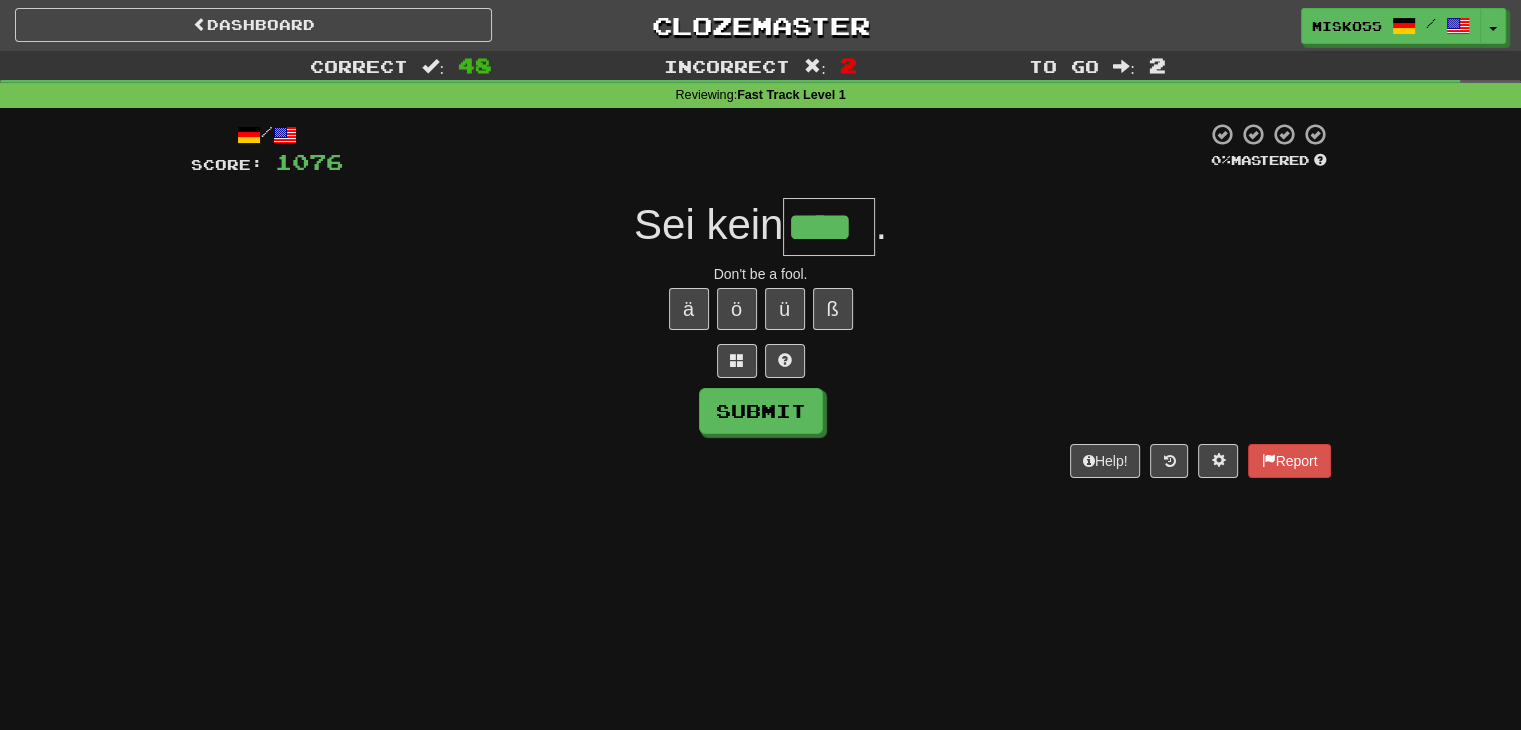 type on "****" 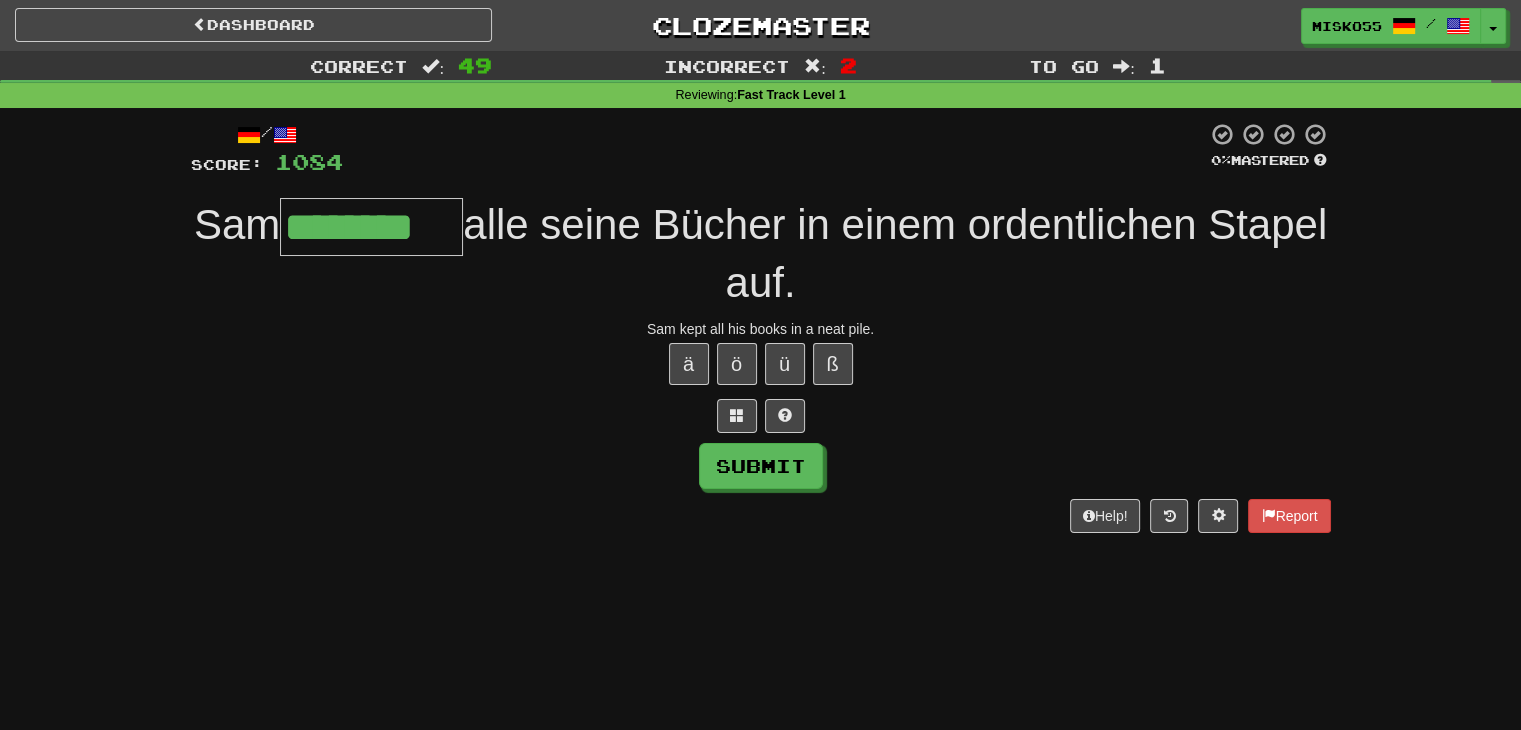 type on "********" 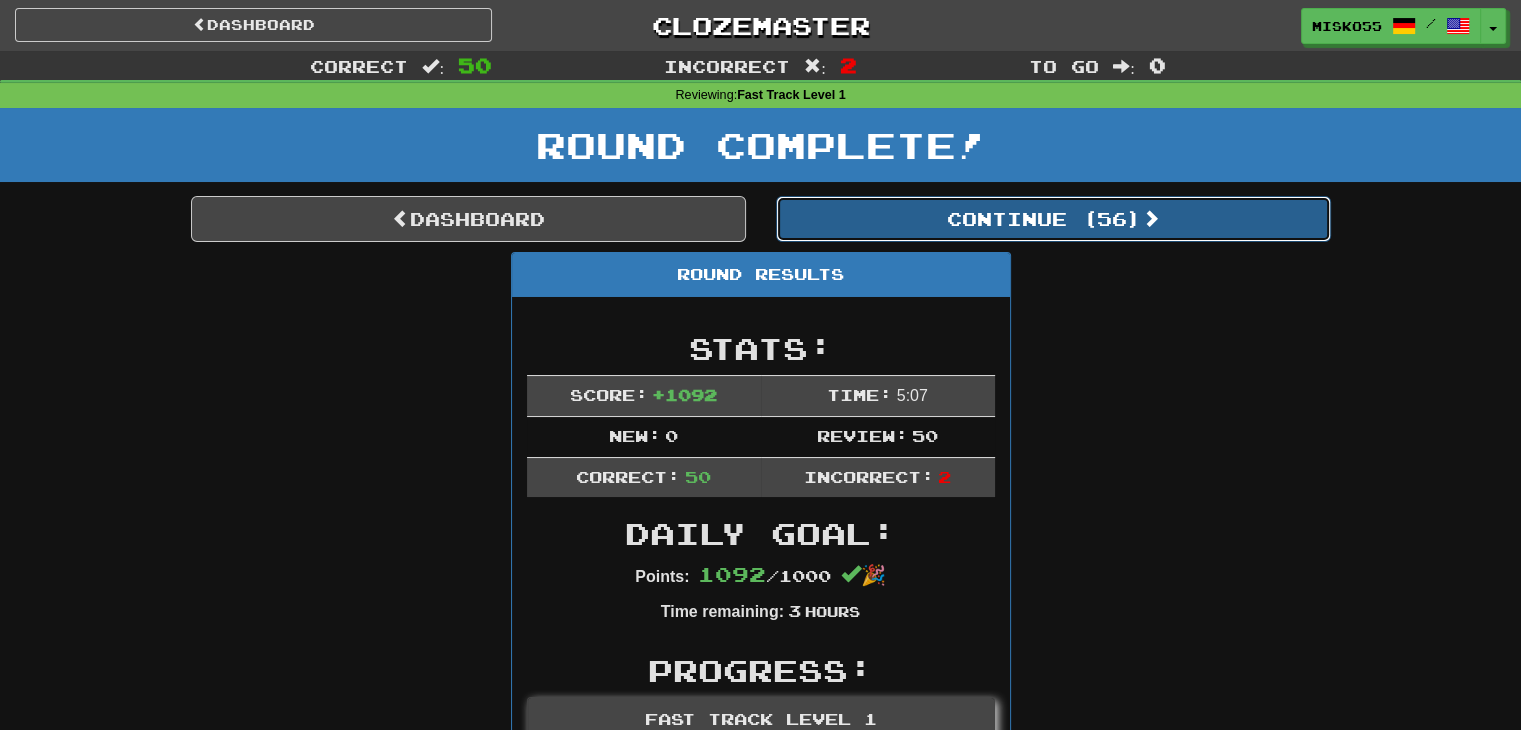 click on "Continue ( 56 )" at bounding box center (1053, 219) 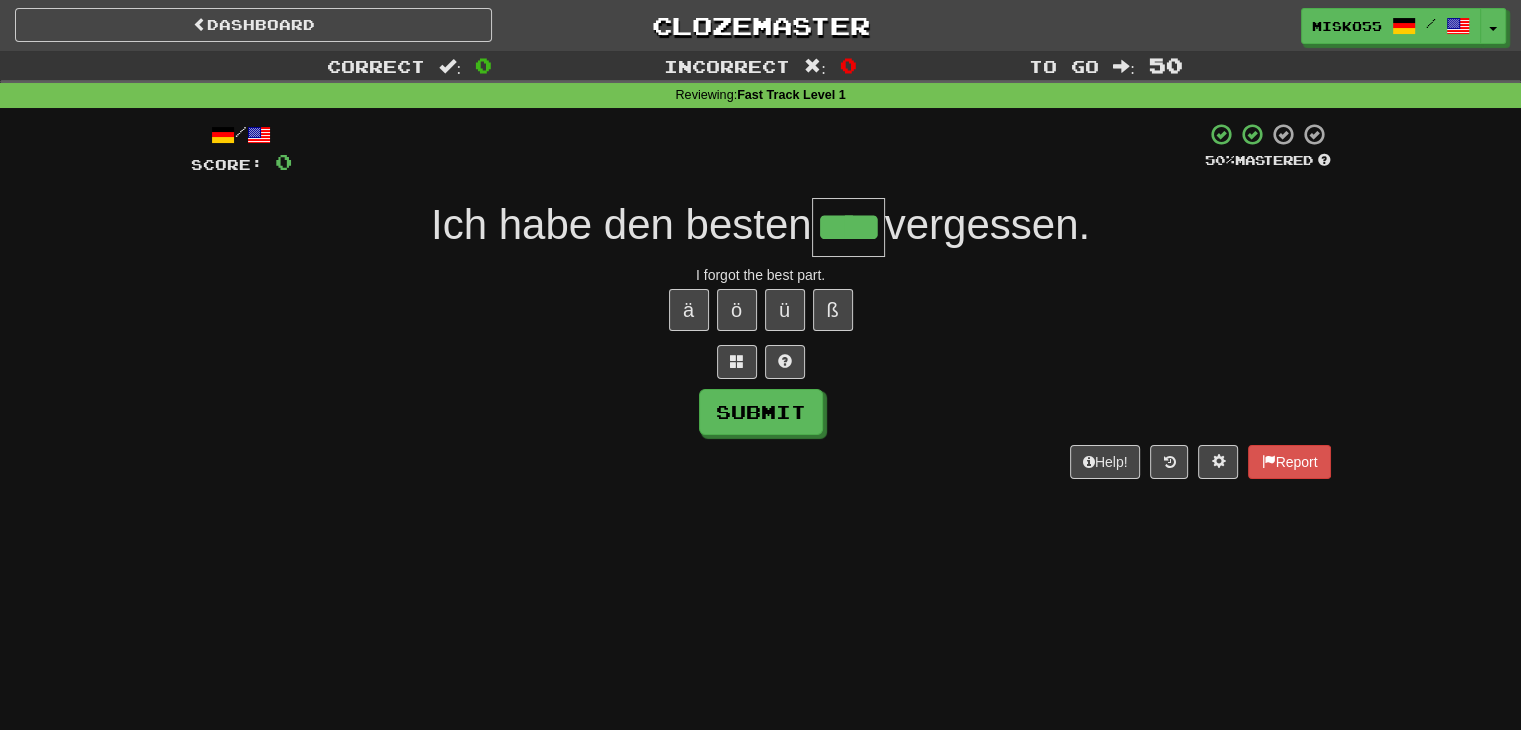 type on "****" 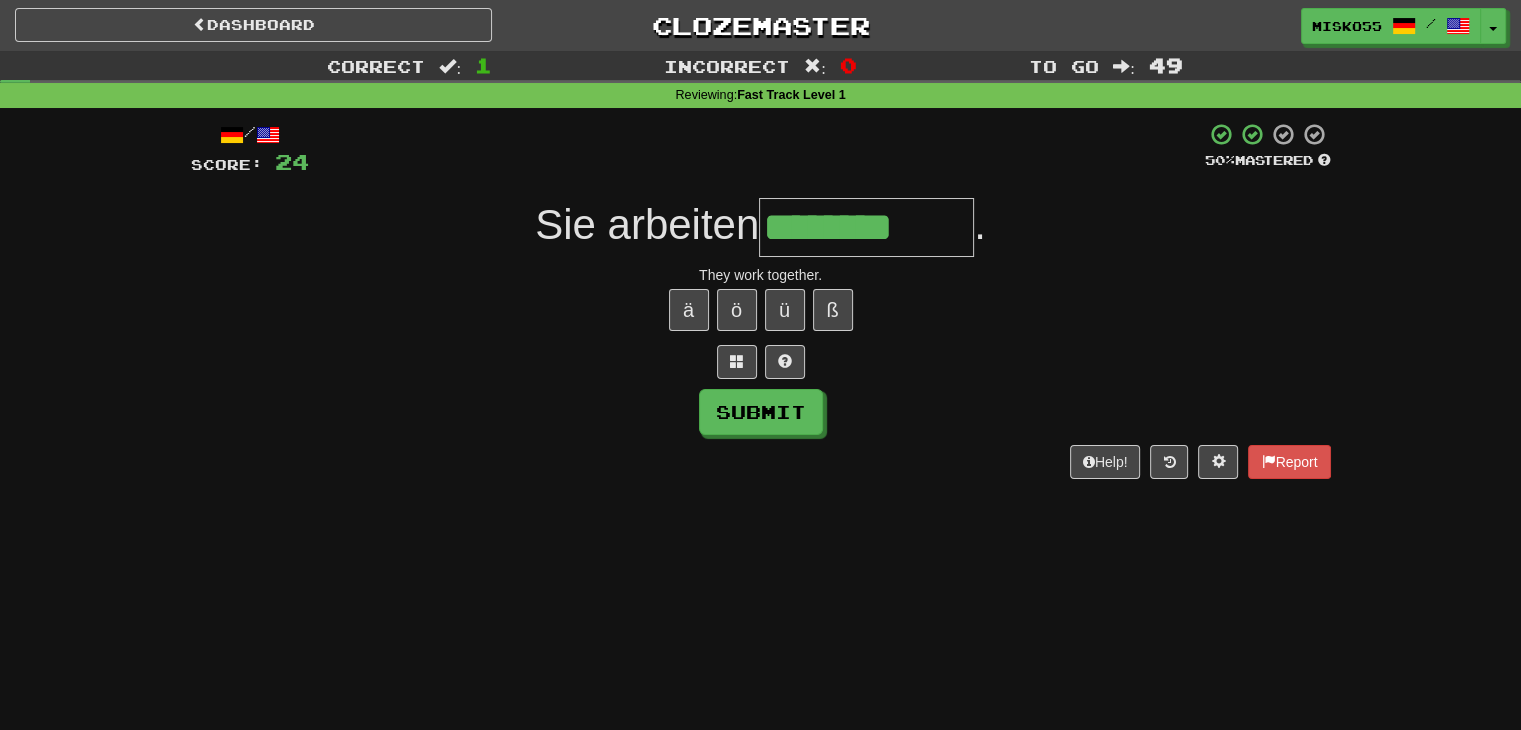 type on "********" 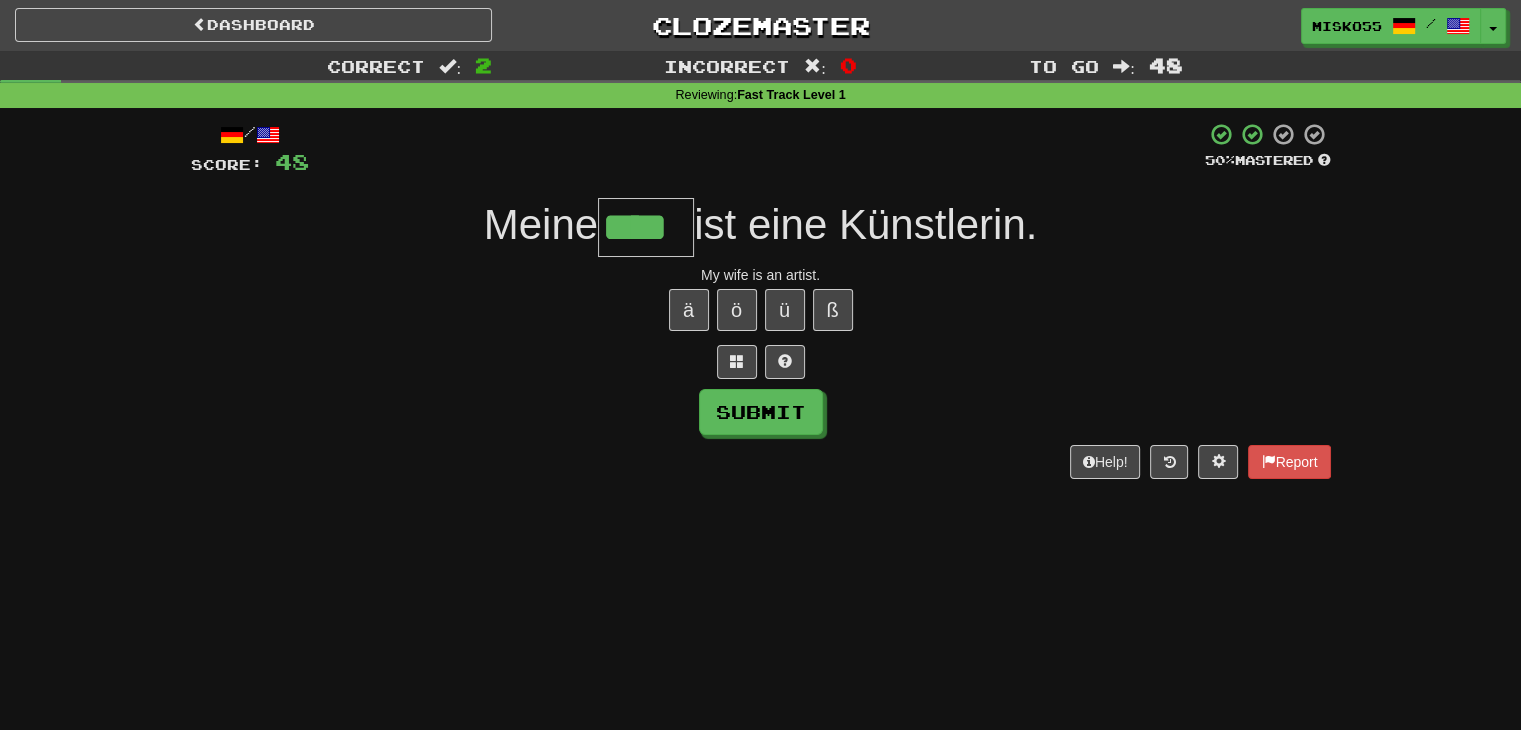 type on "****" 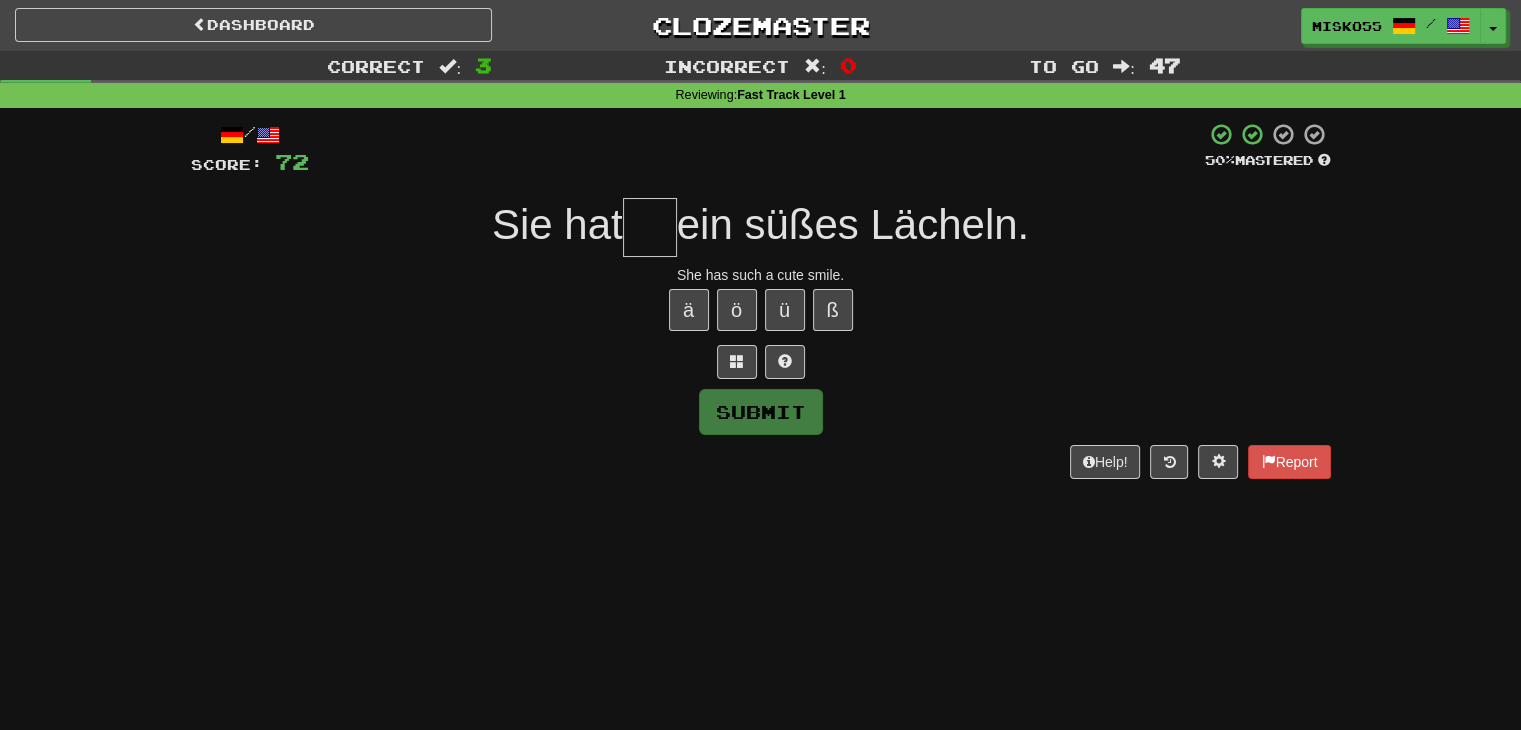 type on "*" 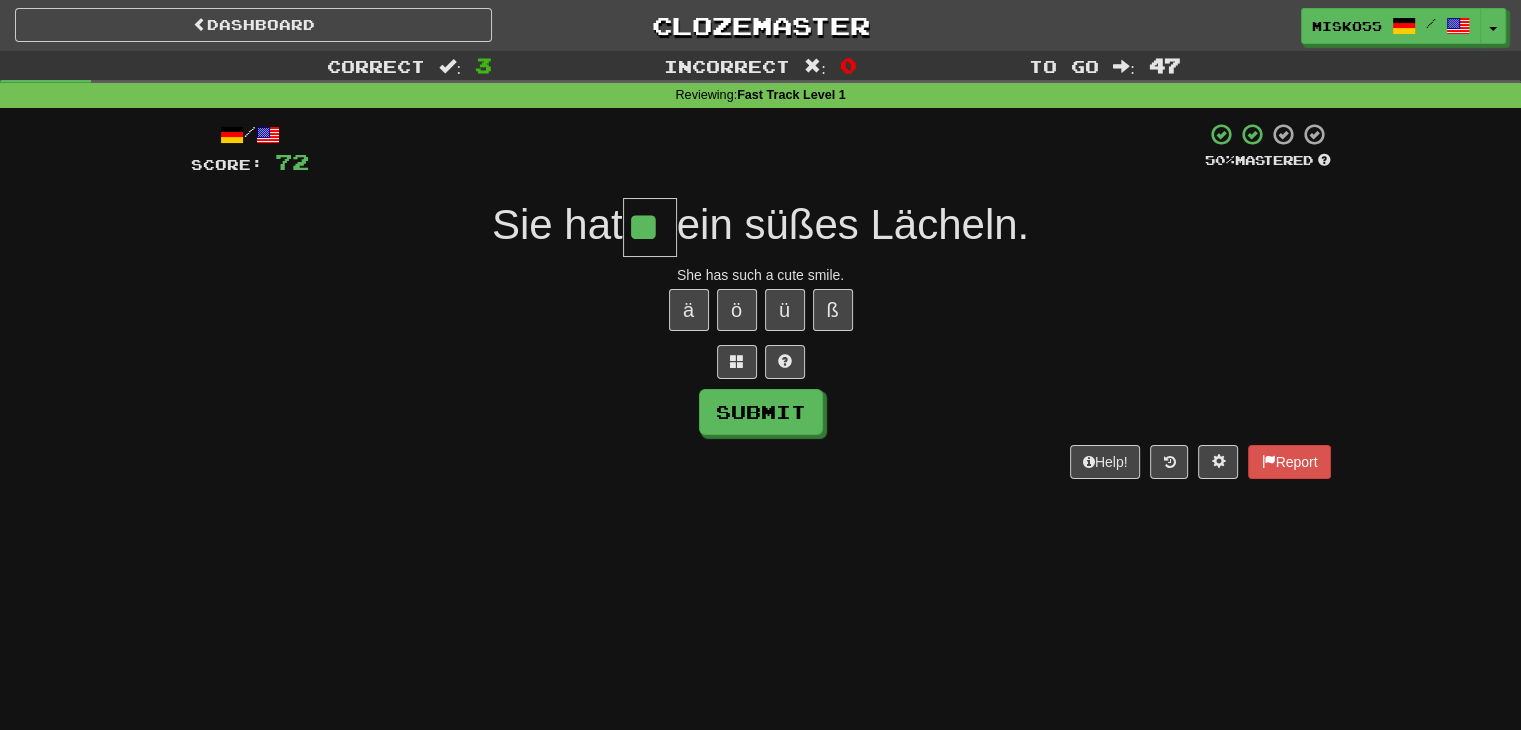 type on "**" 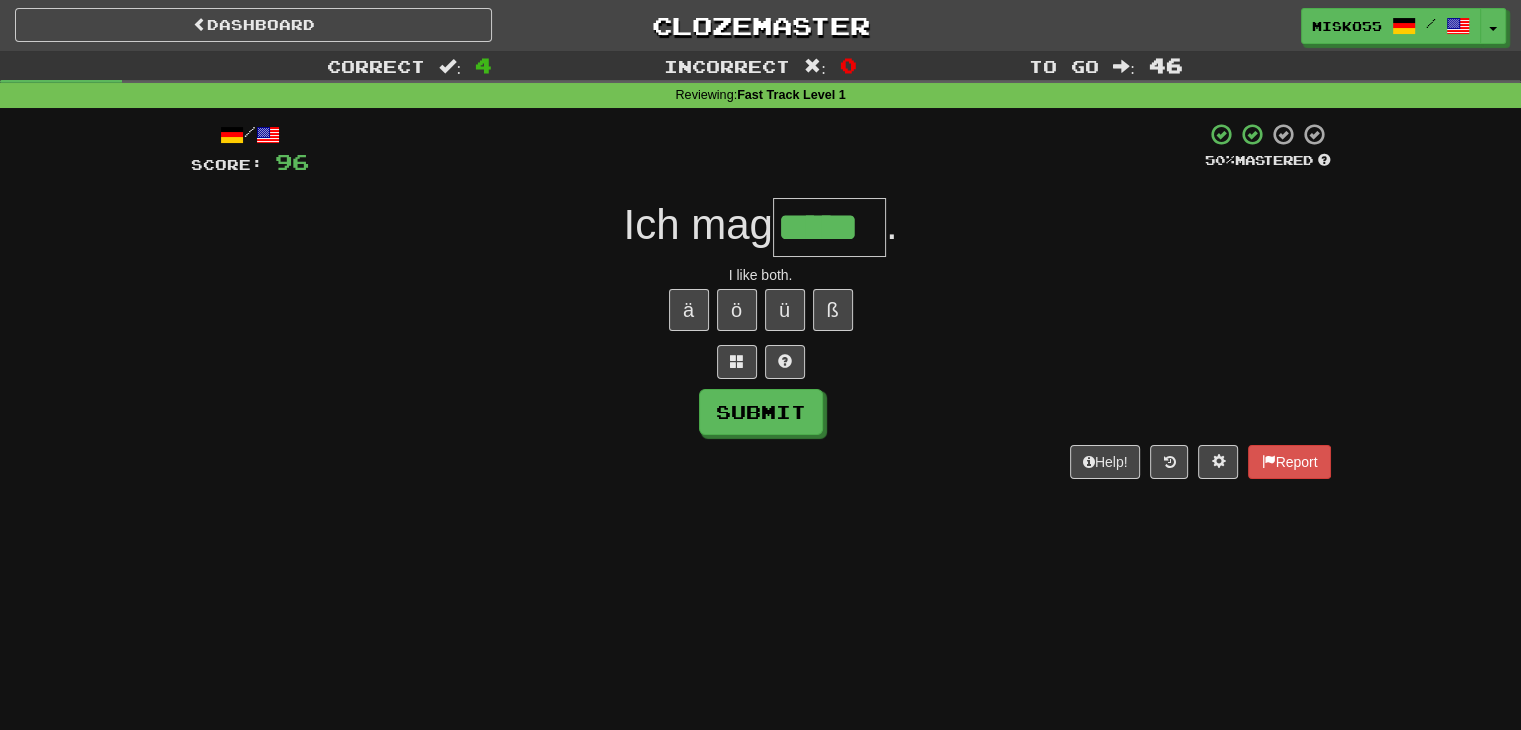 type on "*****" 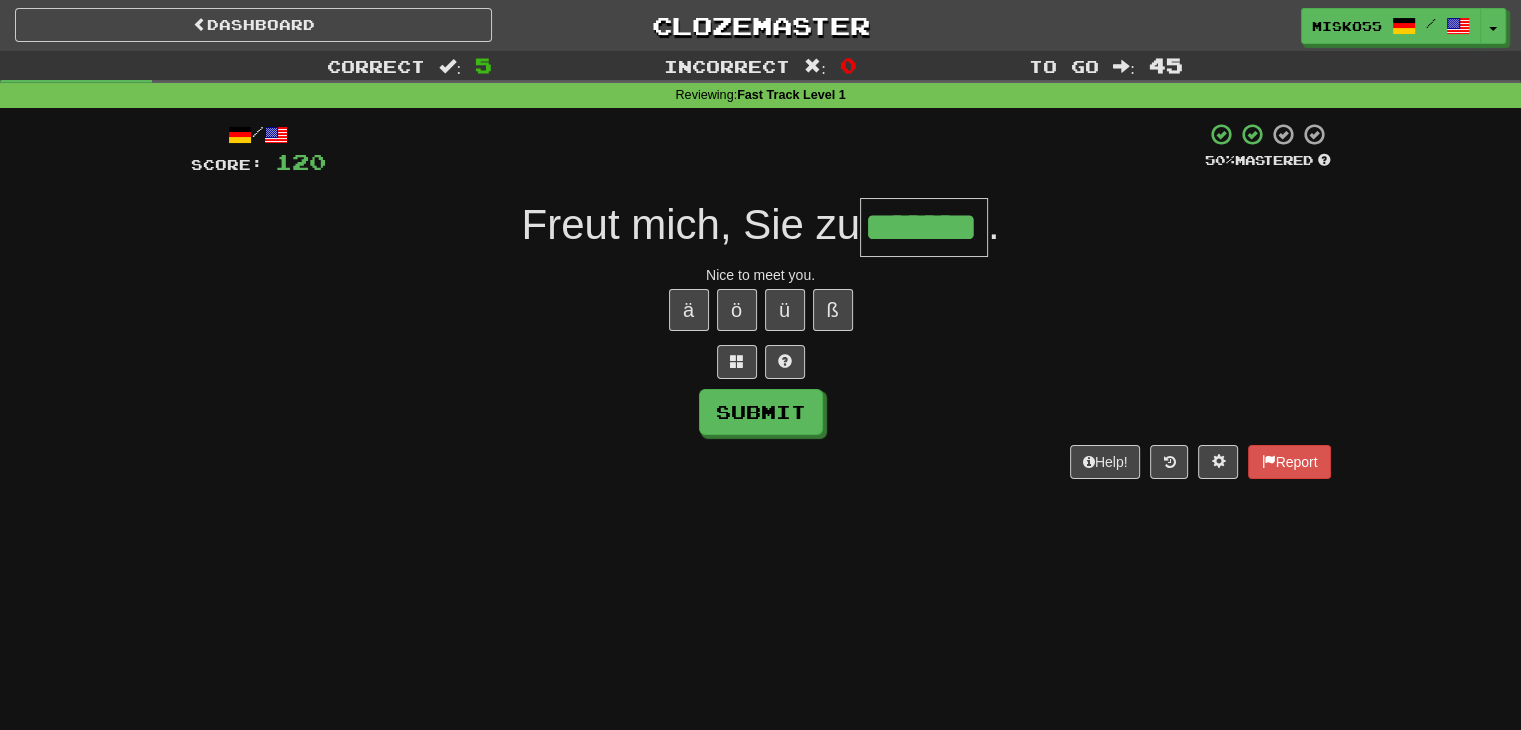 type on "*******" 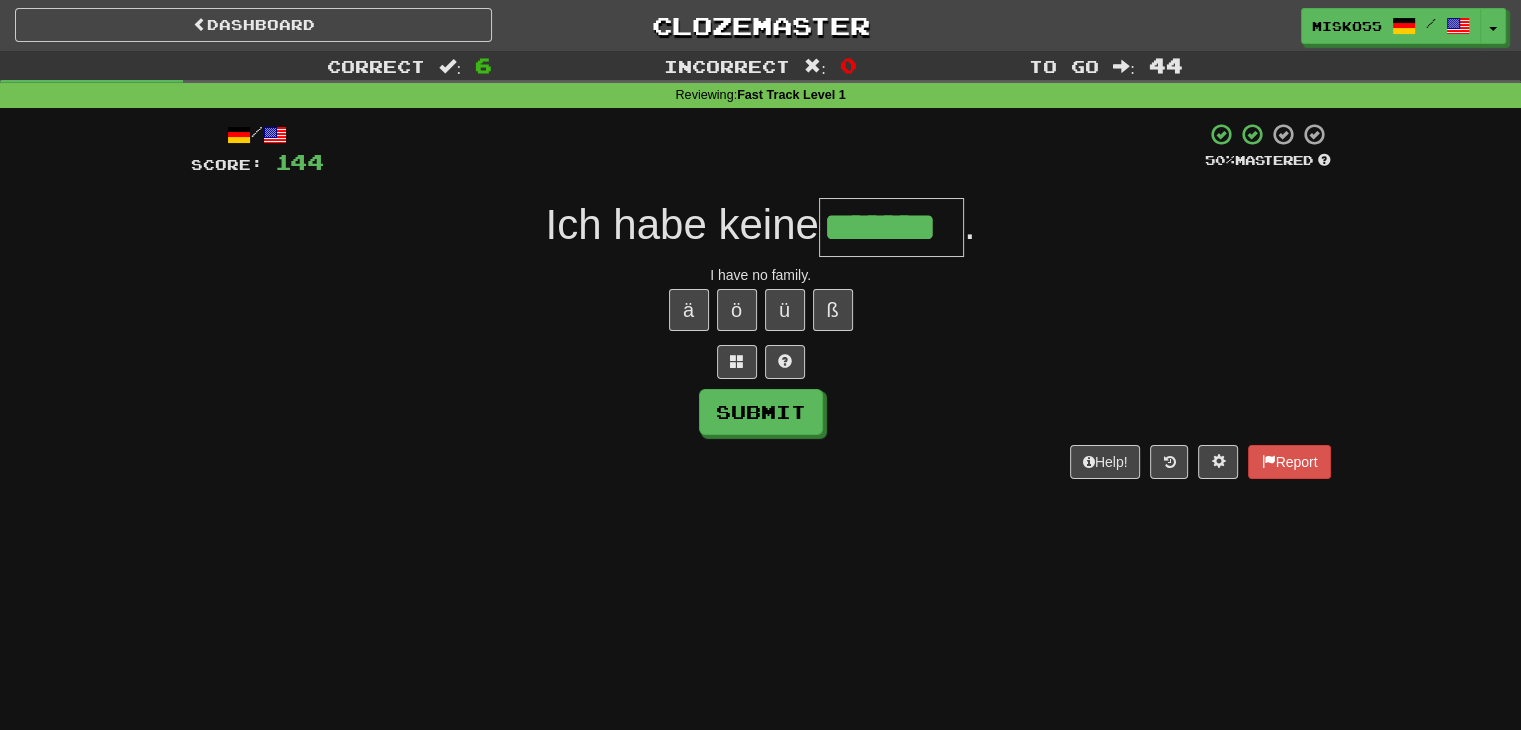 type on "*******" 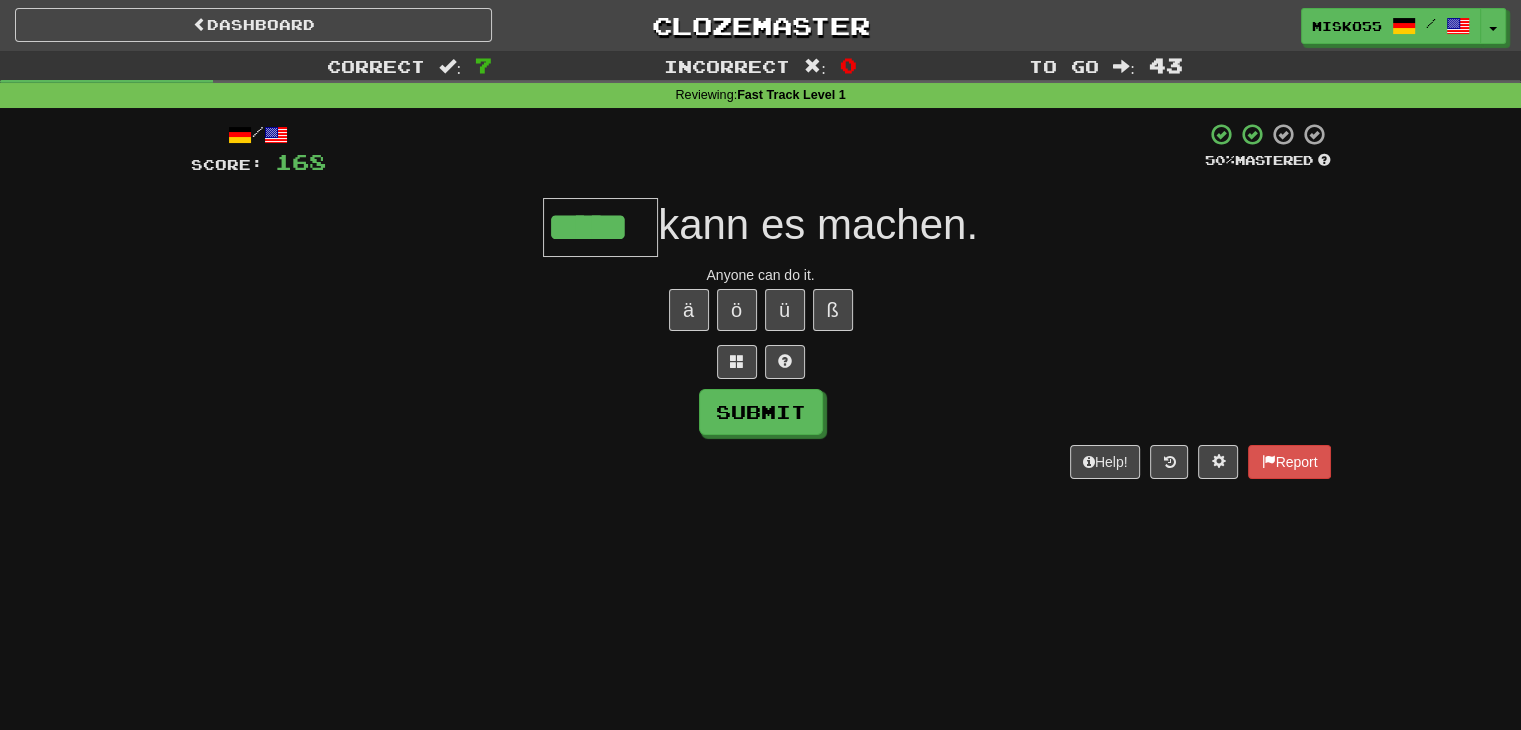 type on "*****" 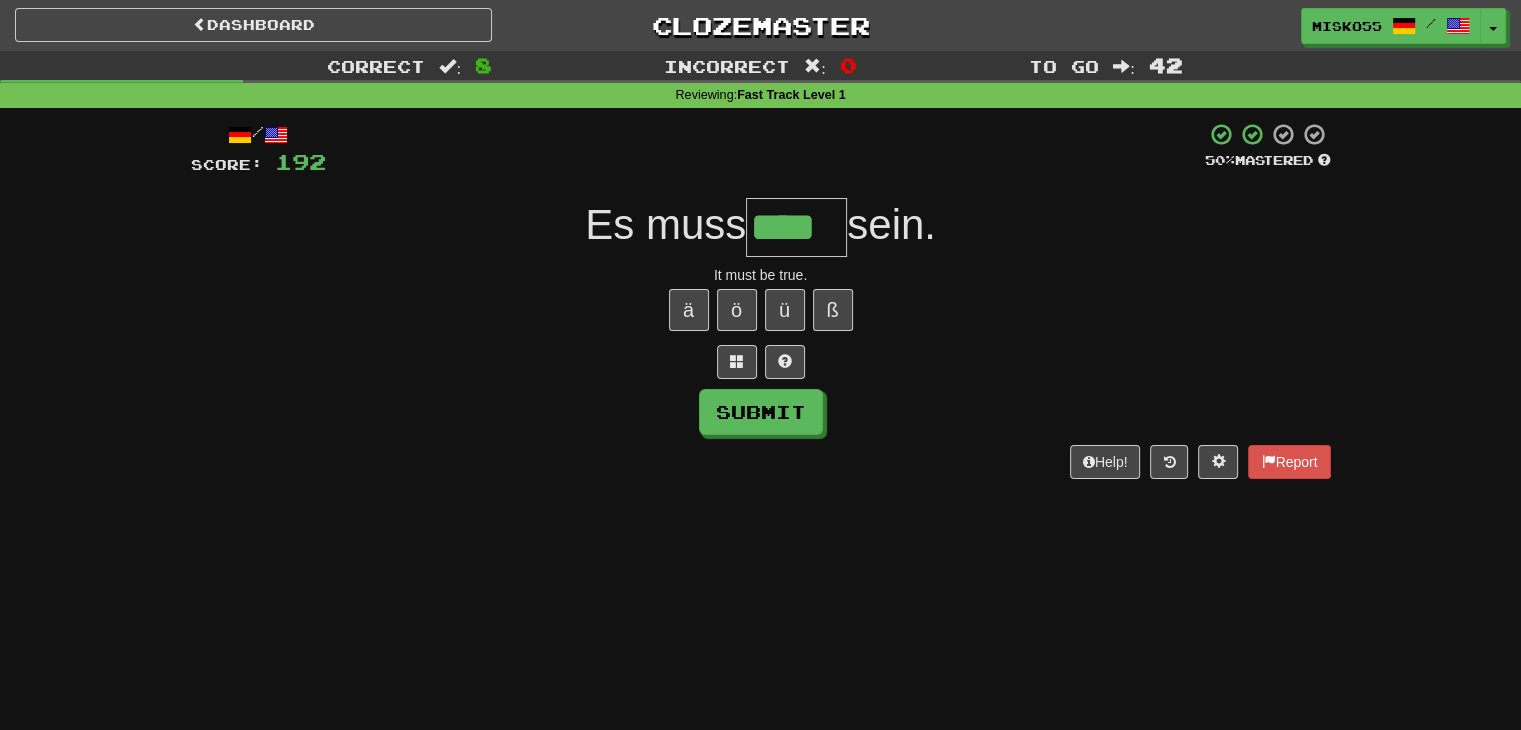type on "****" 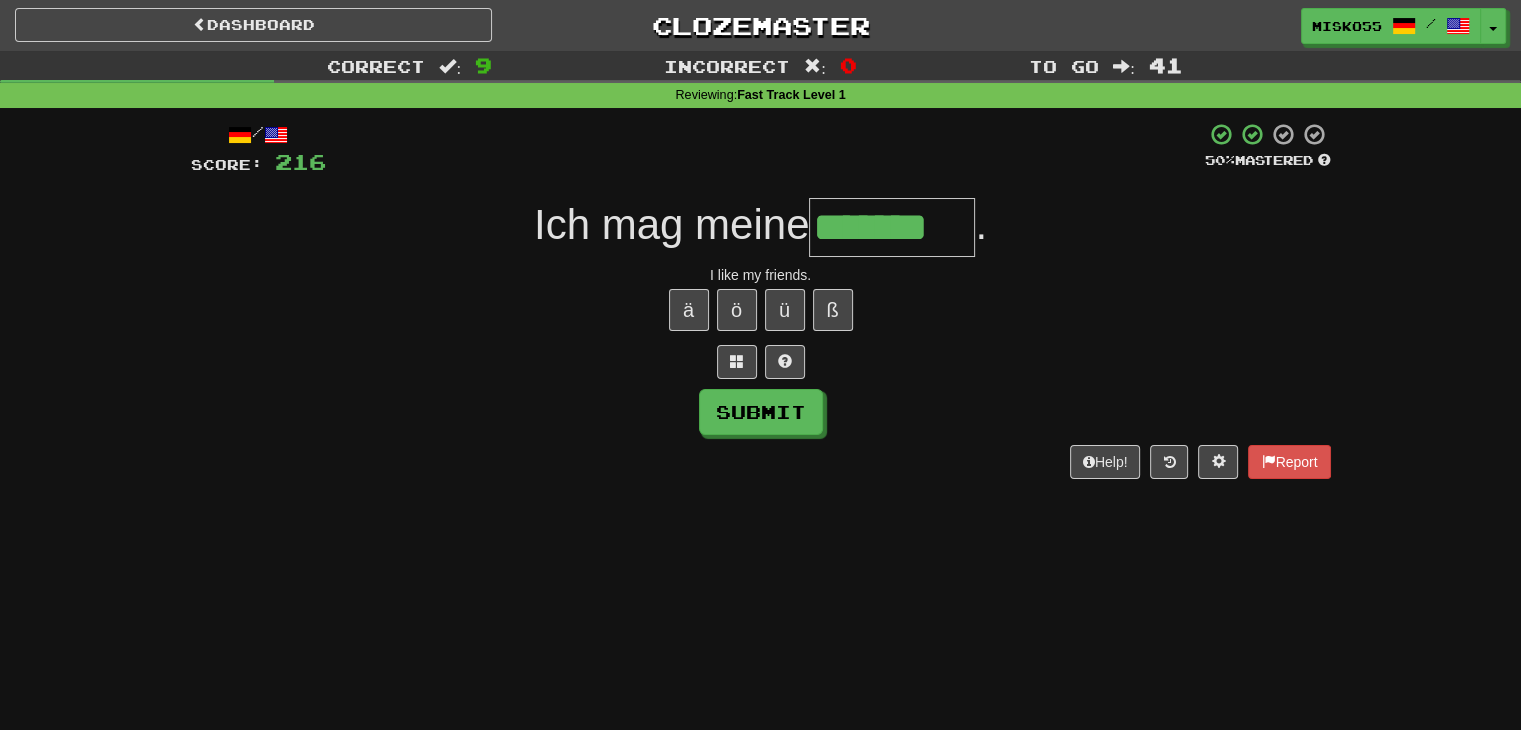 type on "*******" 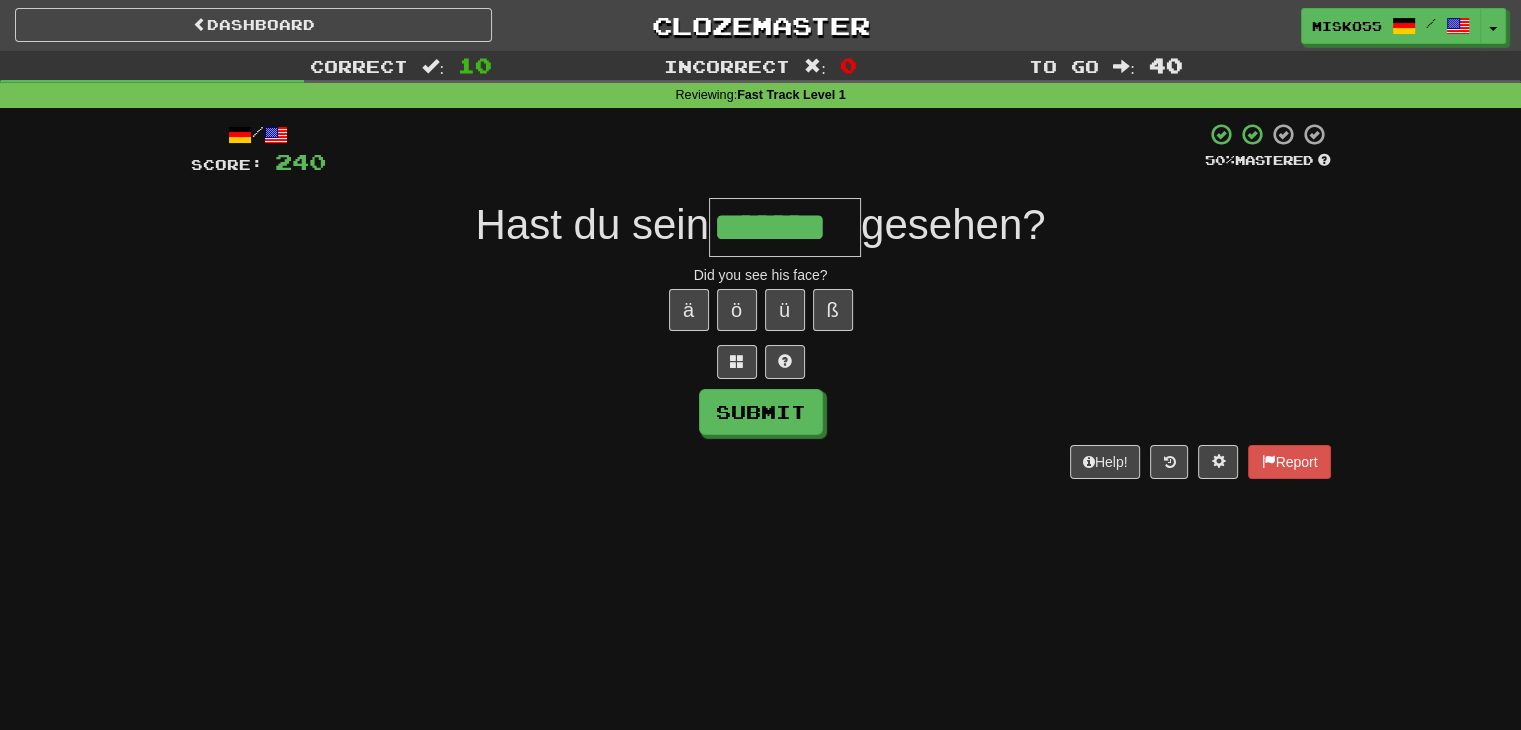 type on "*******" 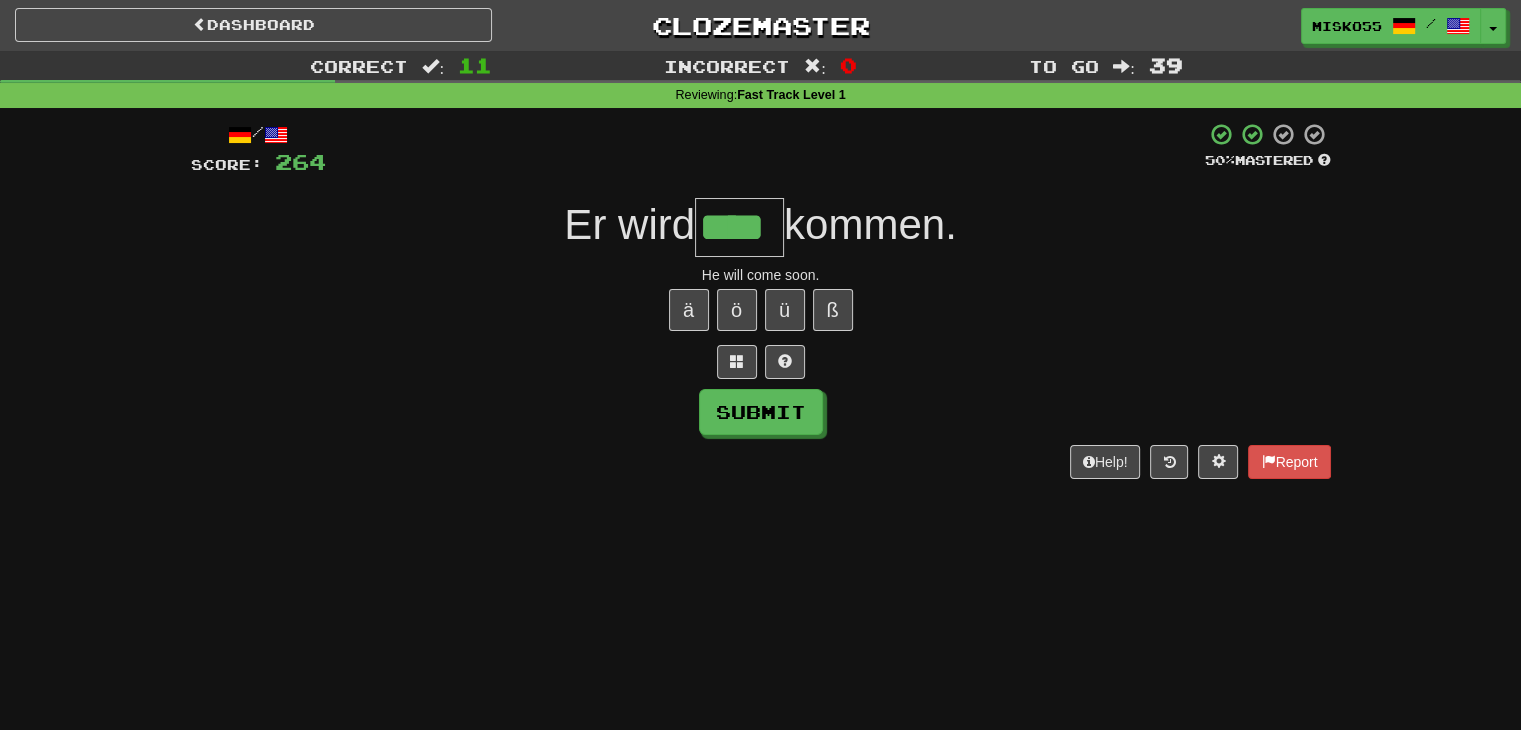 type on "****" 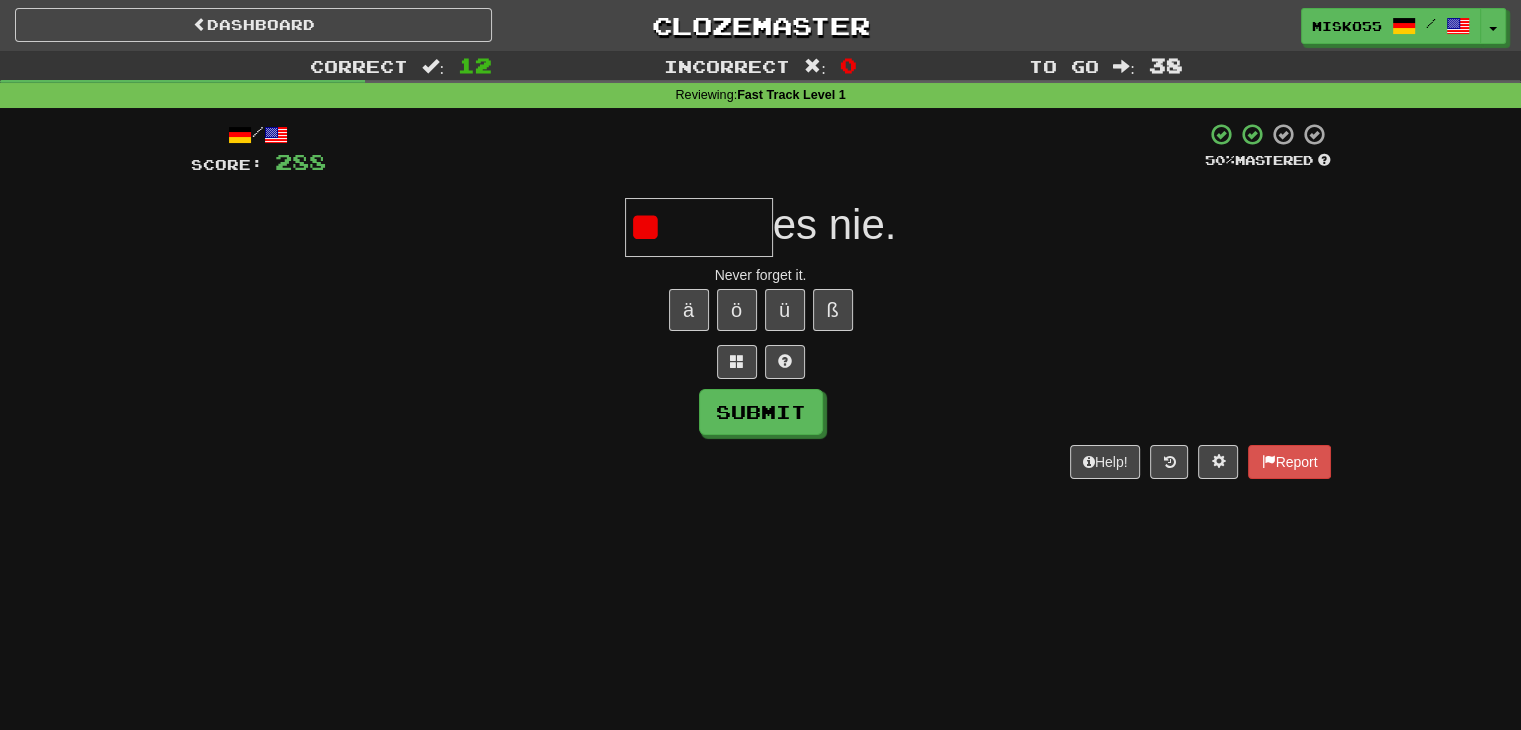 type on "*" 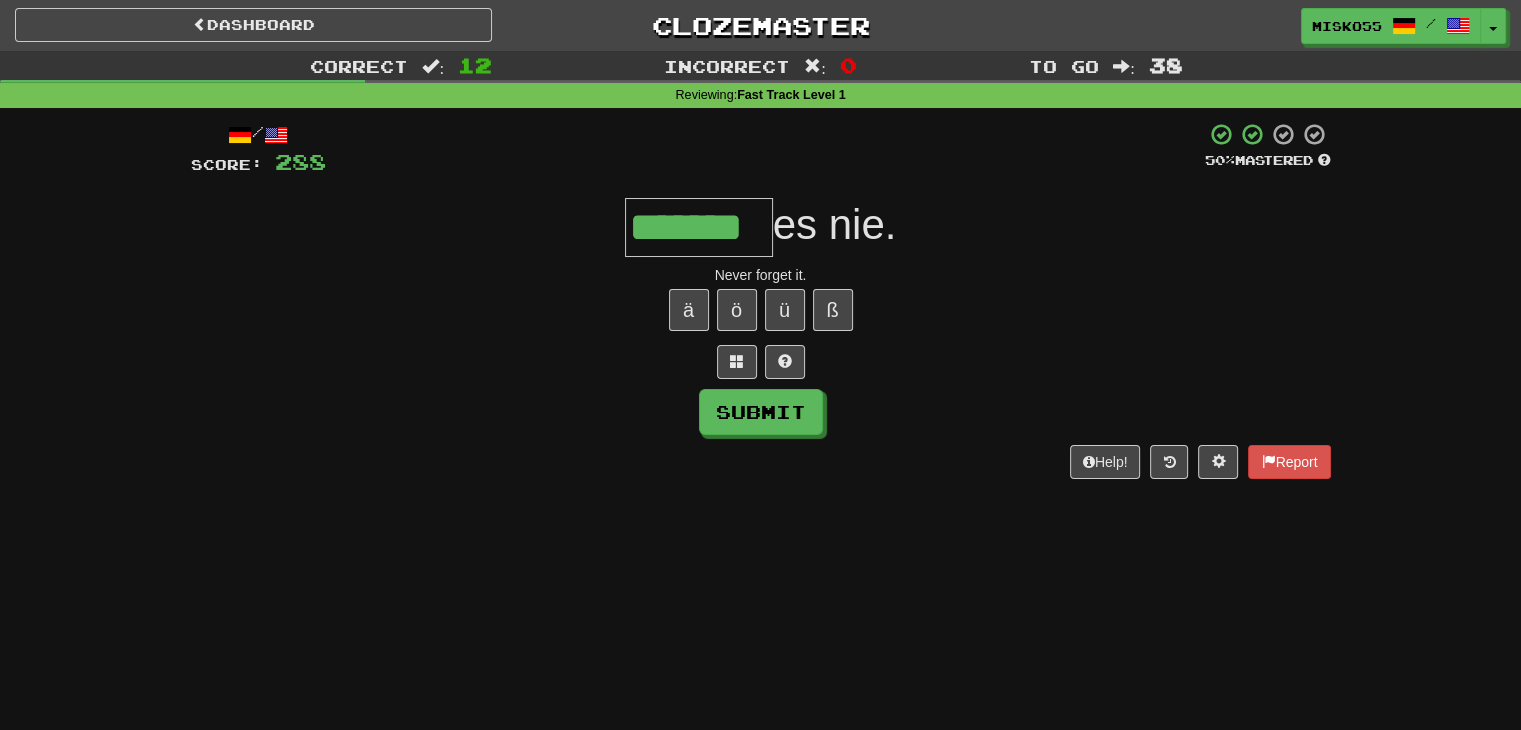 type on "*******" 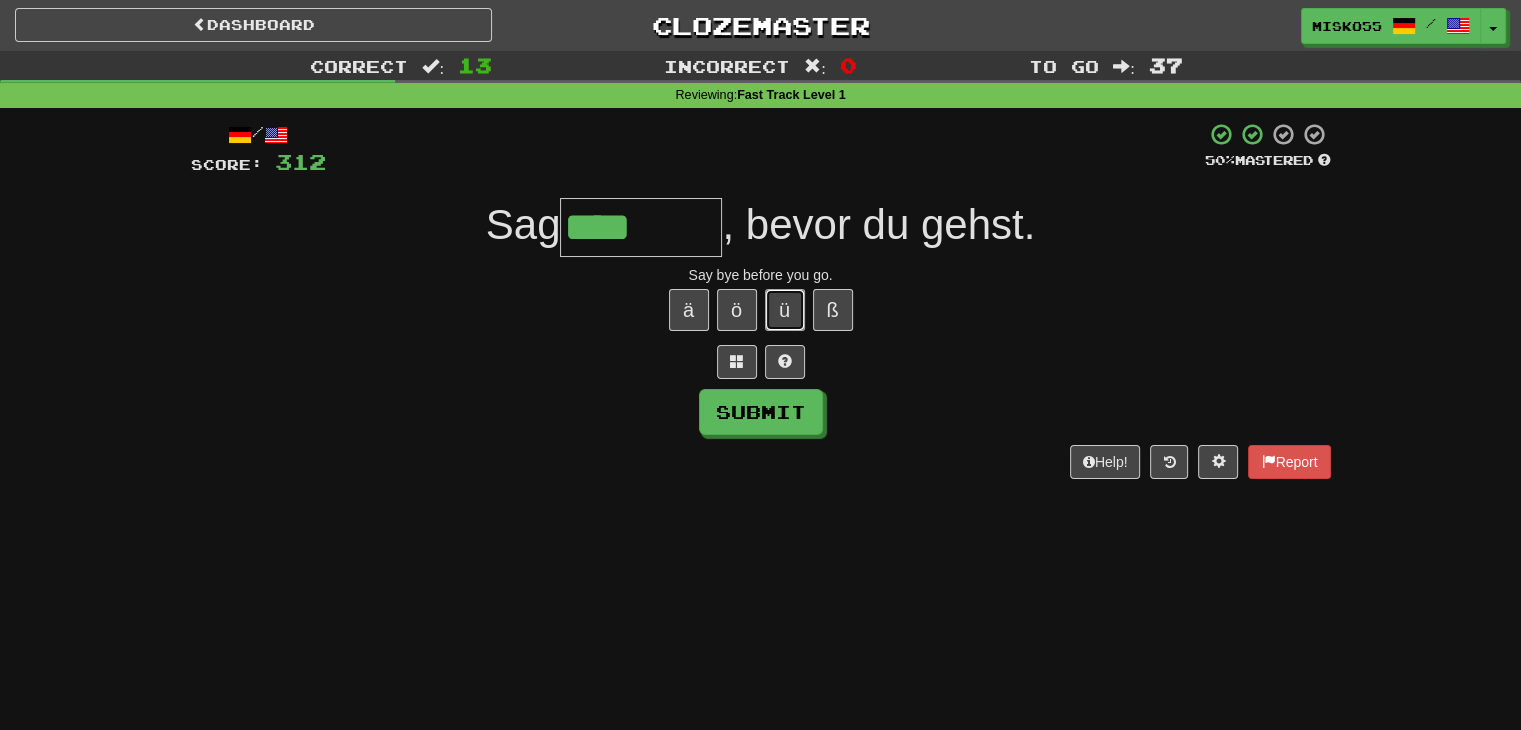click on "ü" at bounding box center [785, 310] 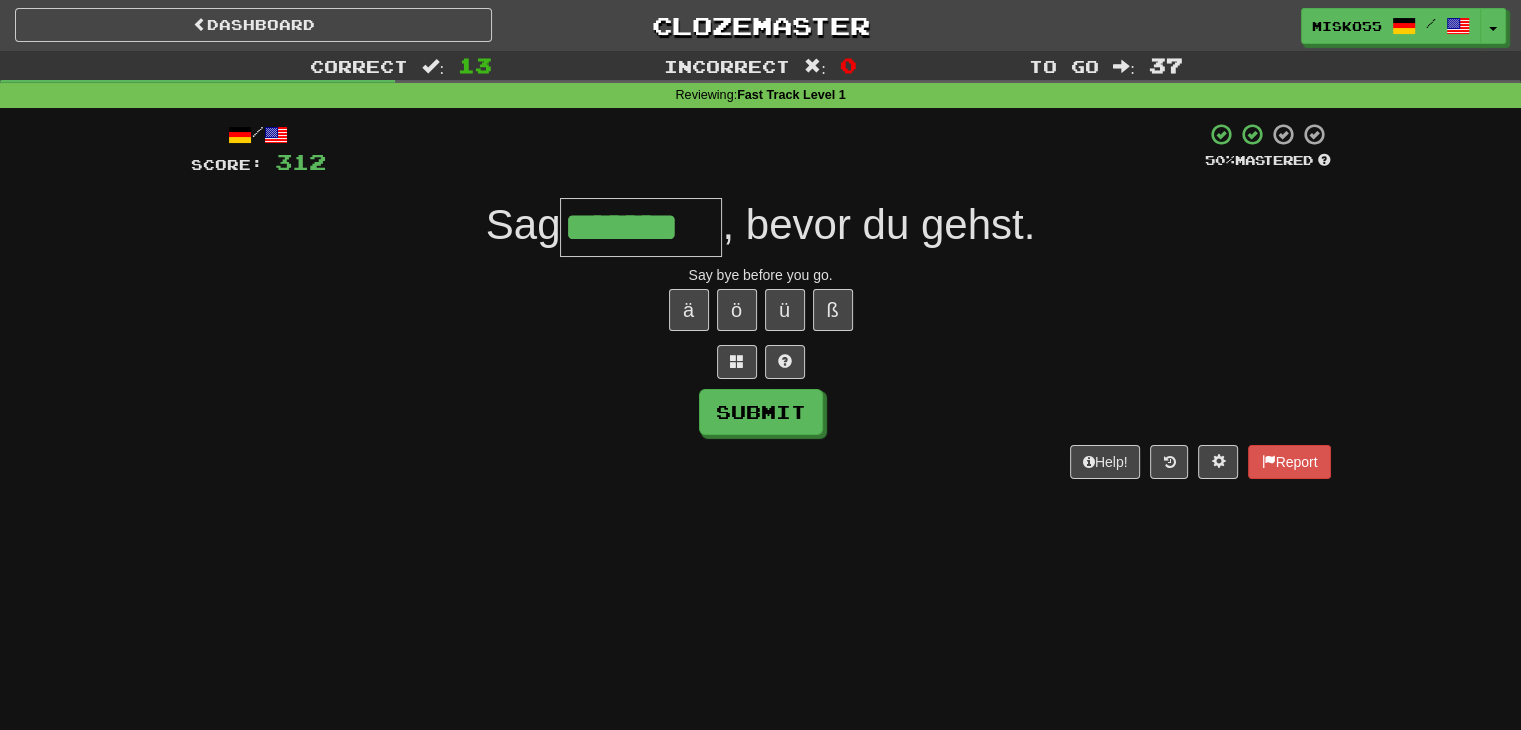 type on "*******" 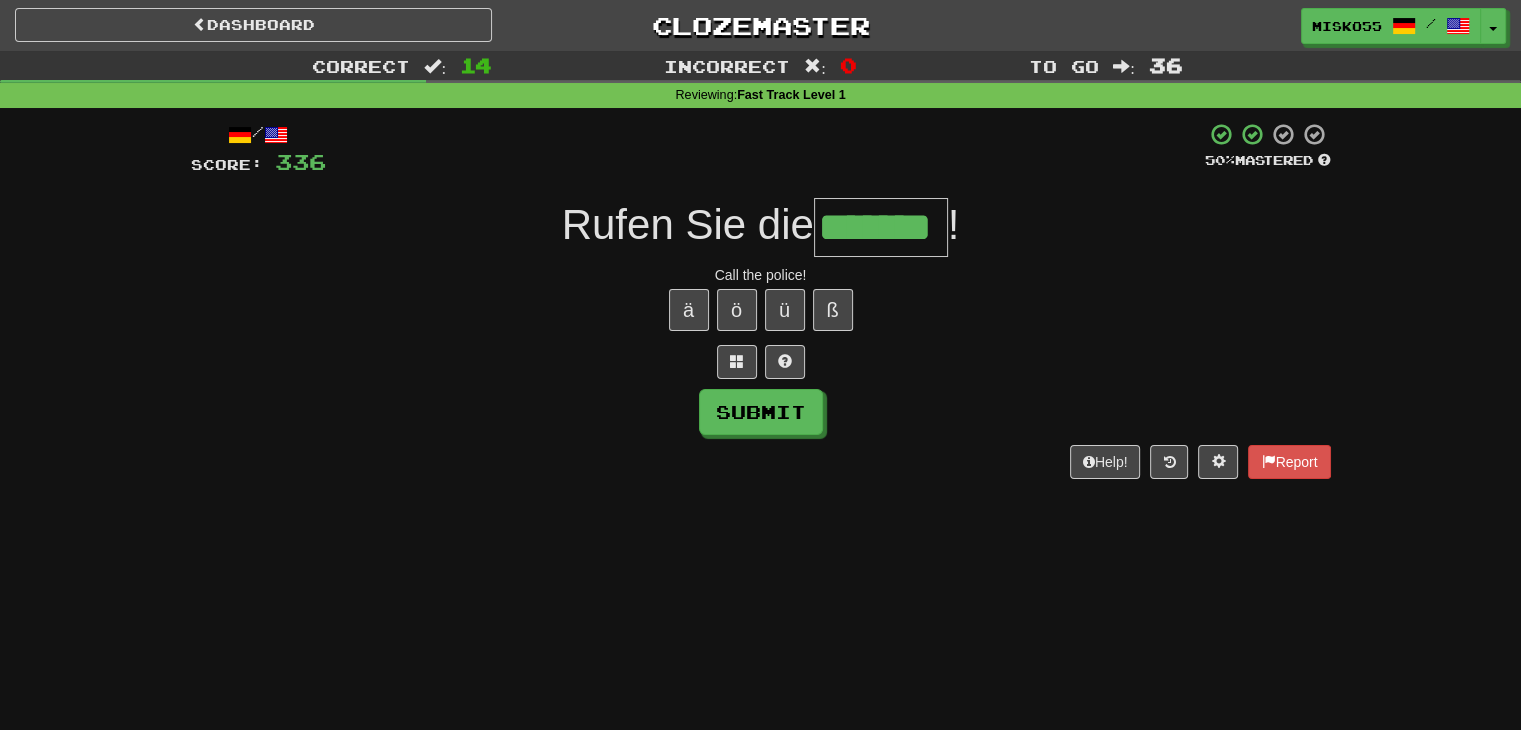 type on "*******" 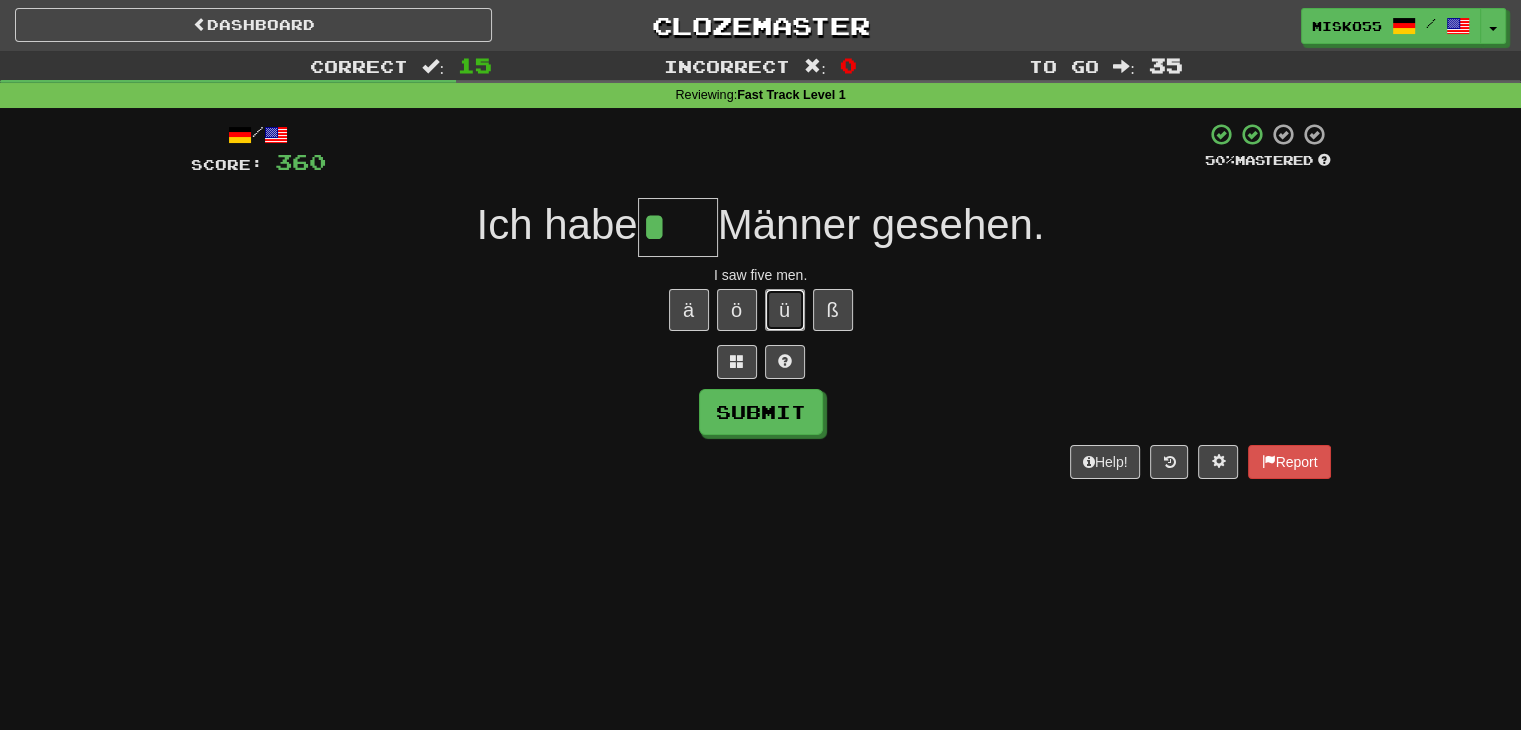 click on "ü" at bounding box center (785, 310) 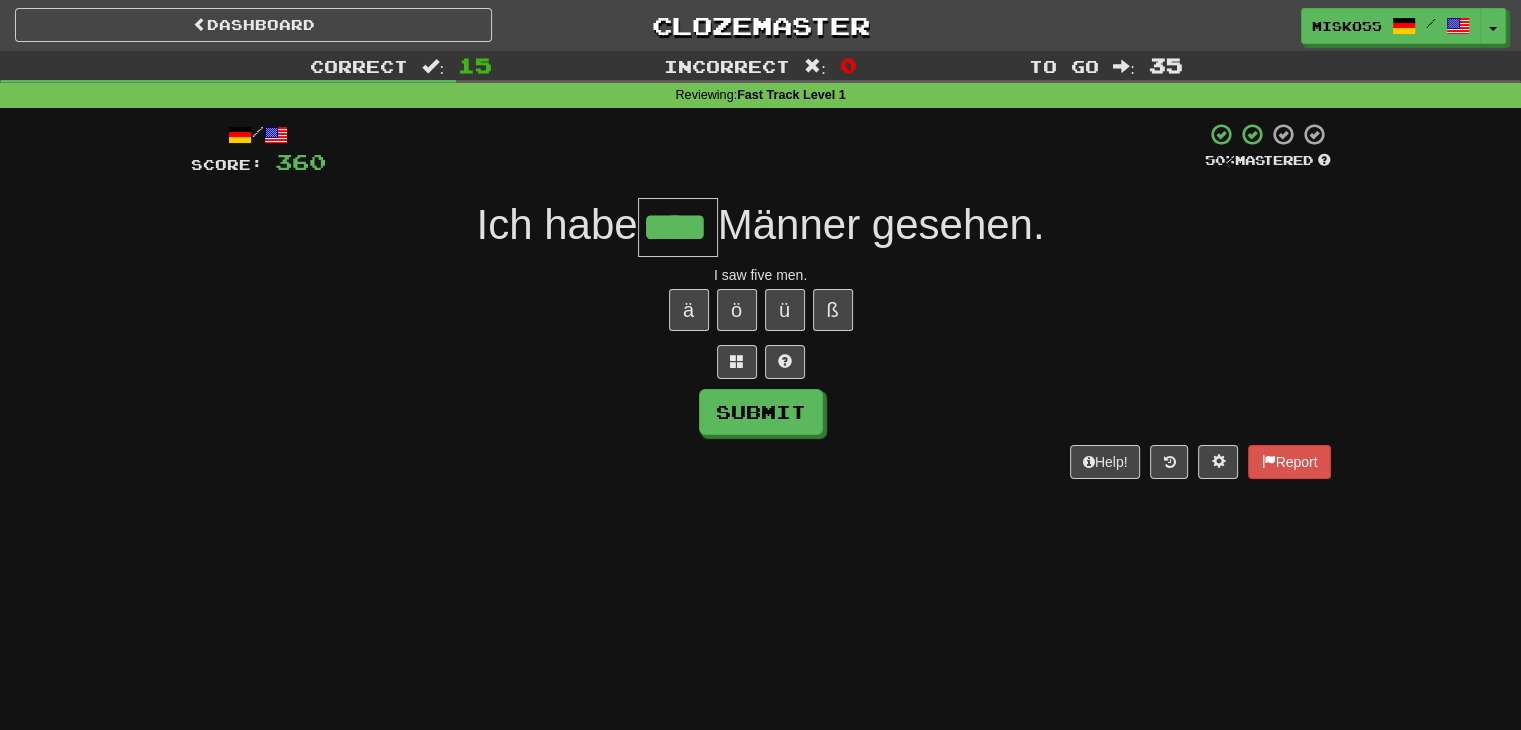 type on "****" 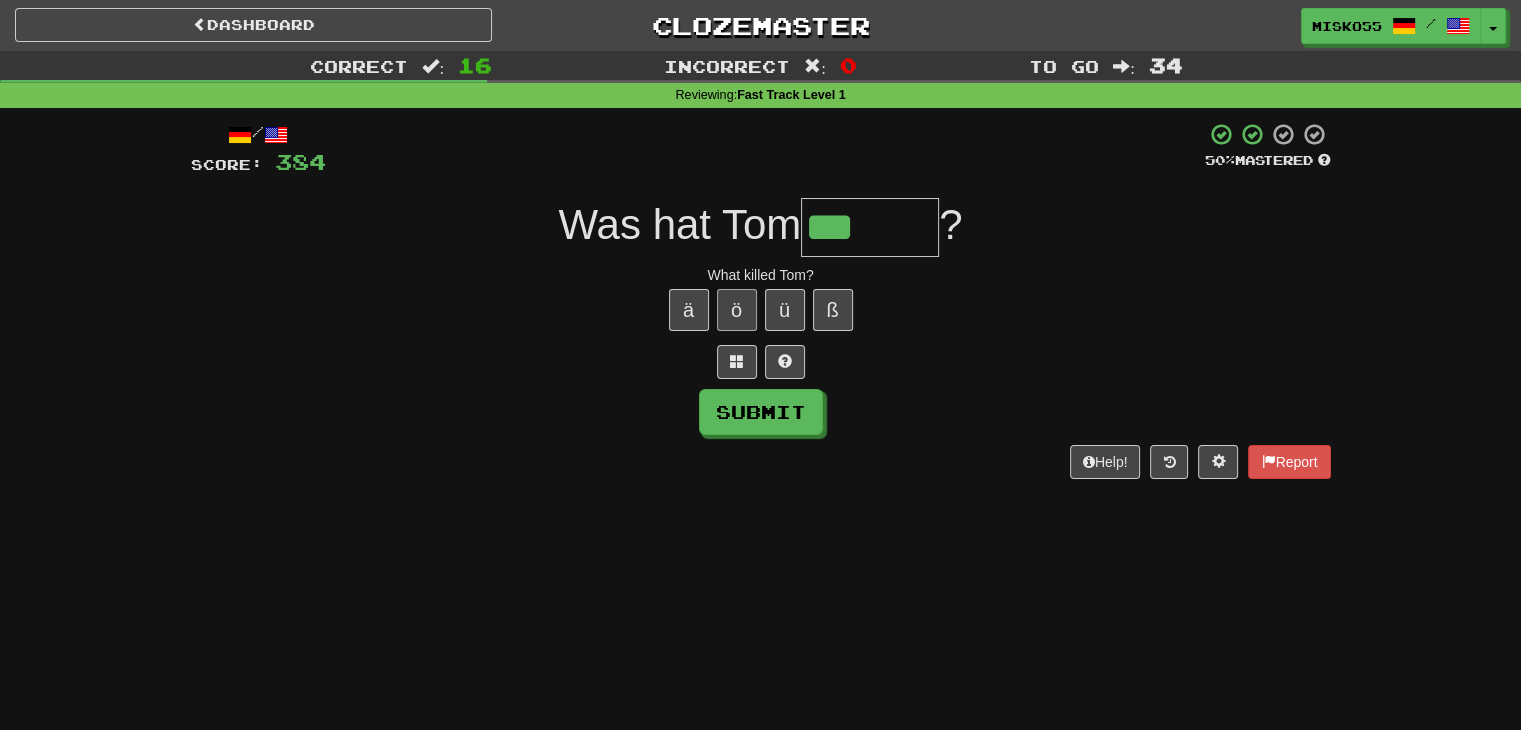 click on "ä ö ü ß" at bounding box center [761, 310] 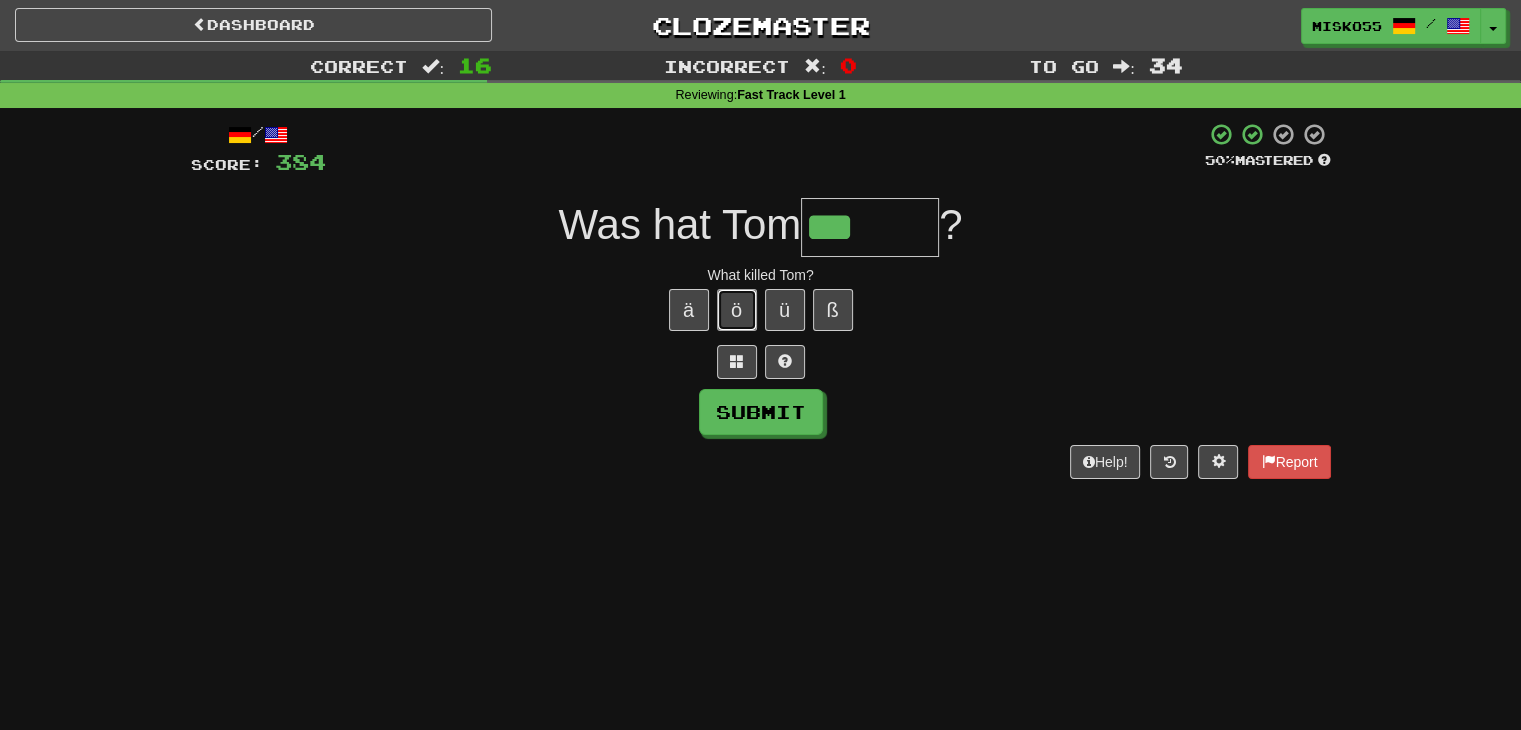 click on "ö" at bounding box center [737, 310] 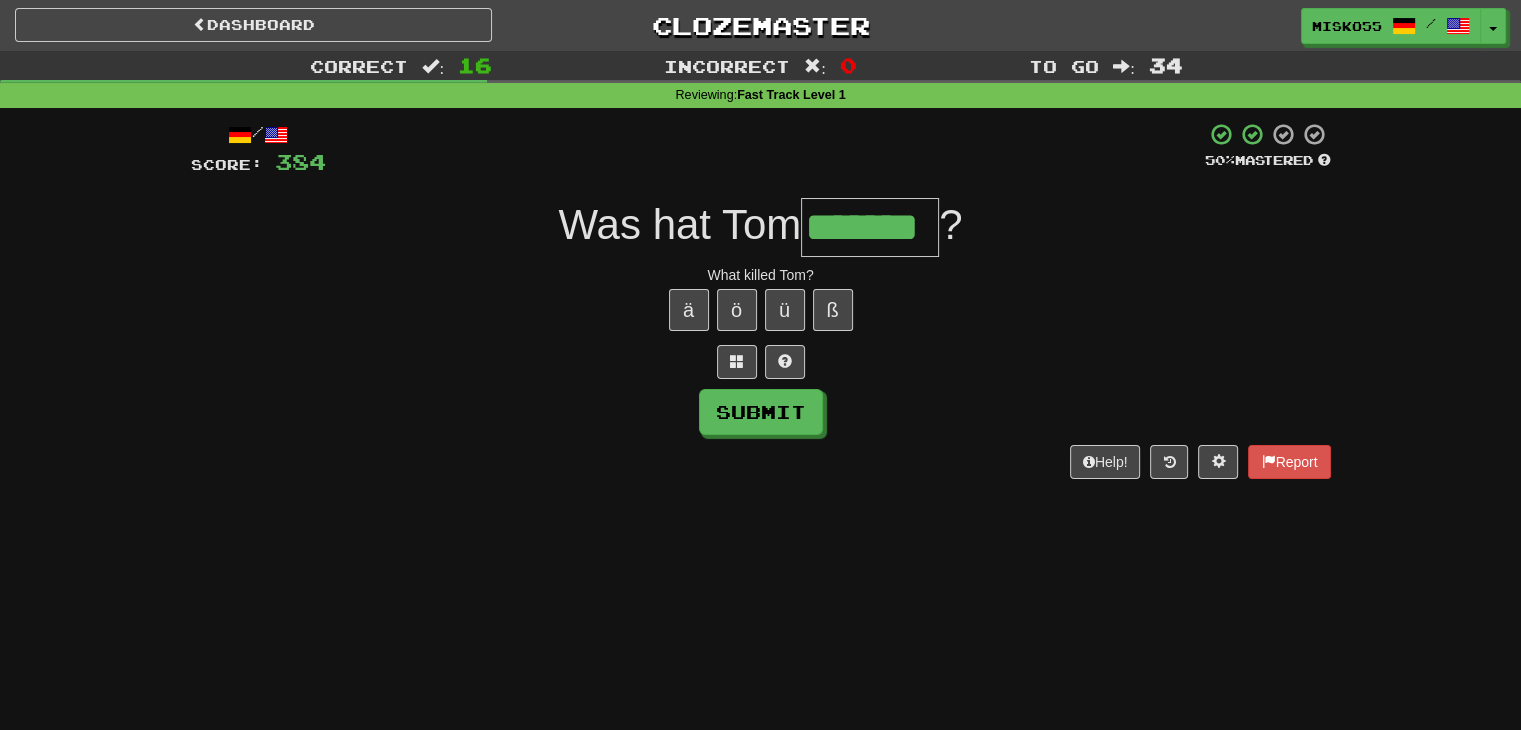 type on "*******" 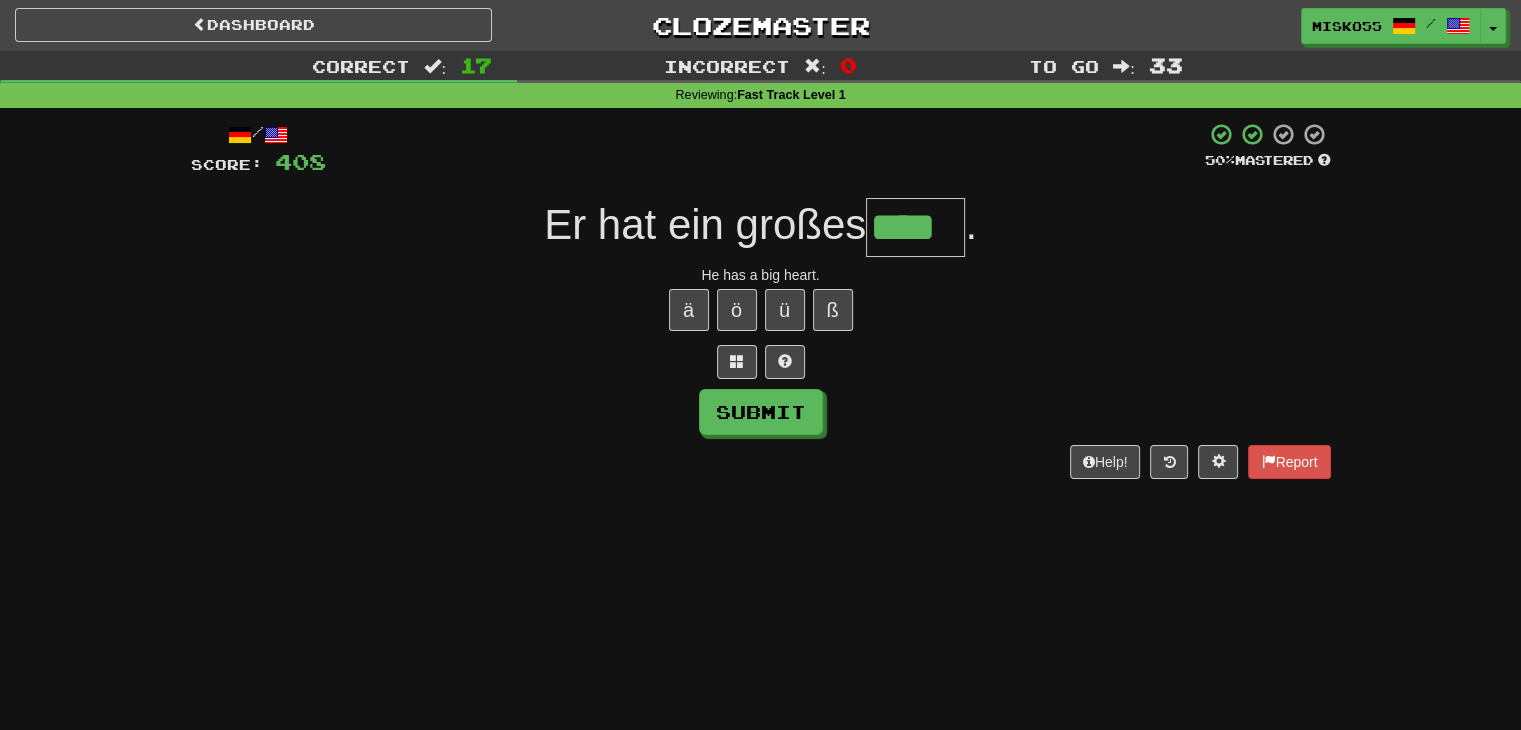 type on "****" 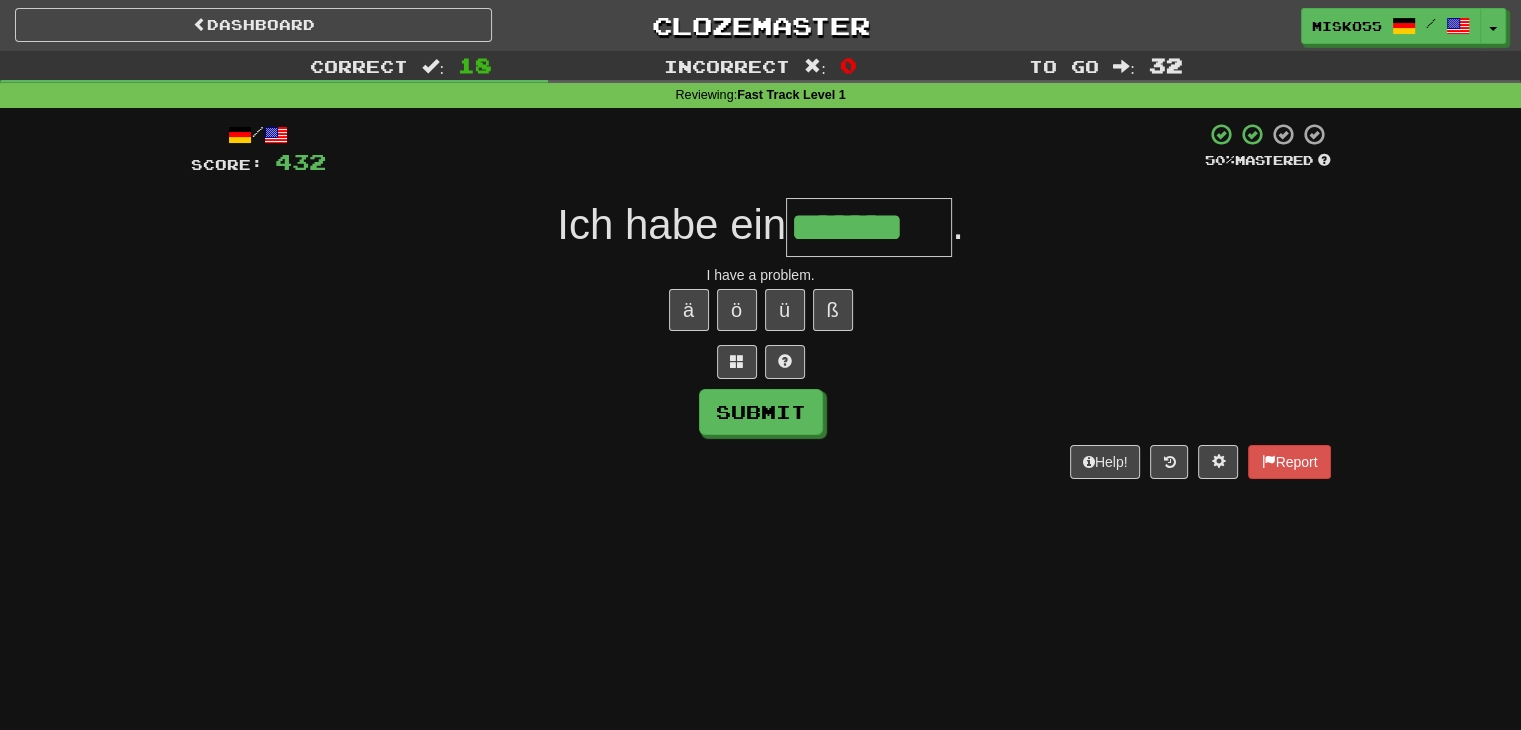 type on "*******" 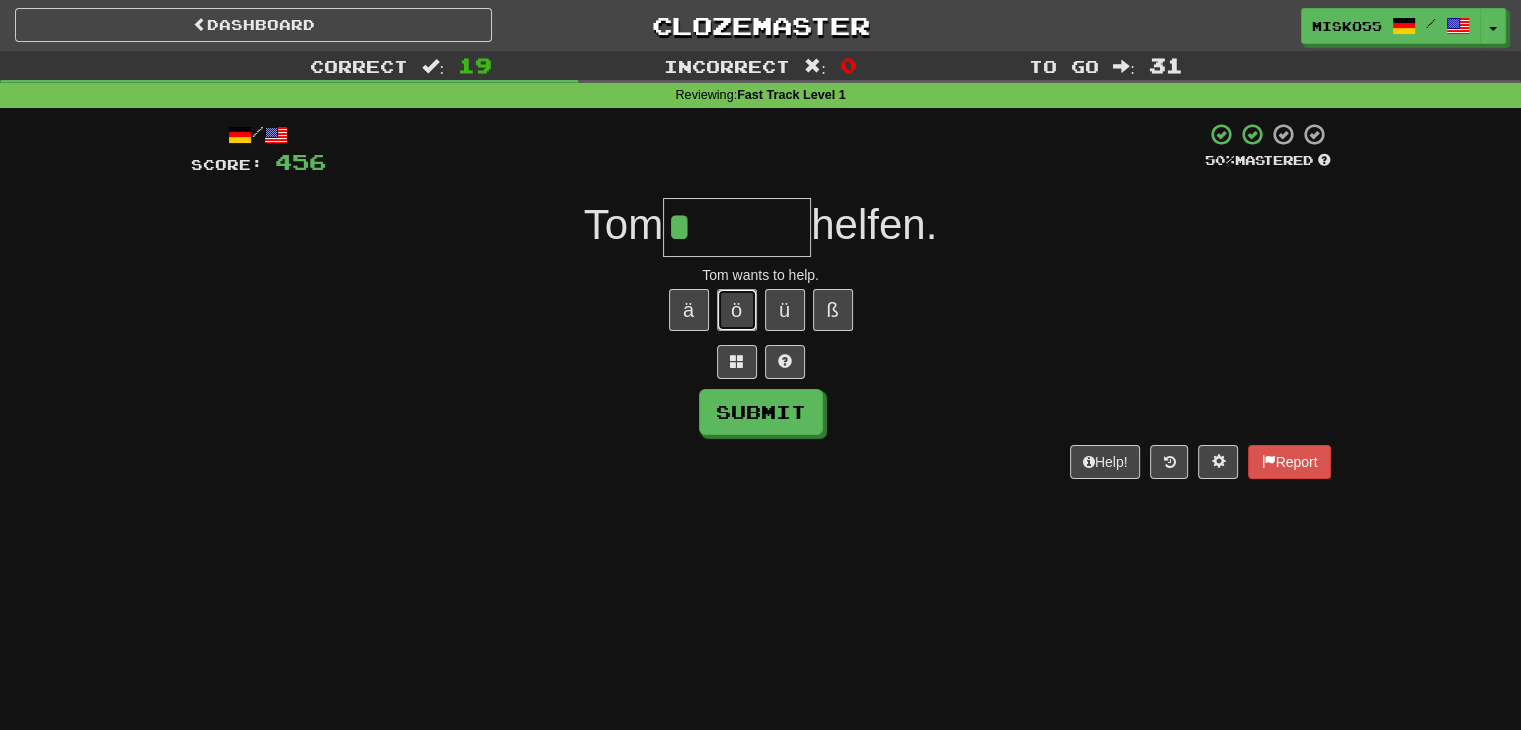 click on "ö" at bounding box center (737, 310) 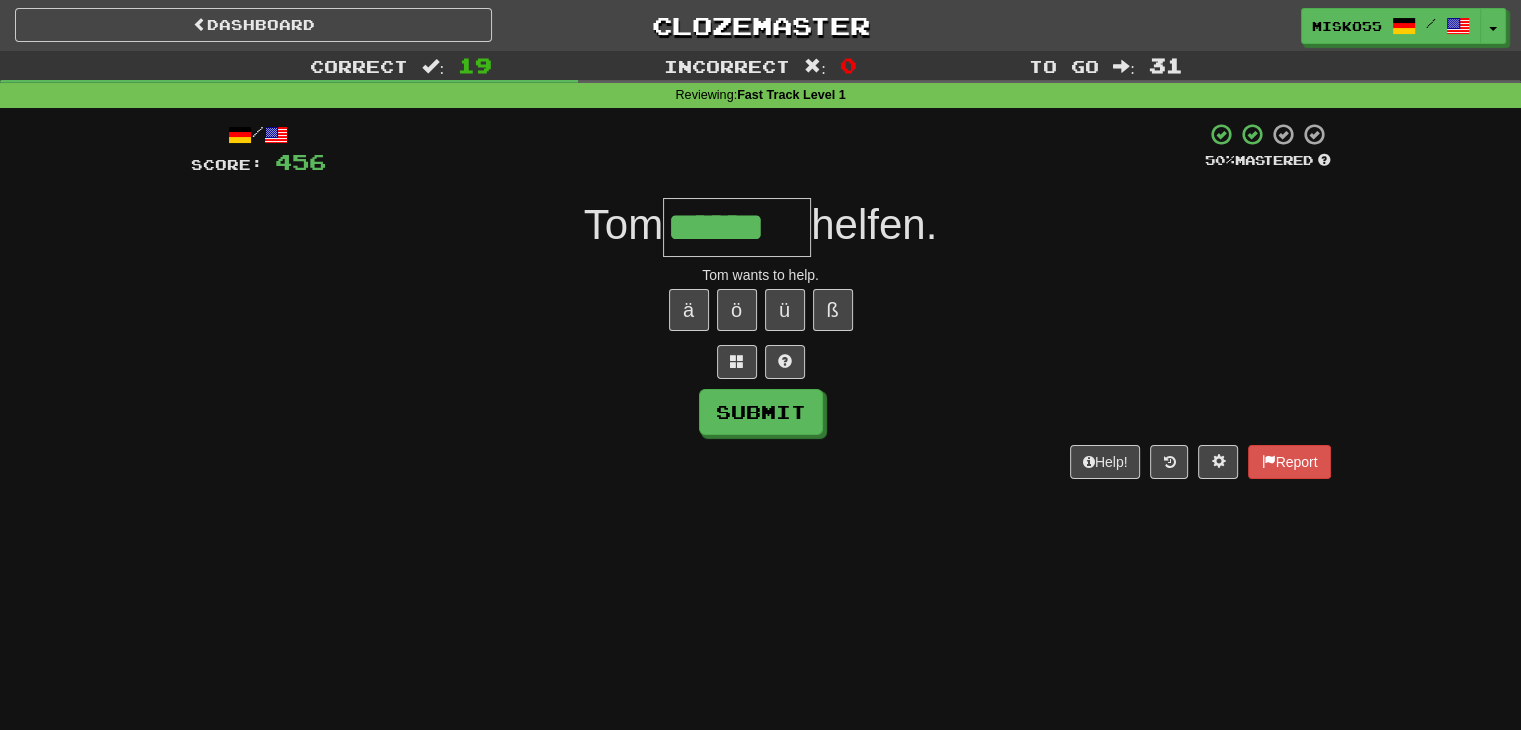 type on "******" 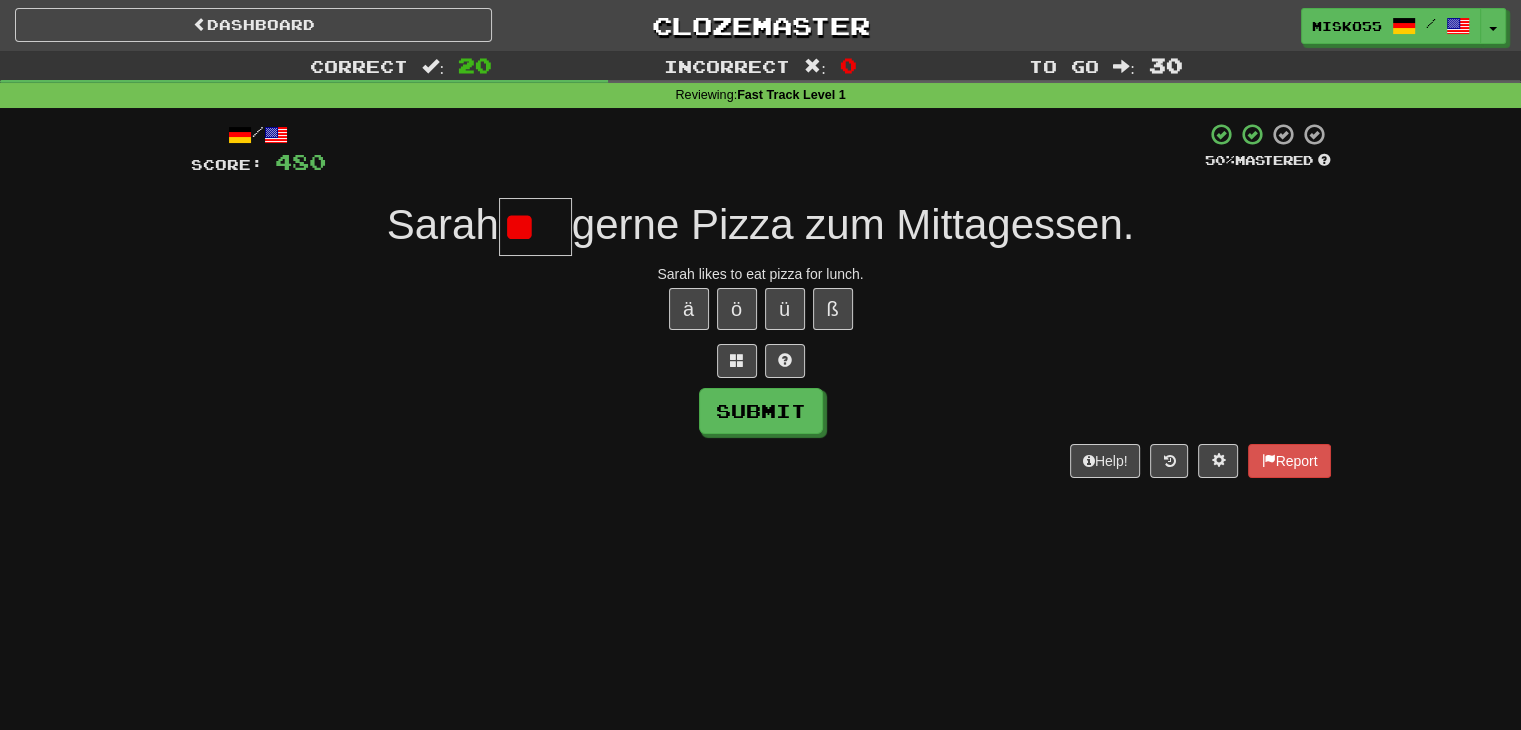 scroll, scrollTop: 0, scrollLeft: 0, axis: both 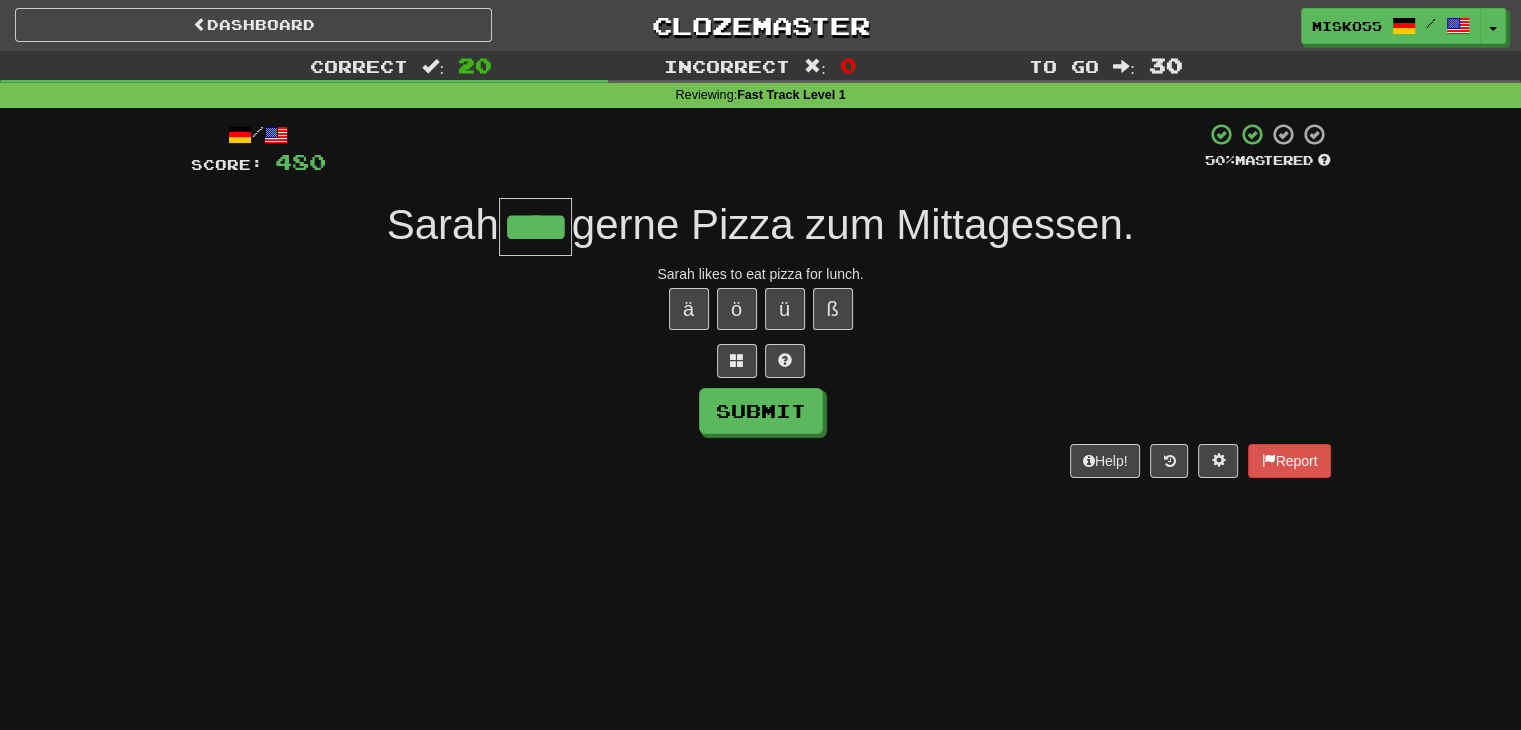 type on "****" 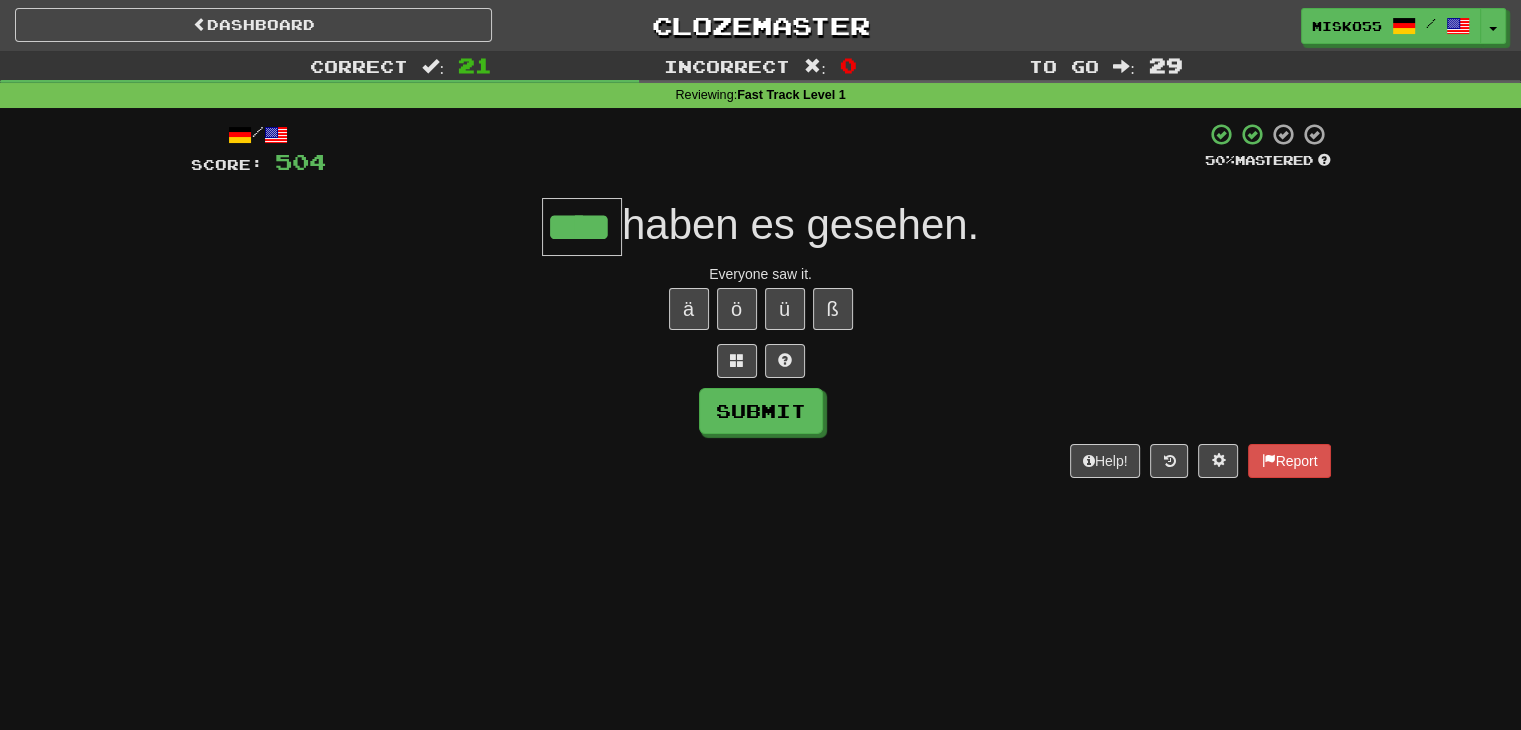 type on "****" 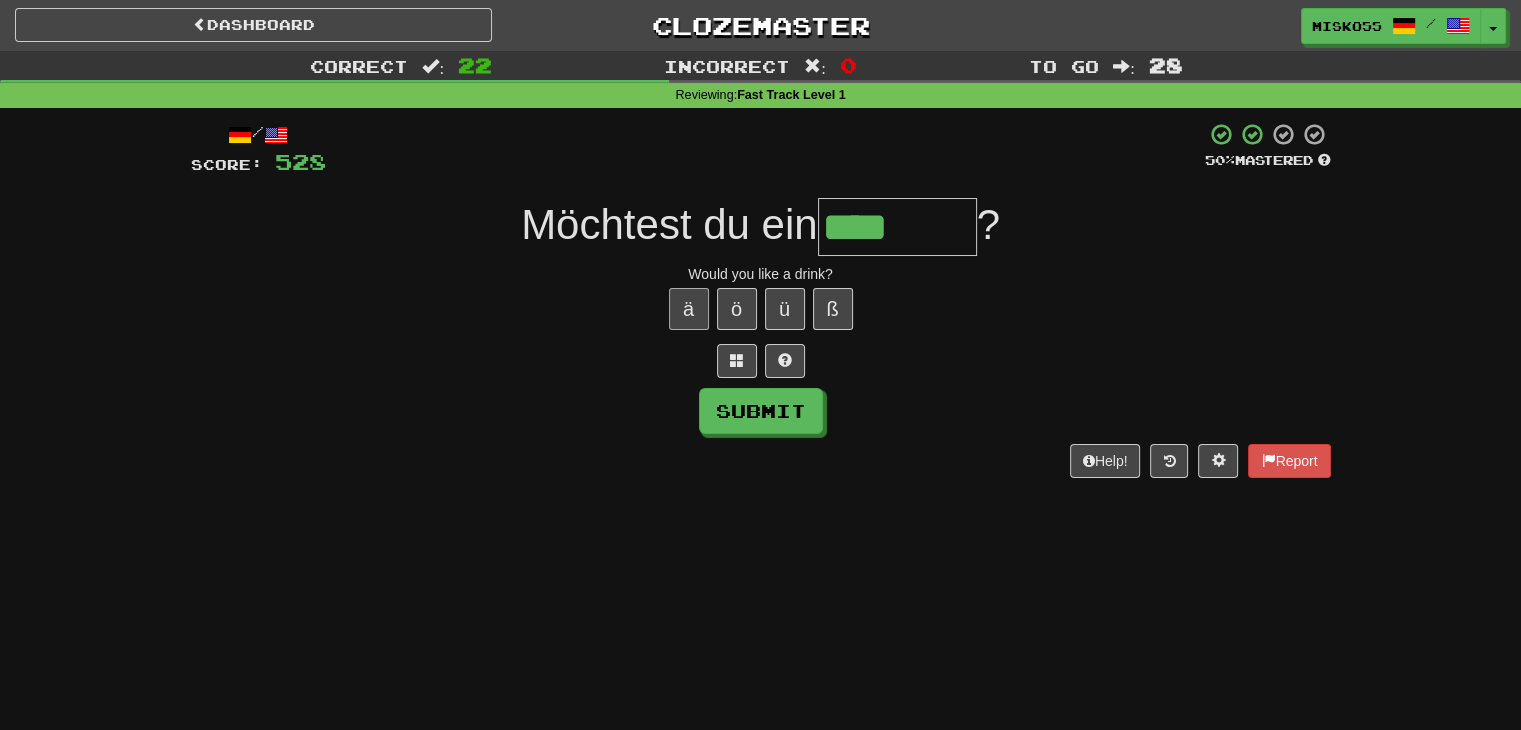 click on "ä ö ü ß" at bounding box center [761, 309] 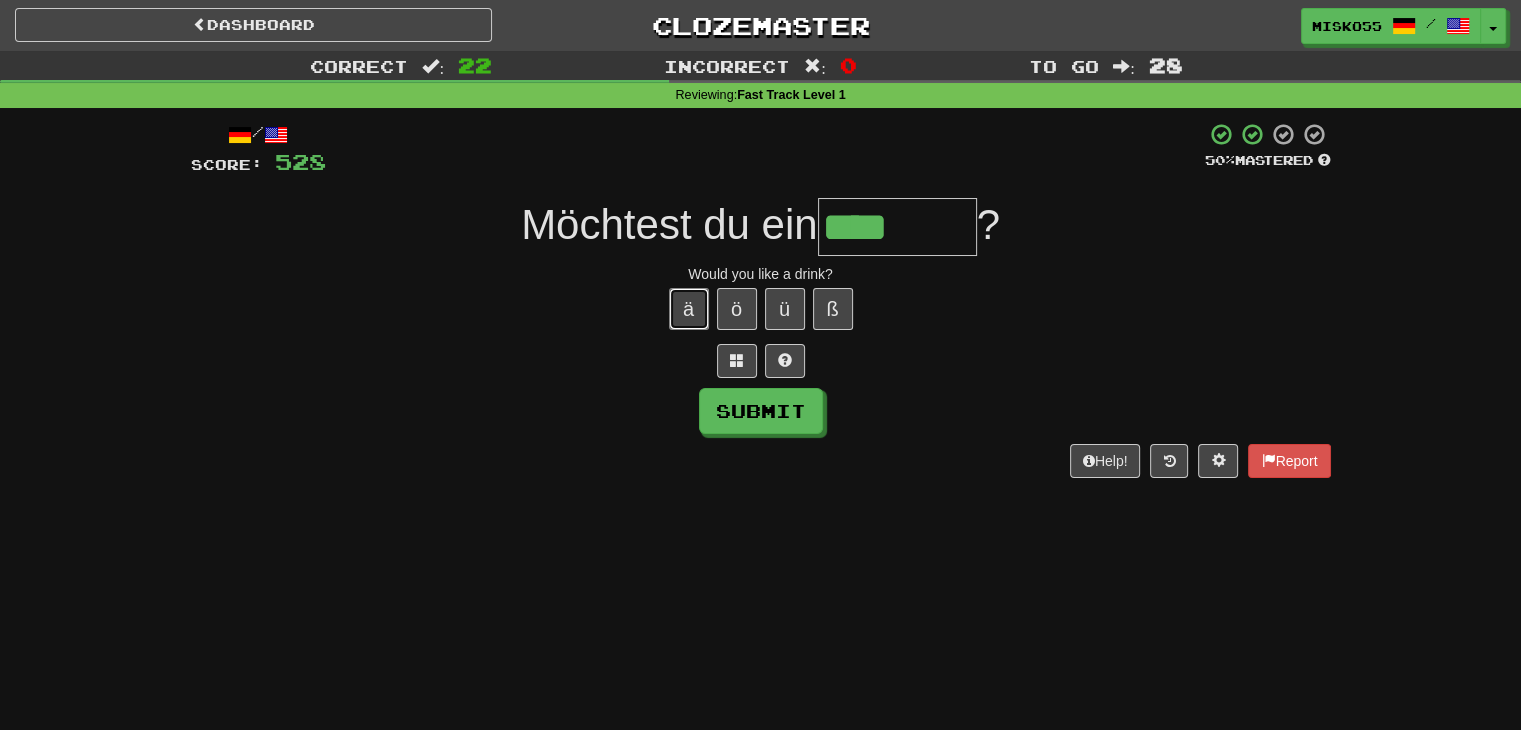 click on "ä" at bounding box center [689, 309] 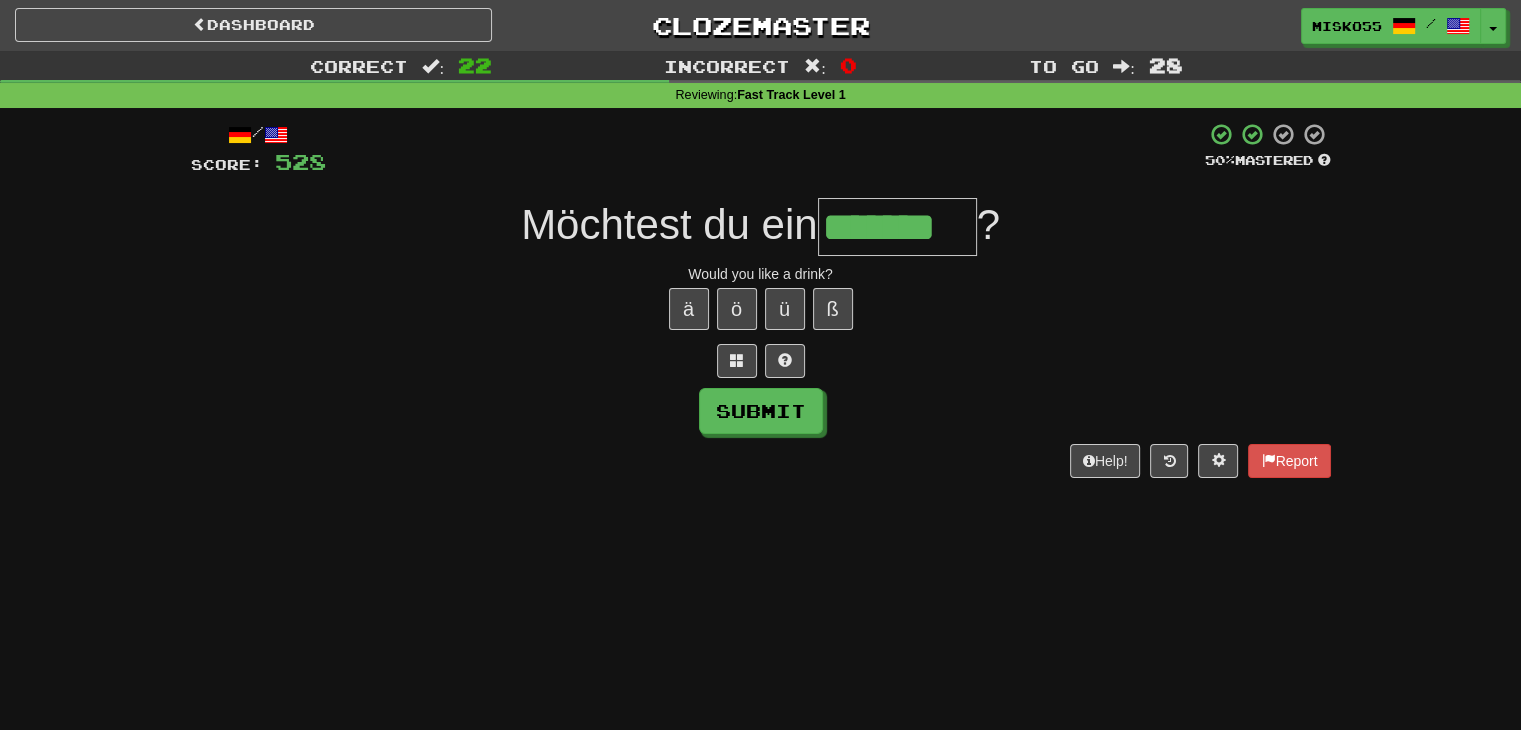type on "*******" 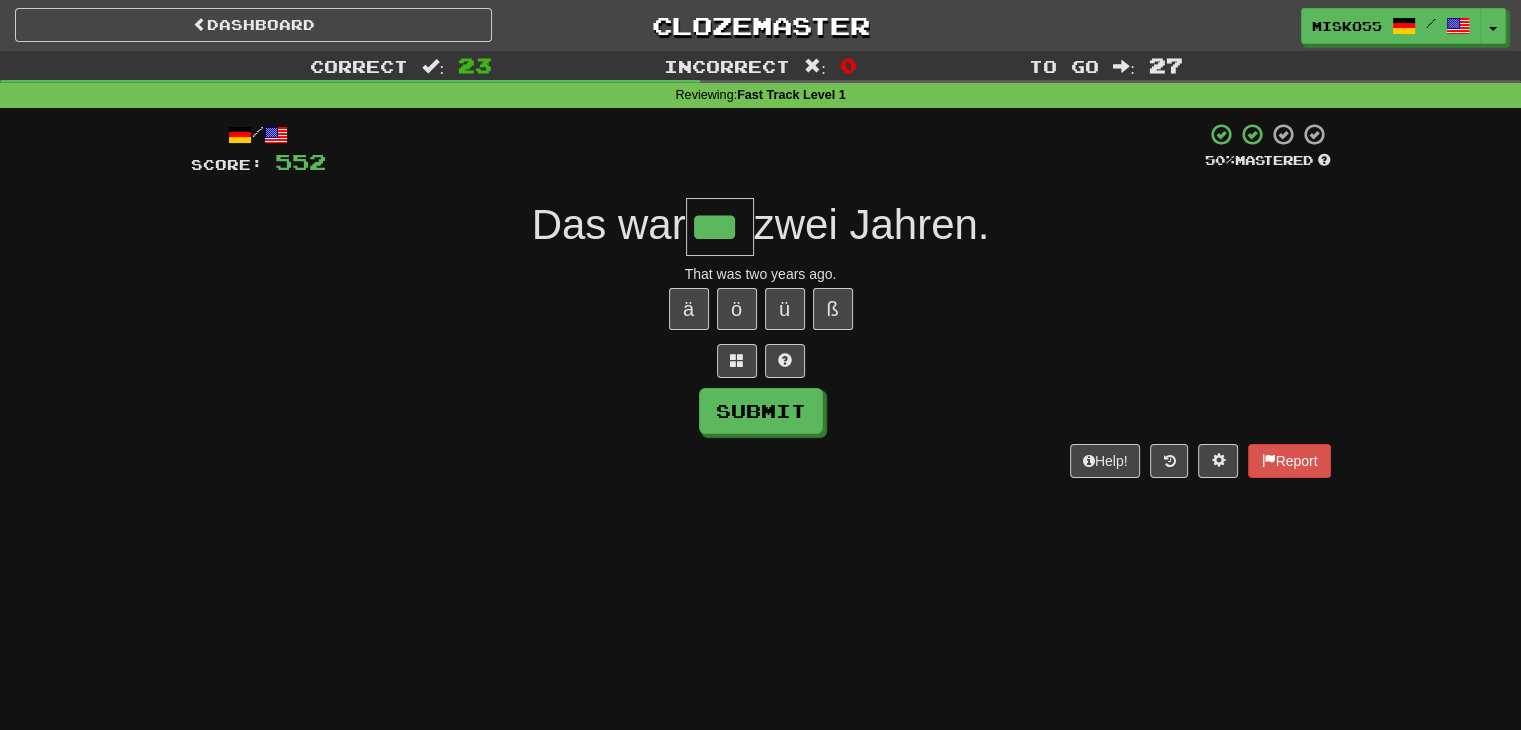 type on "***" 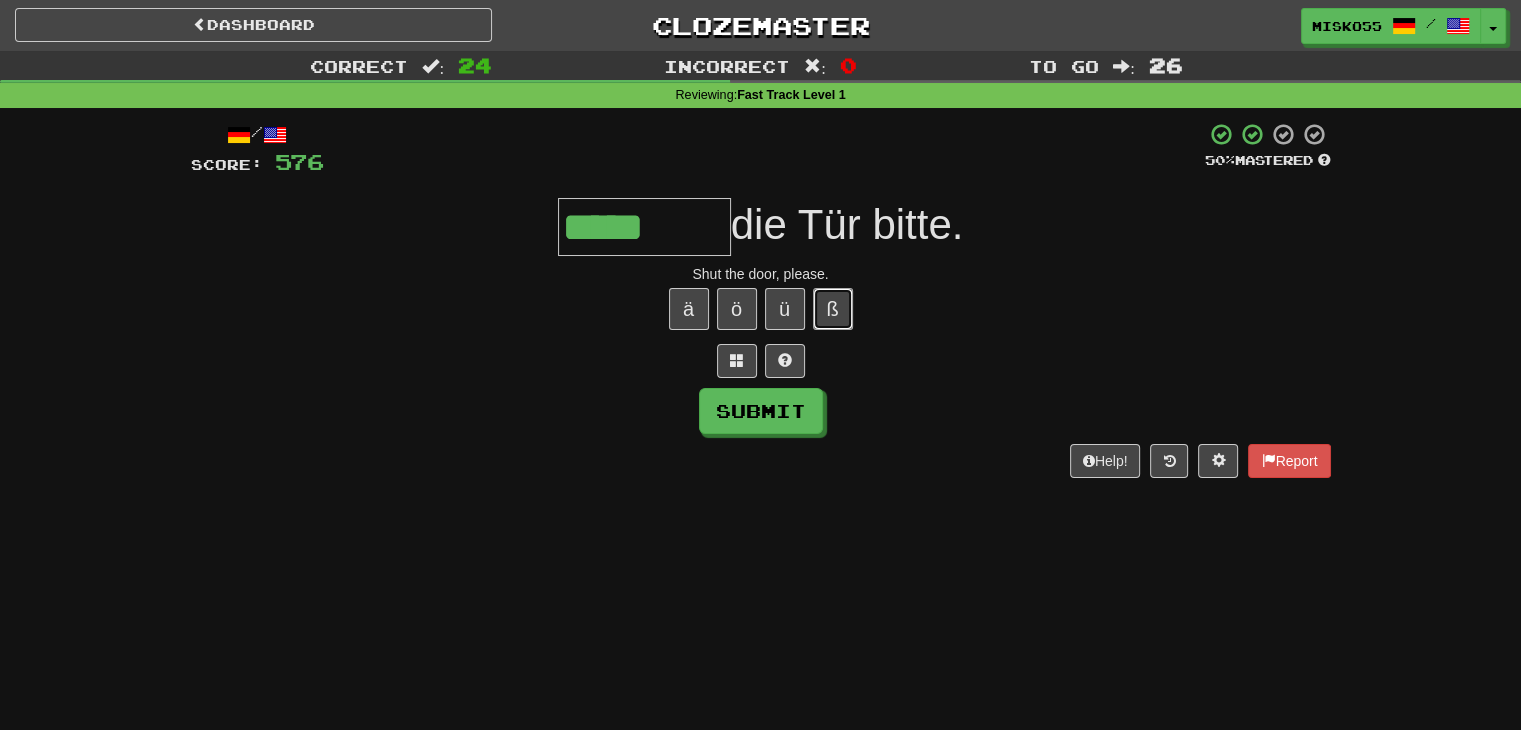 click on "ß" at bounding box center [833, 309] 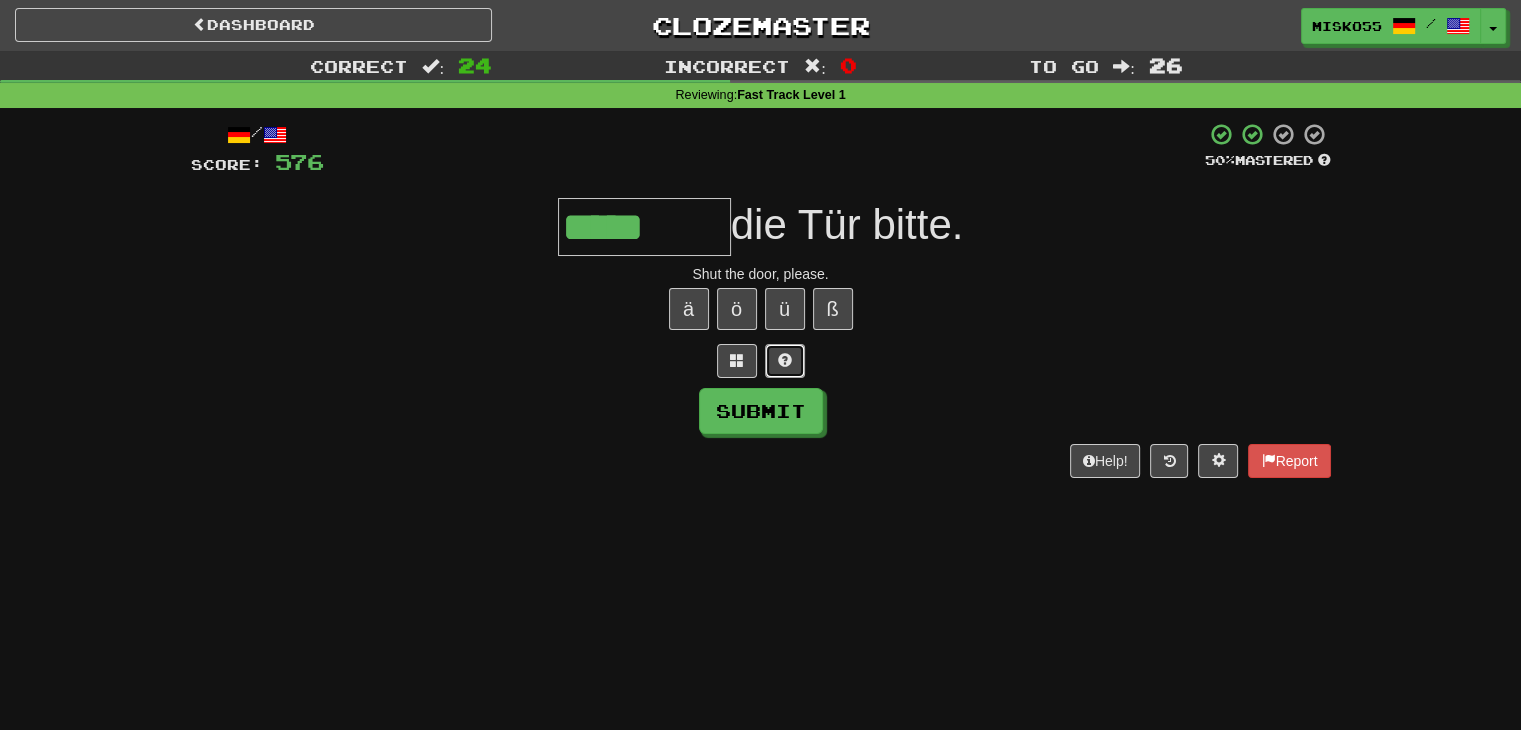 click at bounding box center (785, 361) 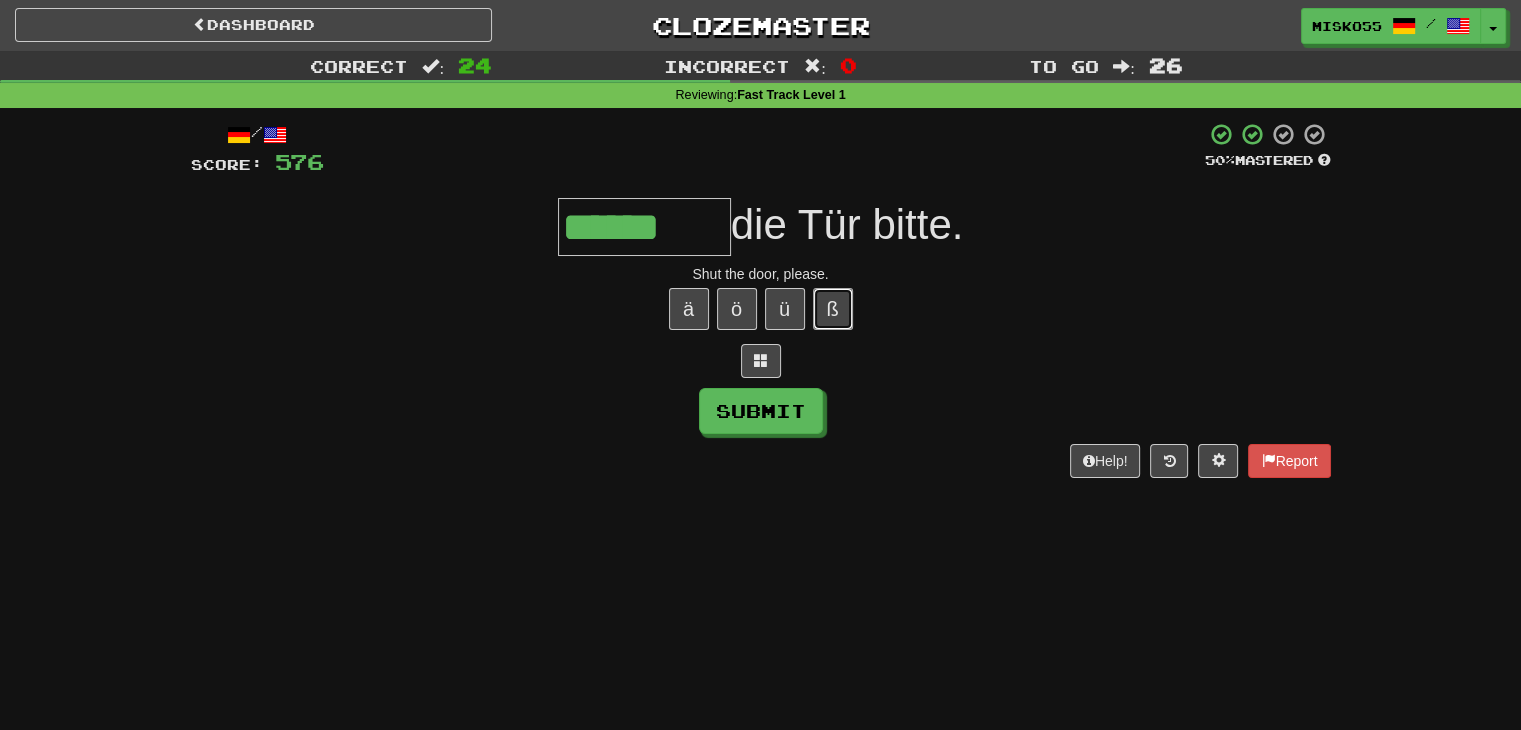 click on "ß" at bounding box center [833, 309] 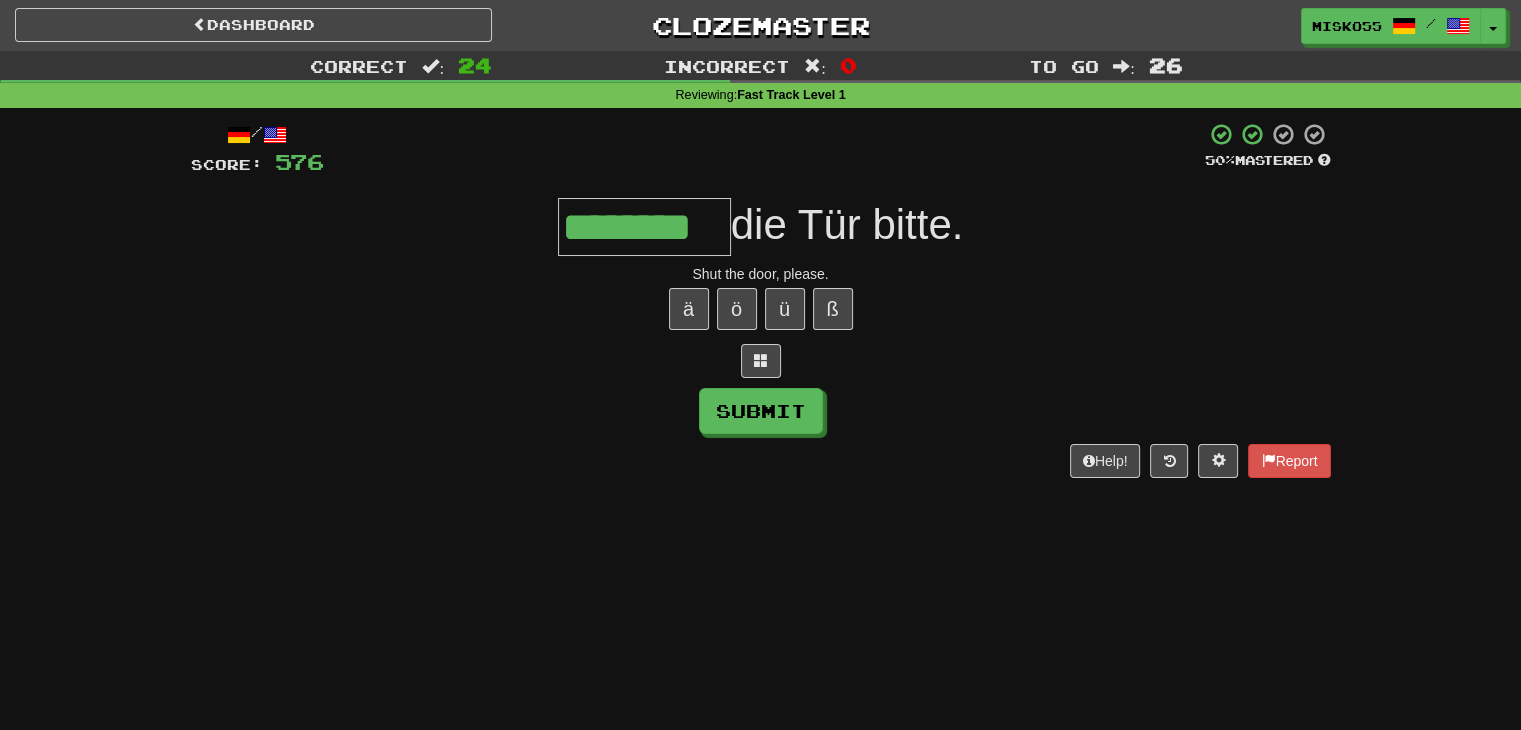 type on "********" 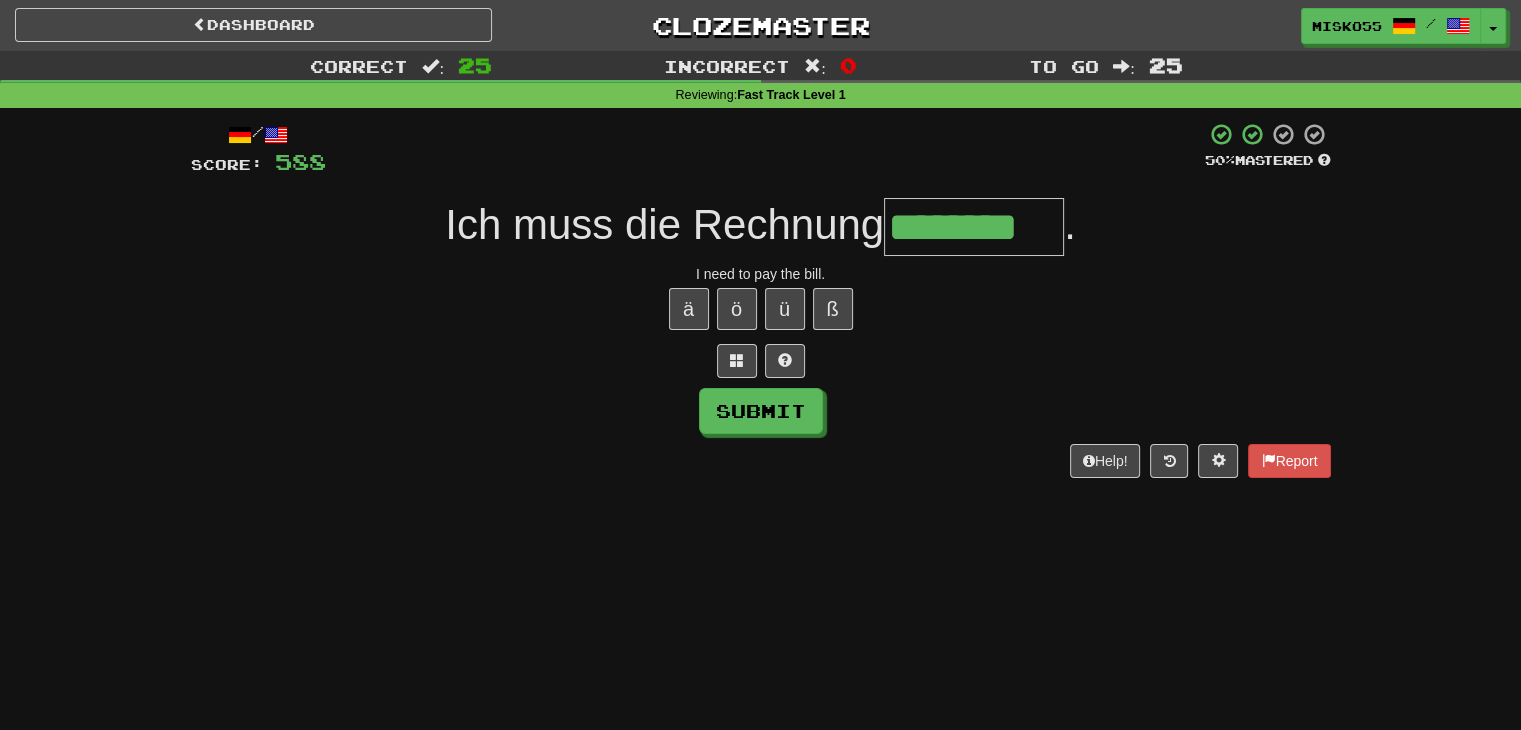type on "********" 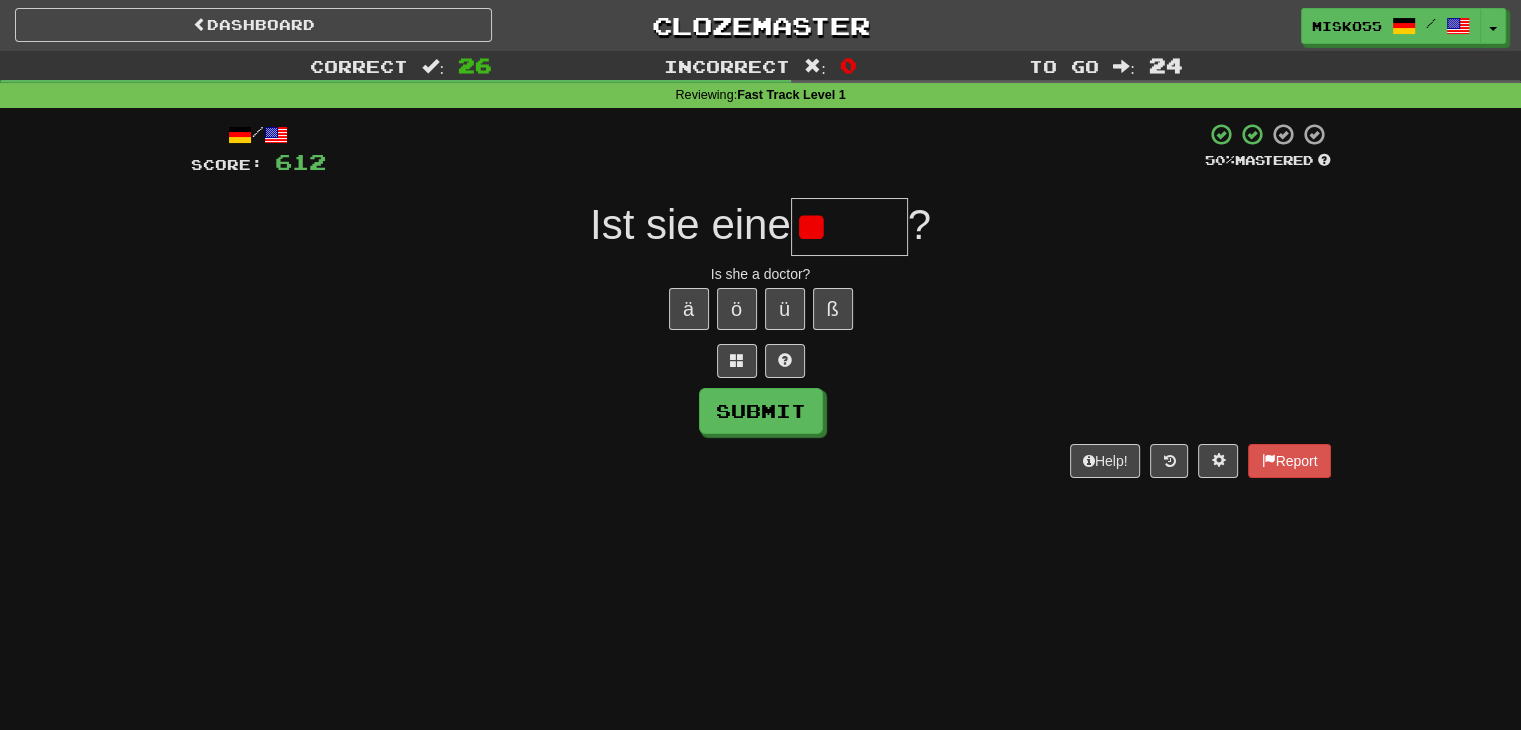 type on "*" 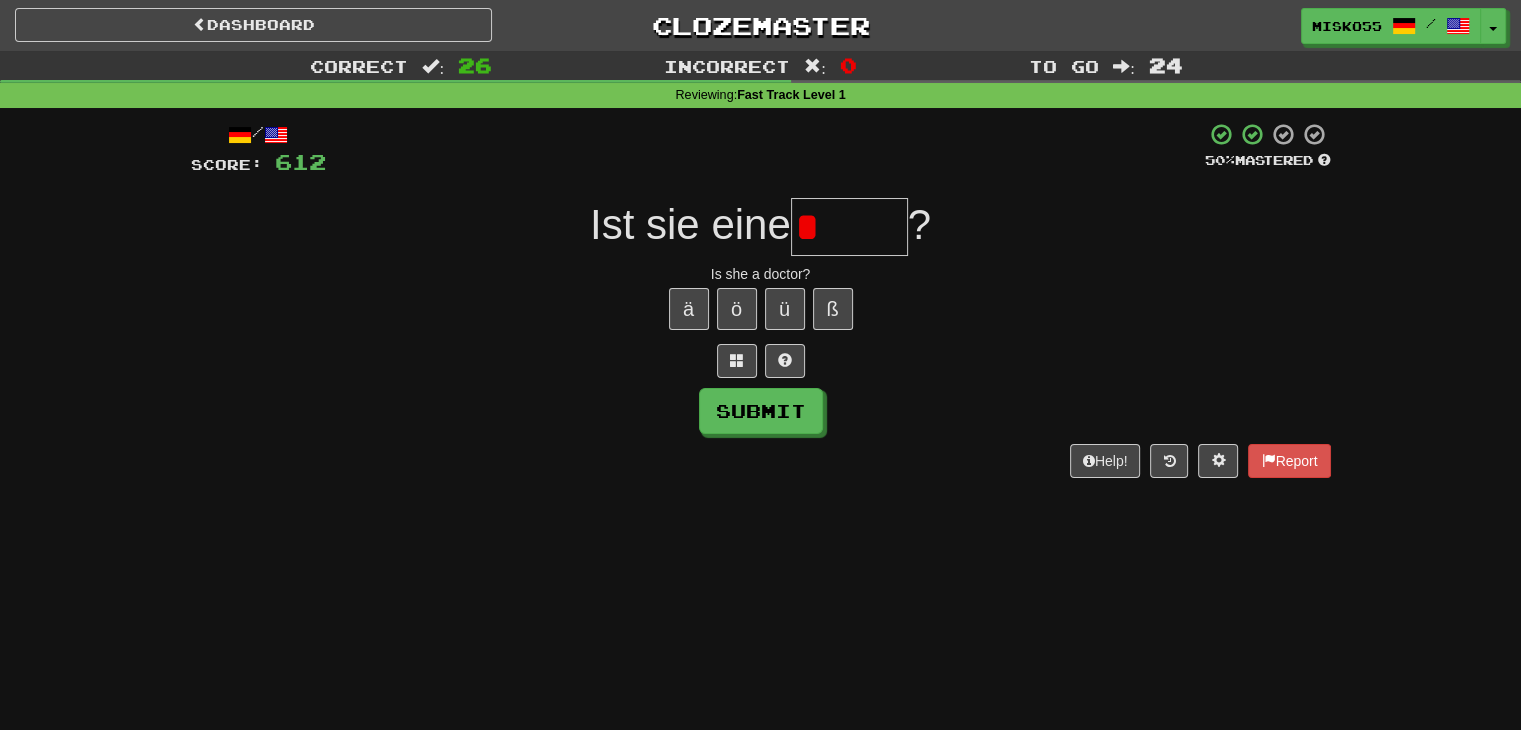 type 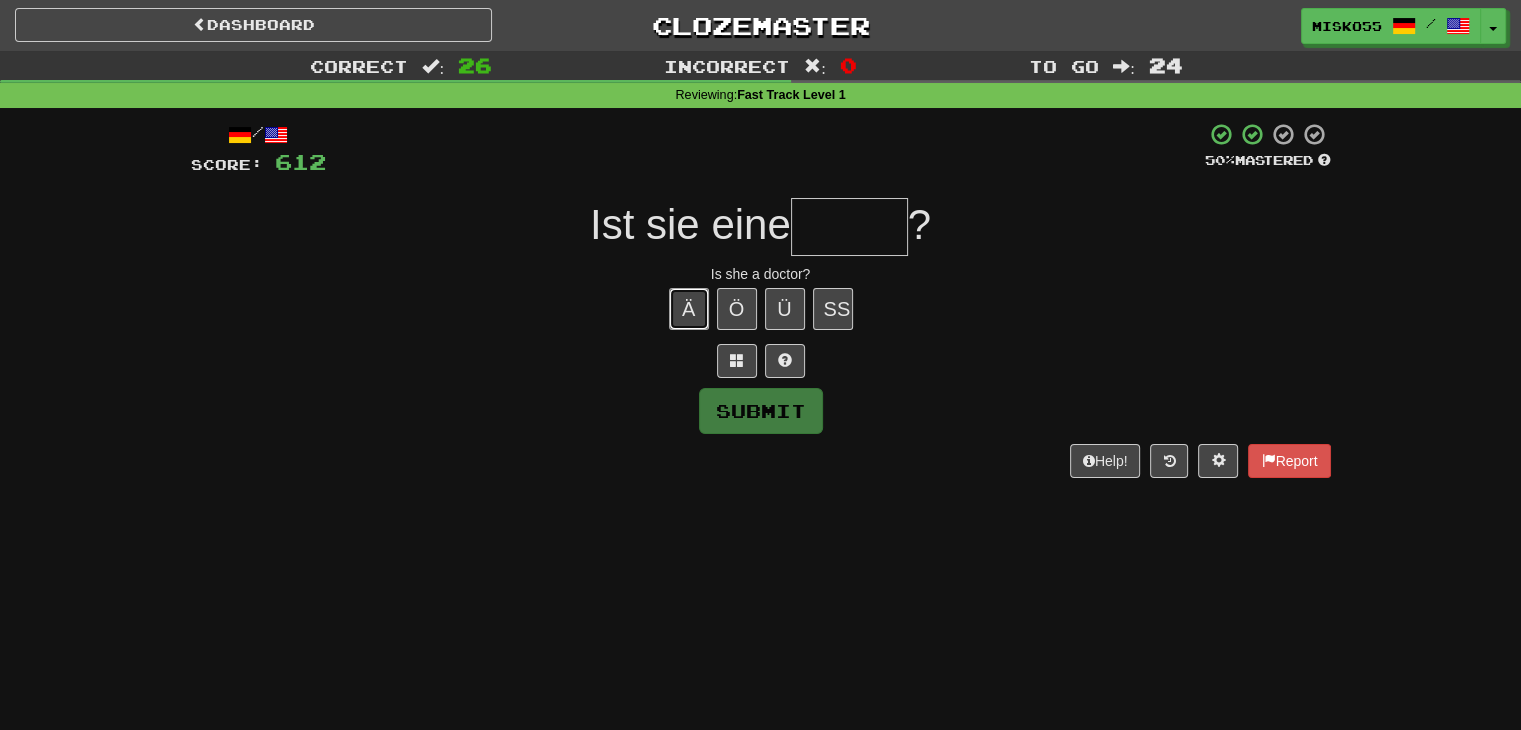 type 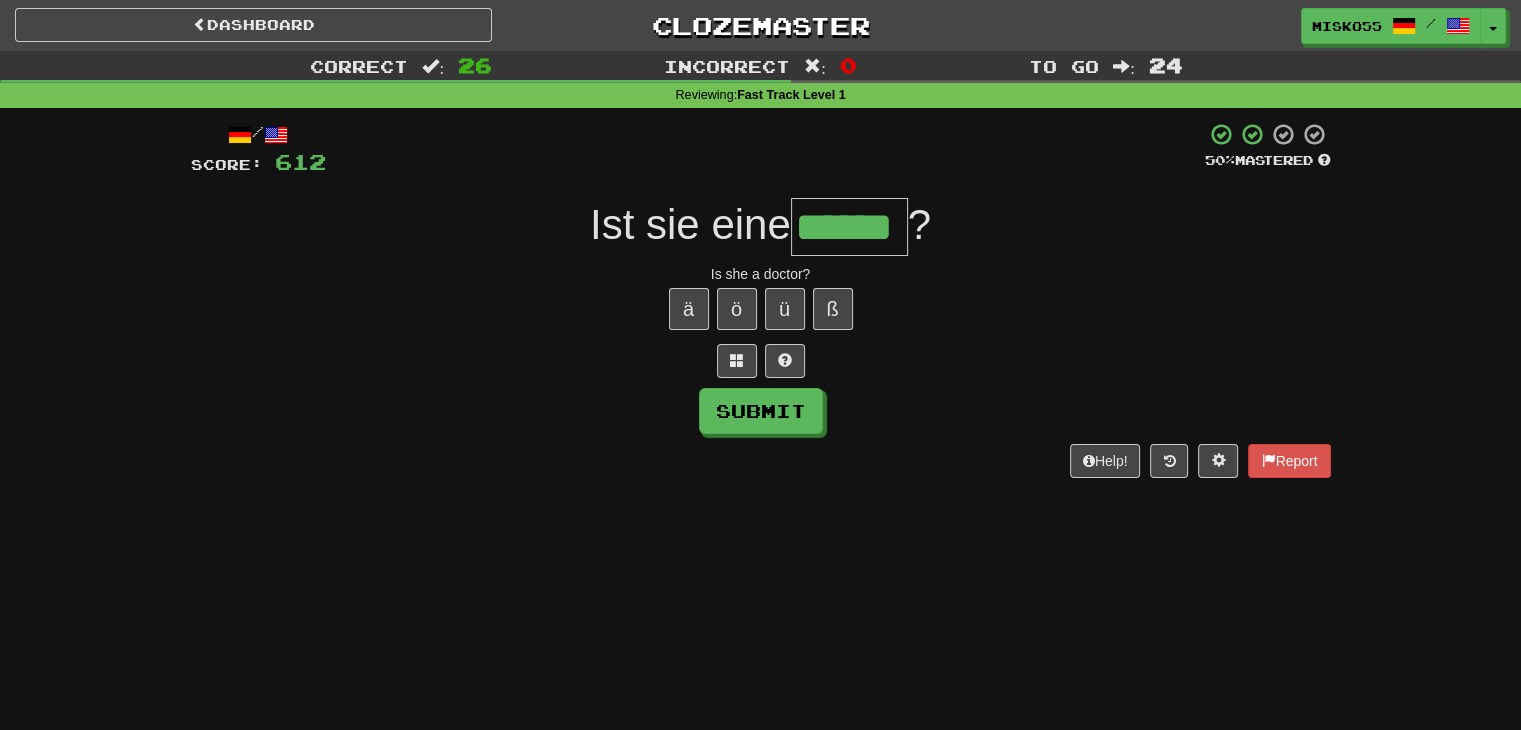 type on "******" 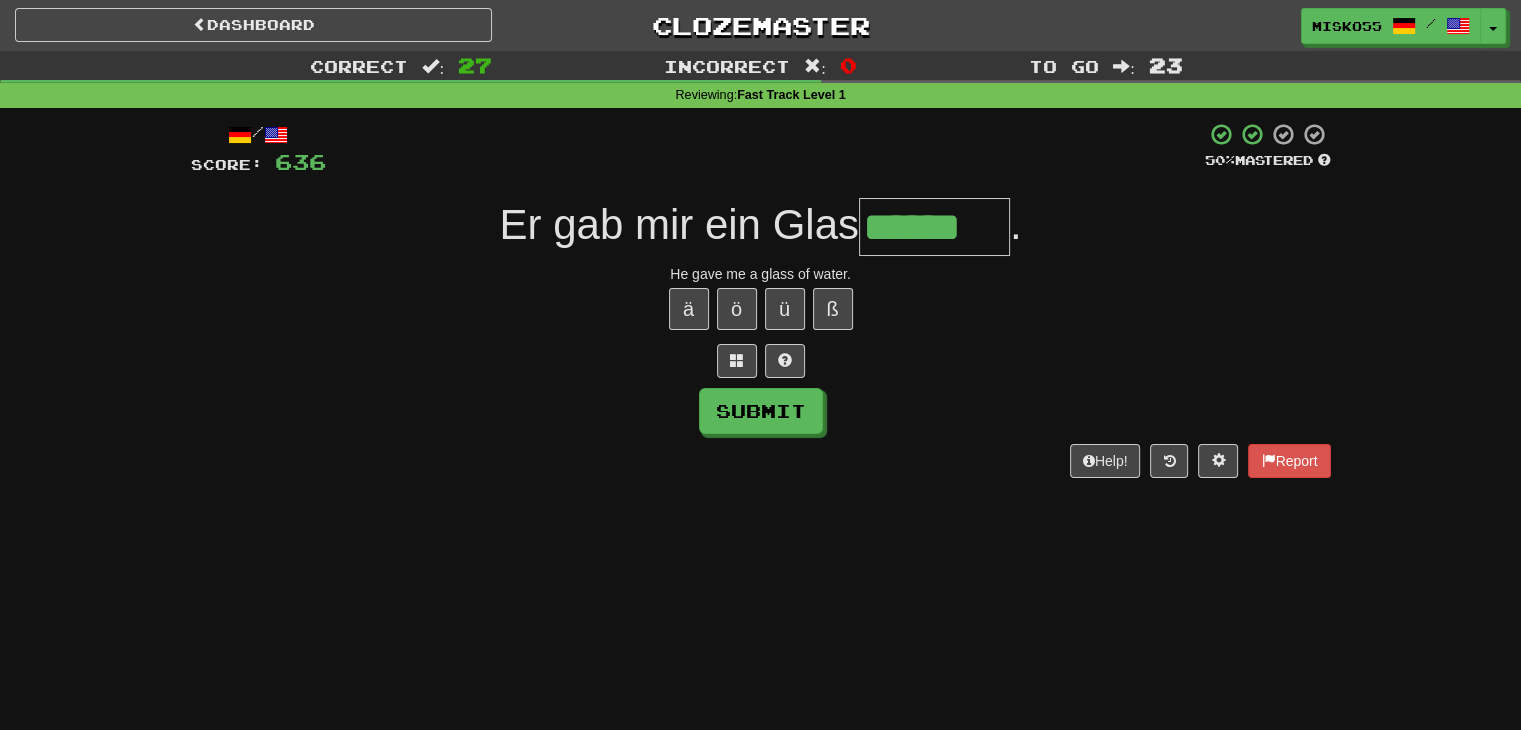type on "******" 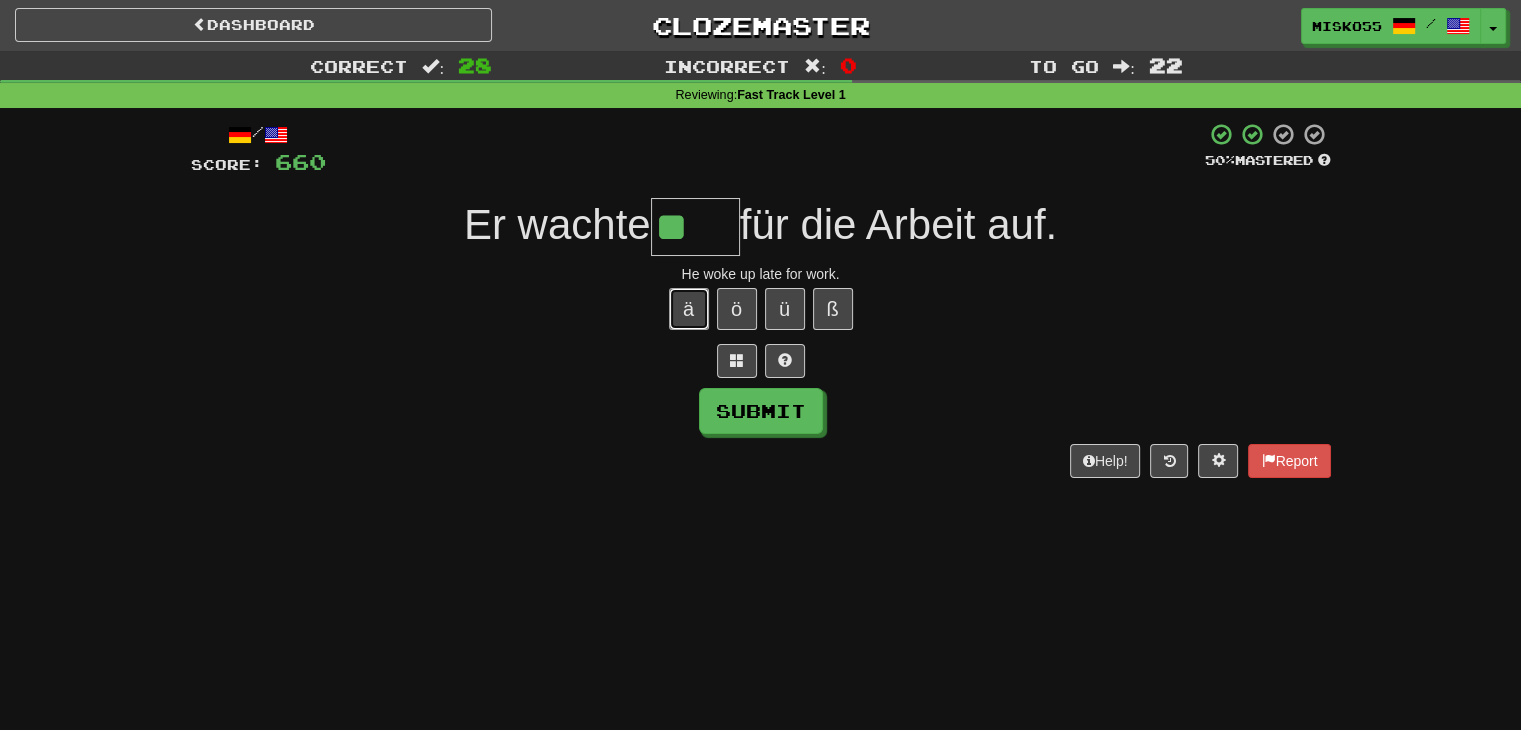click on "ä" at bounding box center (689, 309) 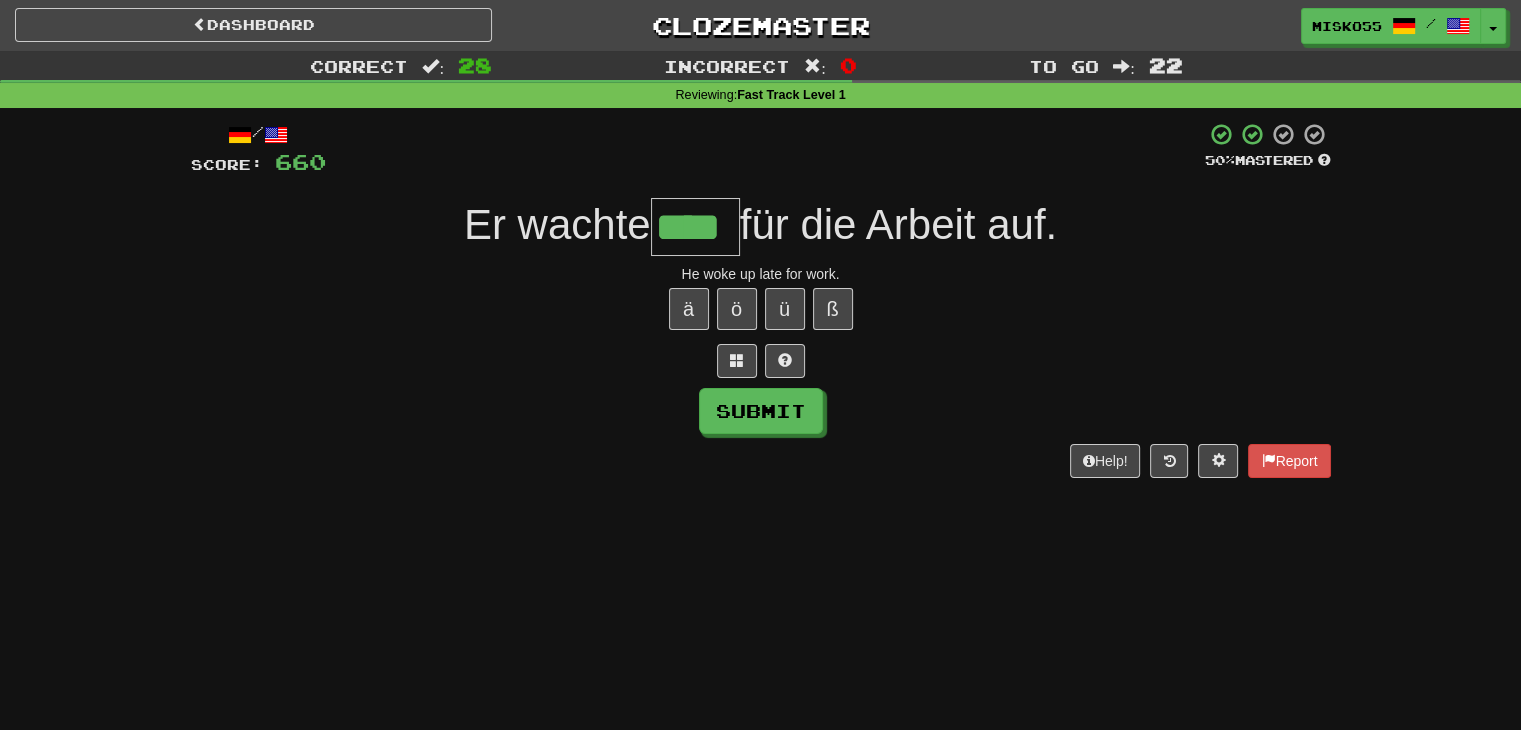 scroll, scrollTop: 0, scrollLeft: 4, axis: horizontal 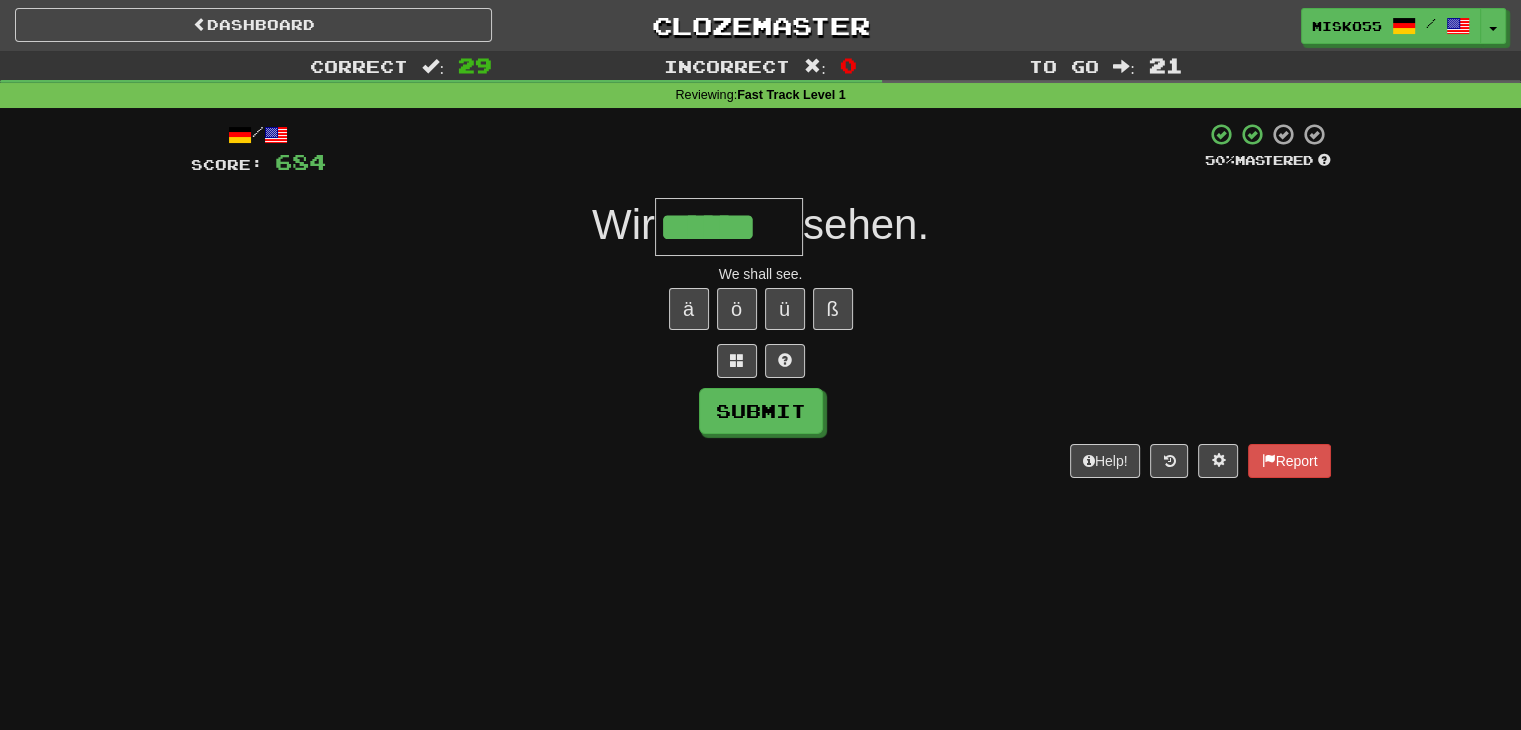 type on "******" 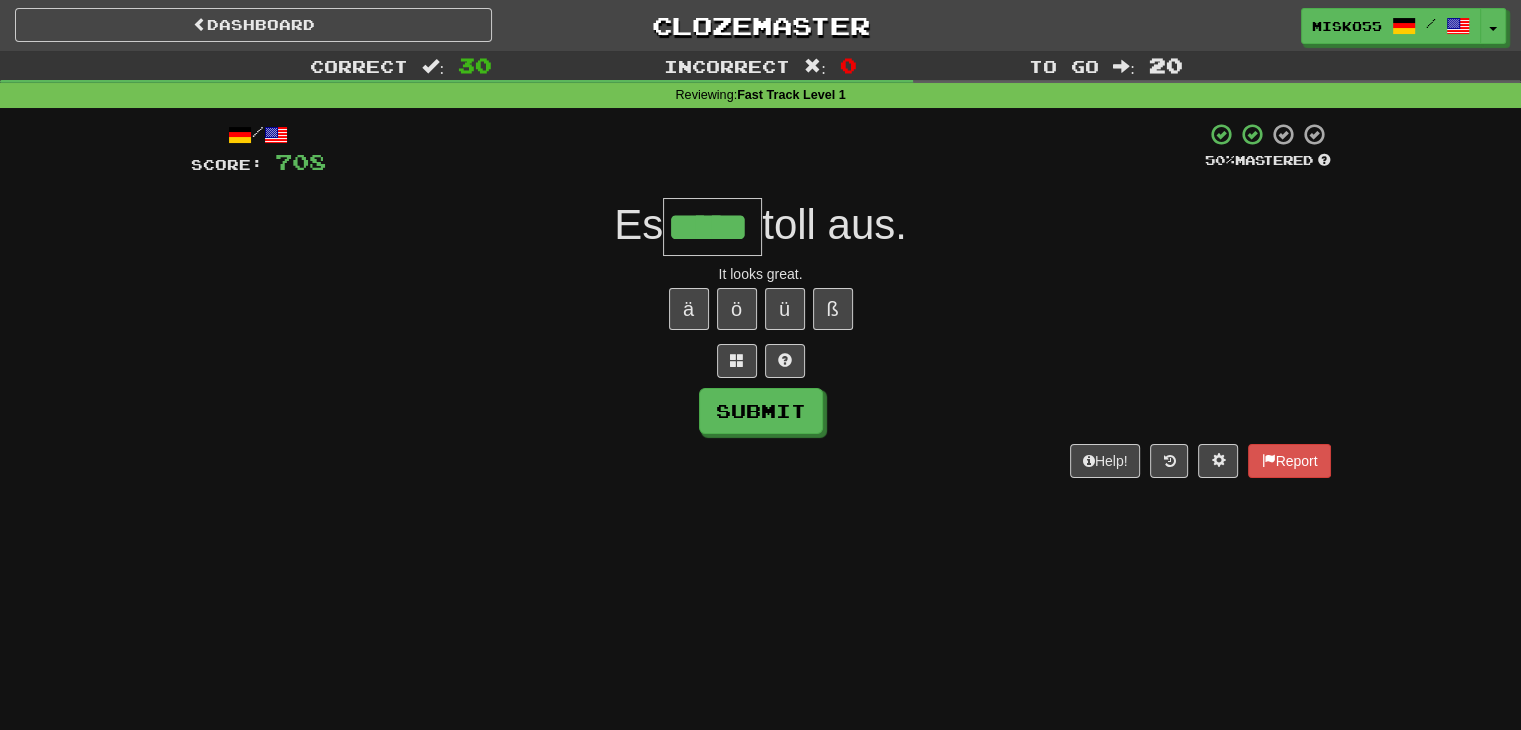 type on "*****" 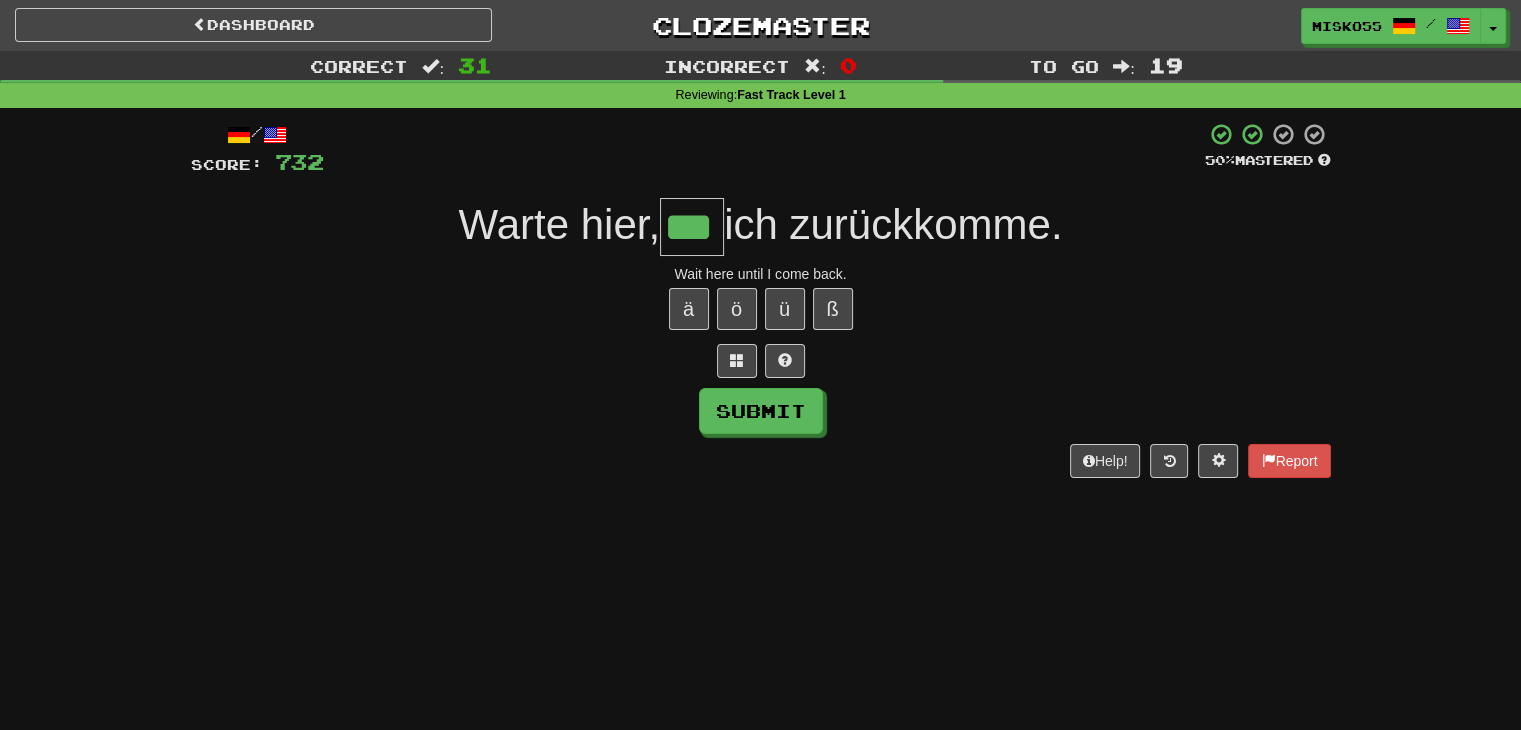 type on "***" 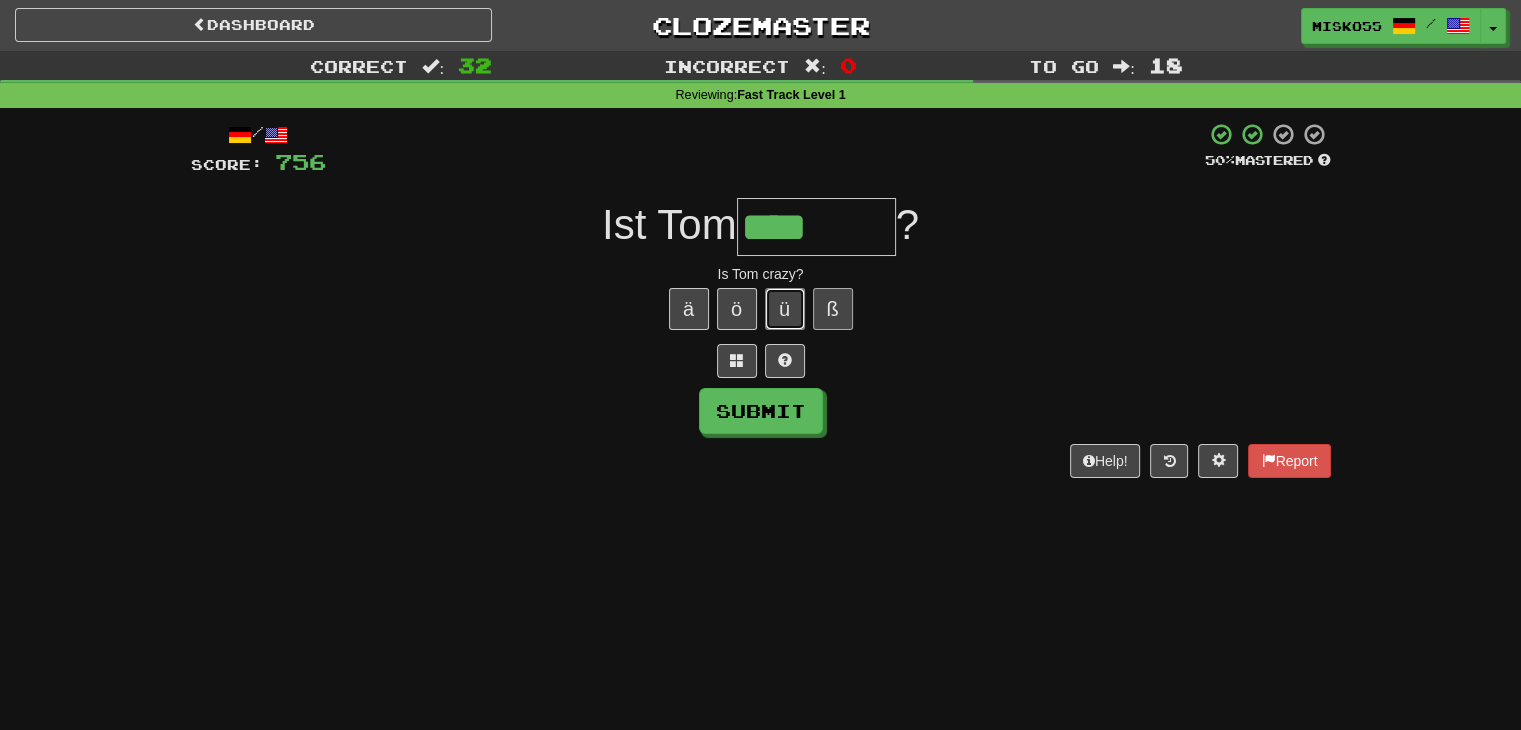 click on "ü" at bounding box center [785, 309] 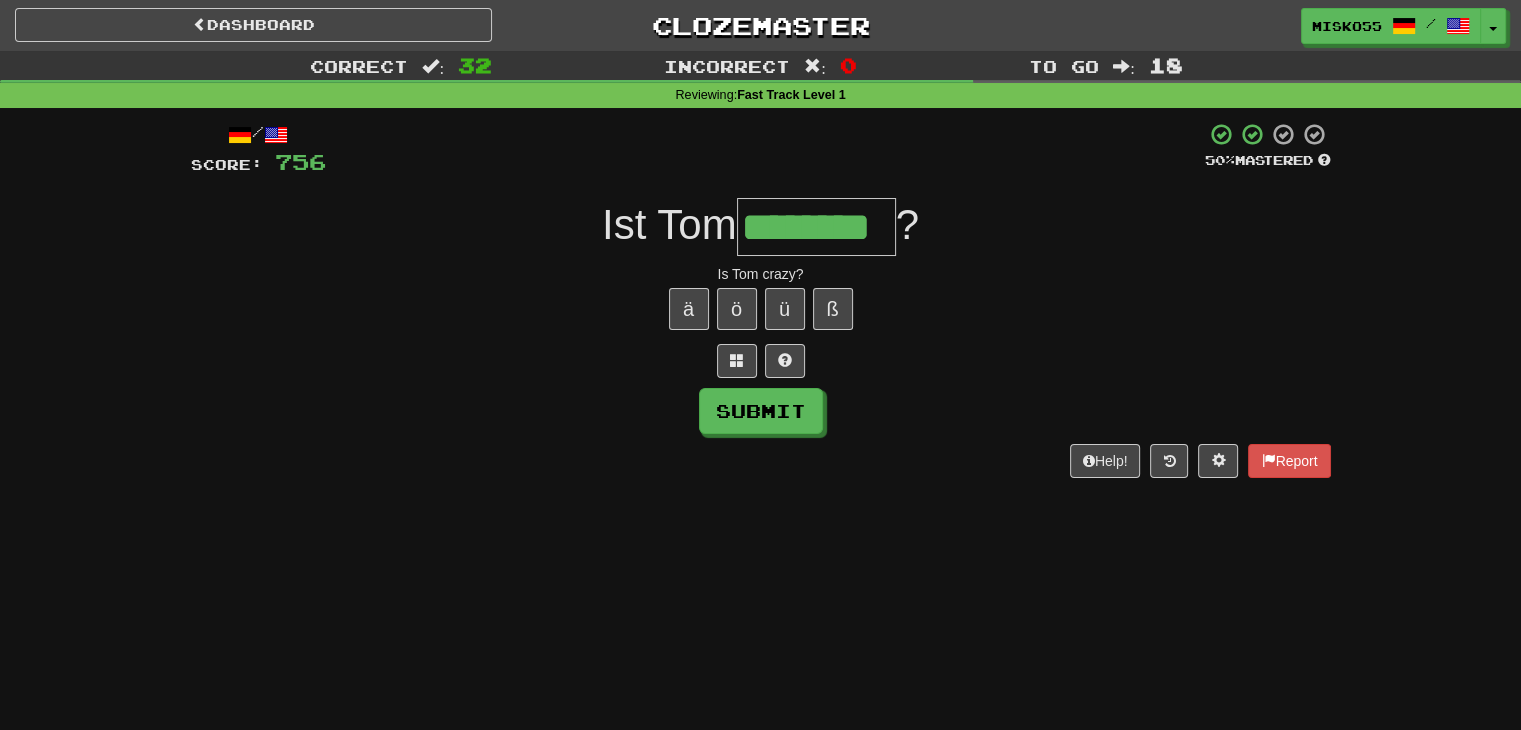 type on "********" 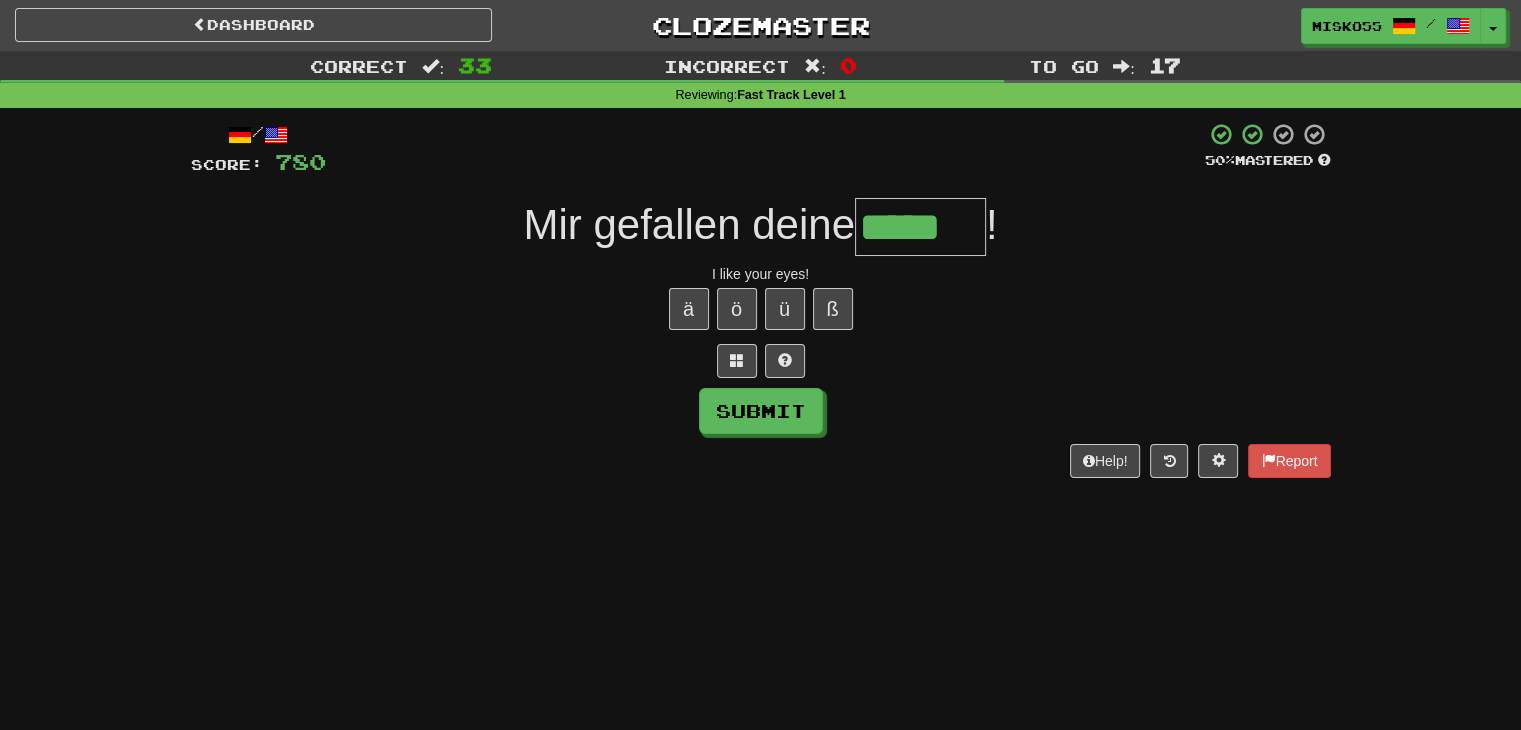 type on "*****" 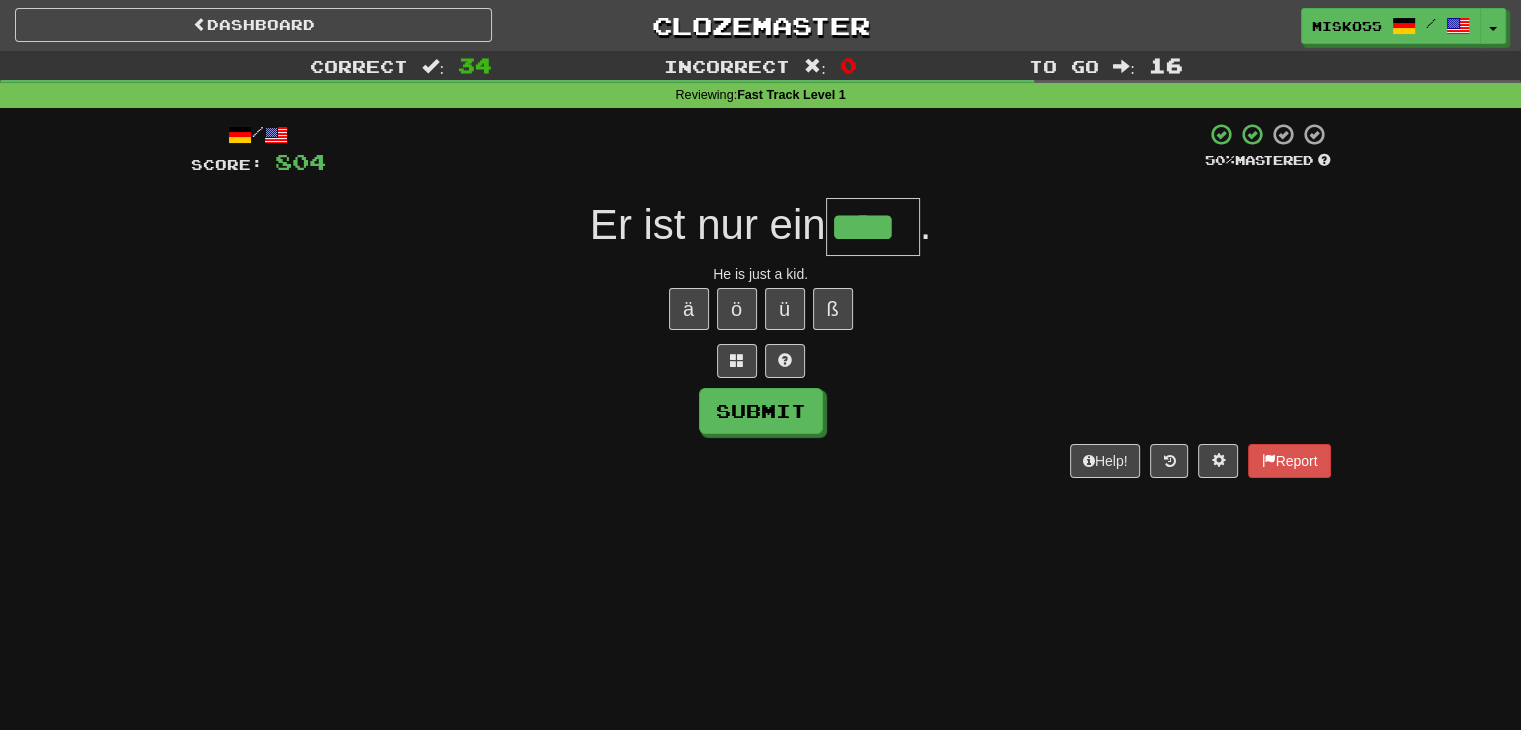 type on "****" 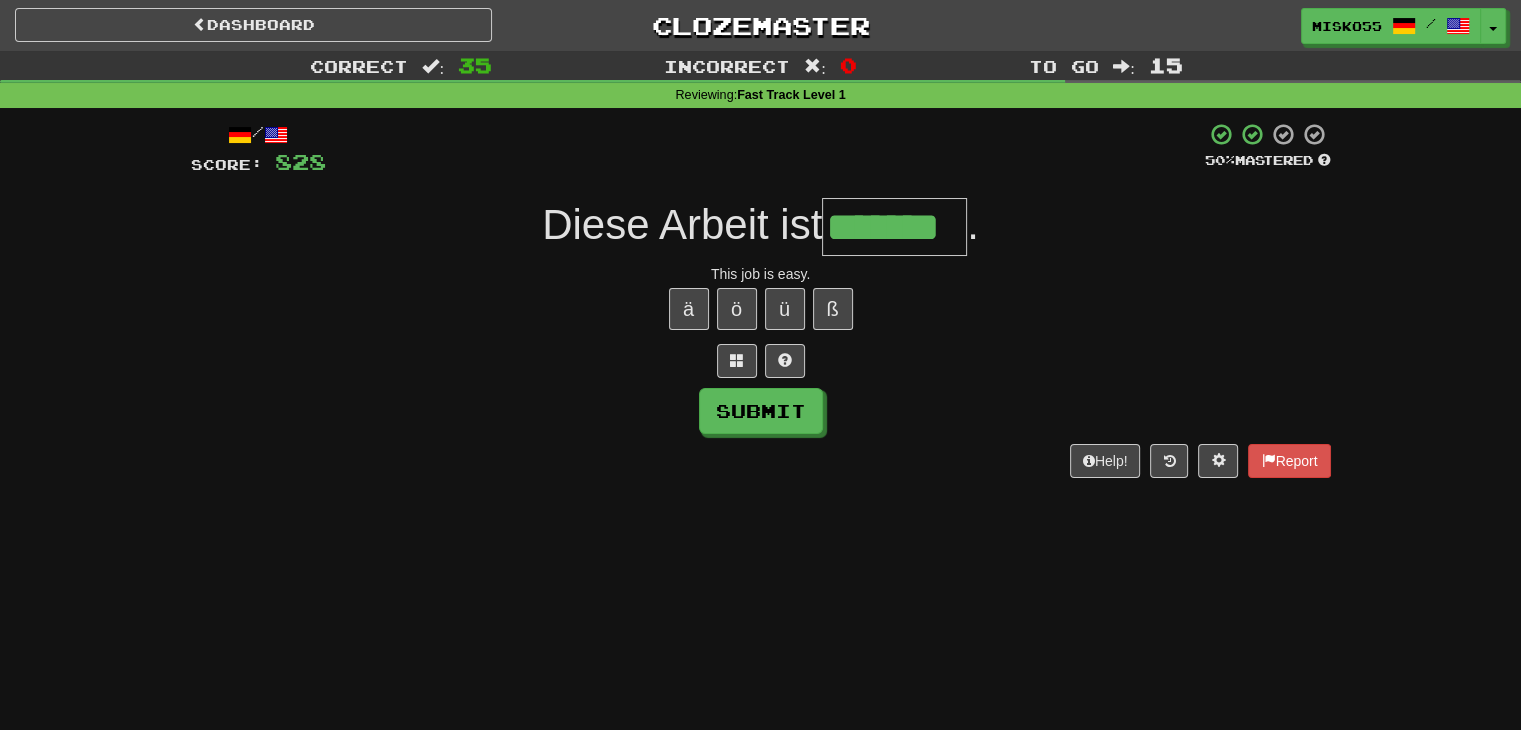 type on "*******" 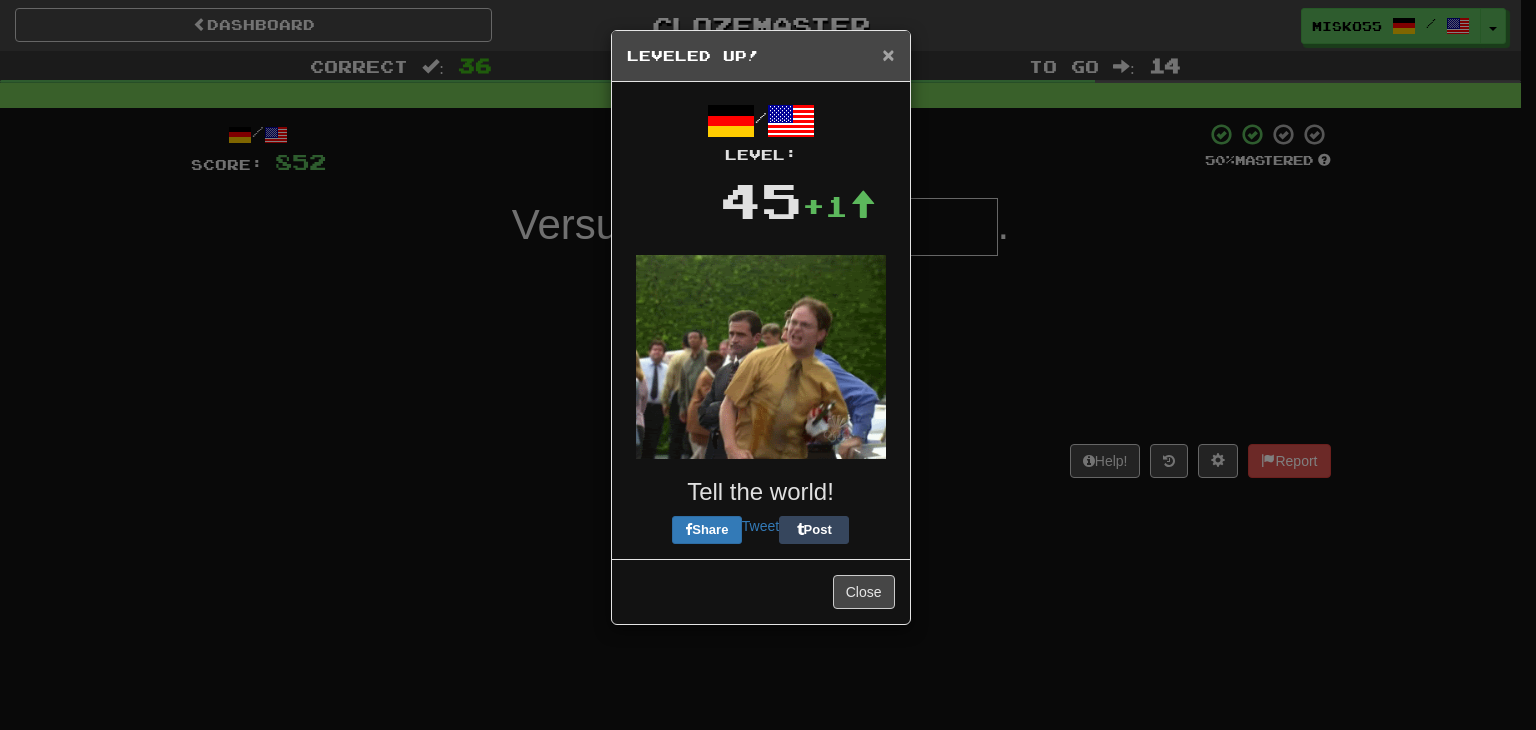 click on "×" at bounding box center [888, 54] 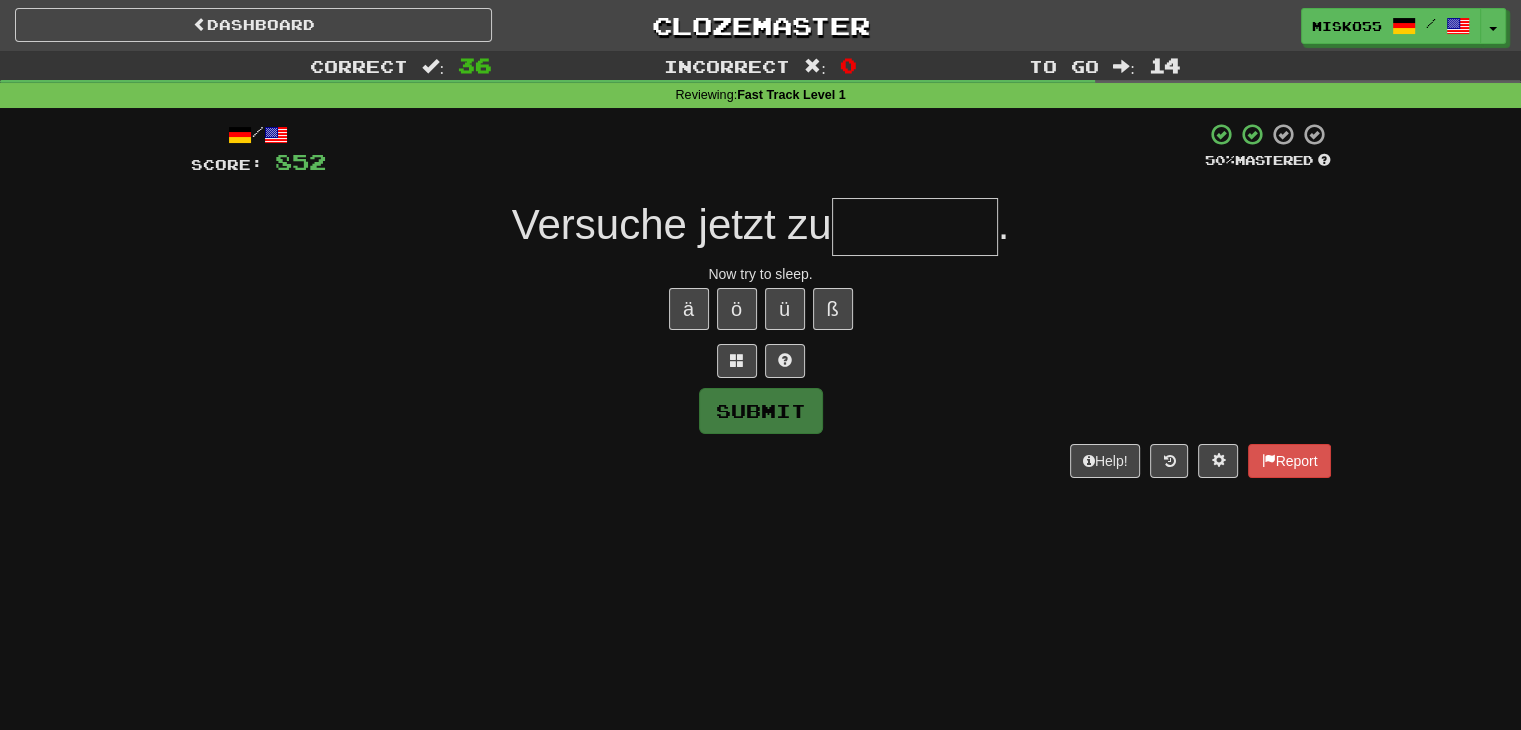 click at bounding box center (915, 227) 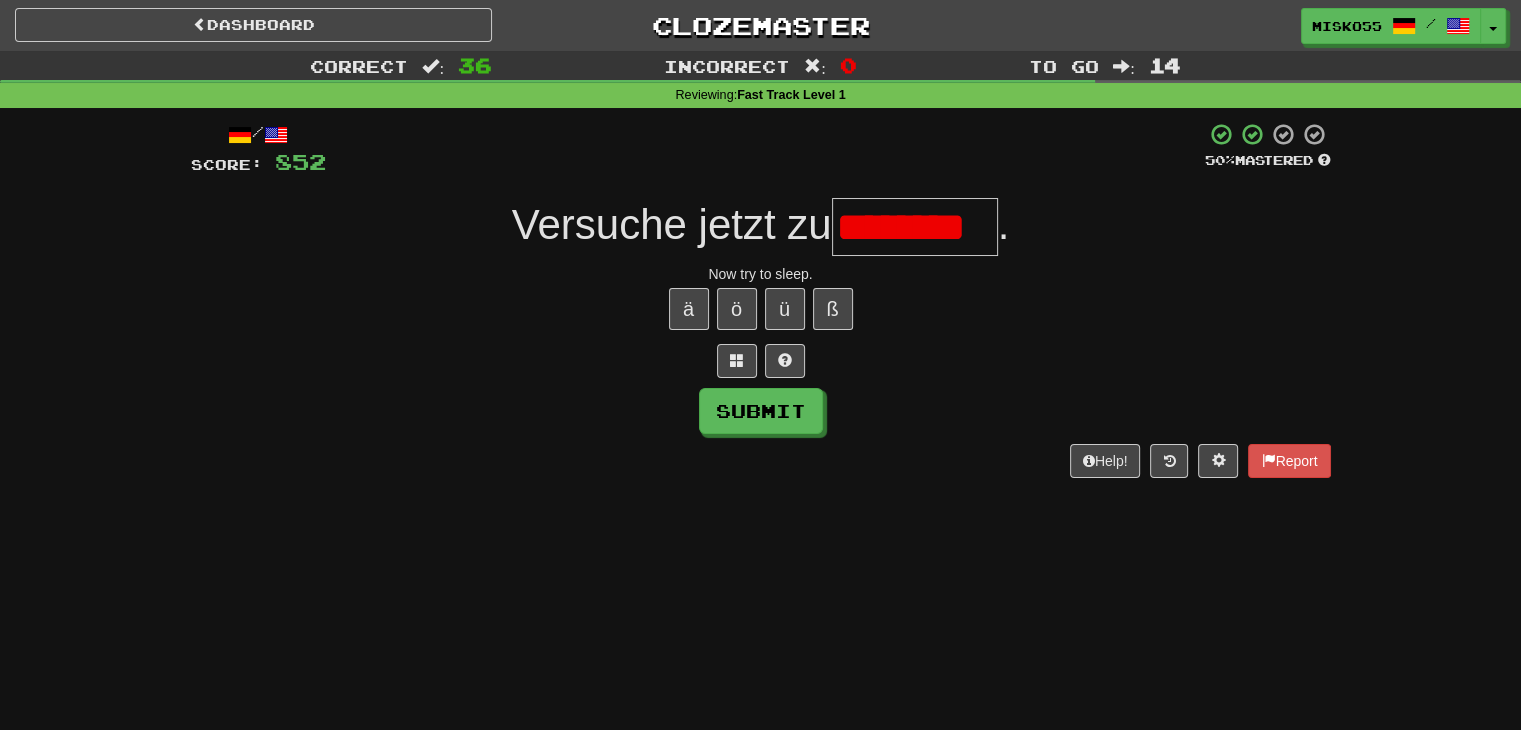 scroll, scrollTop: 0, scrollLeft: 0, axis: both 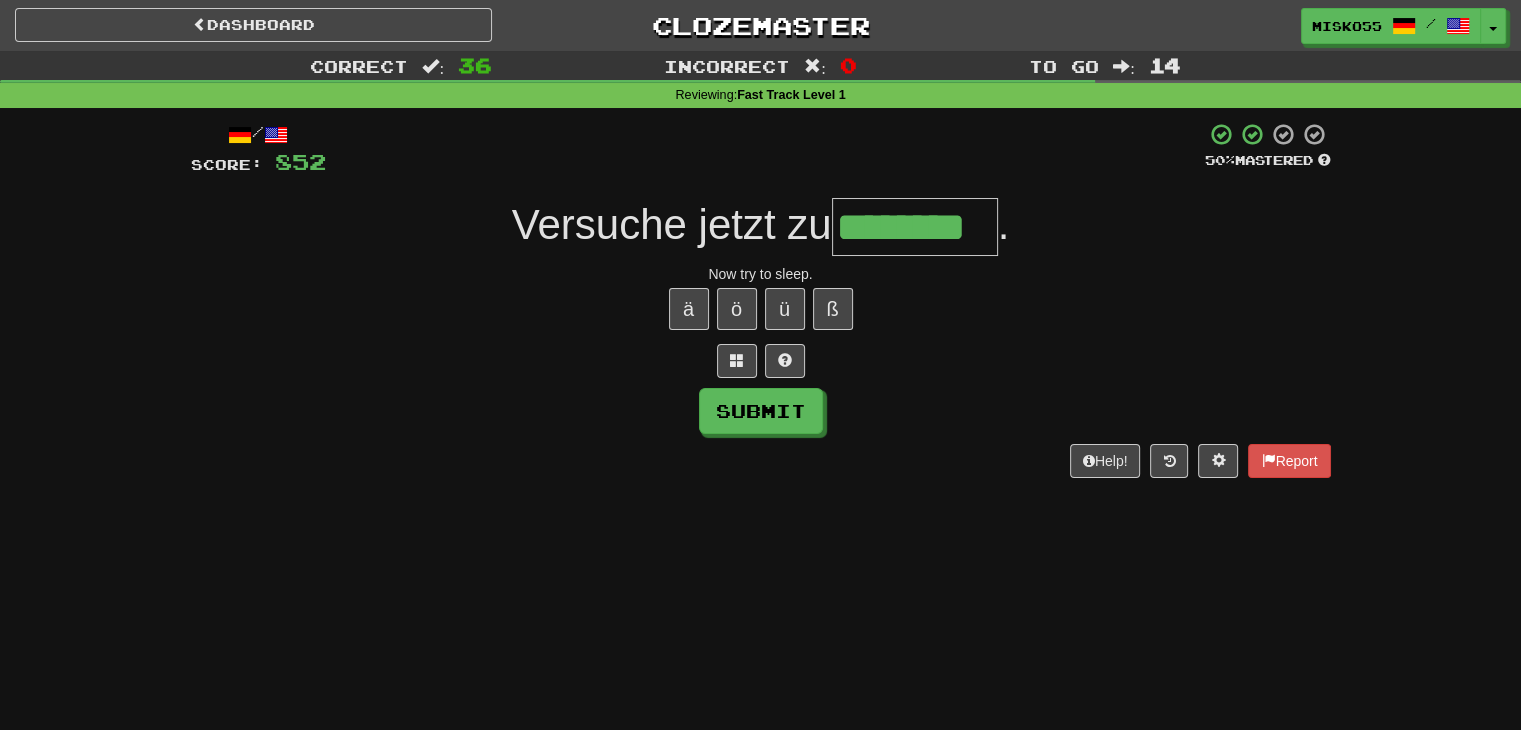 type on "********" 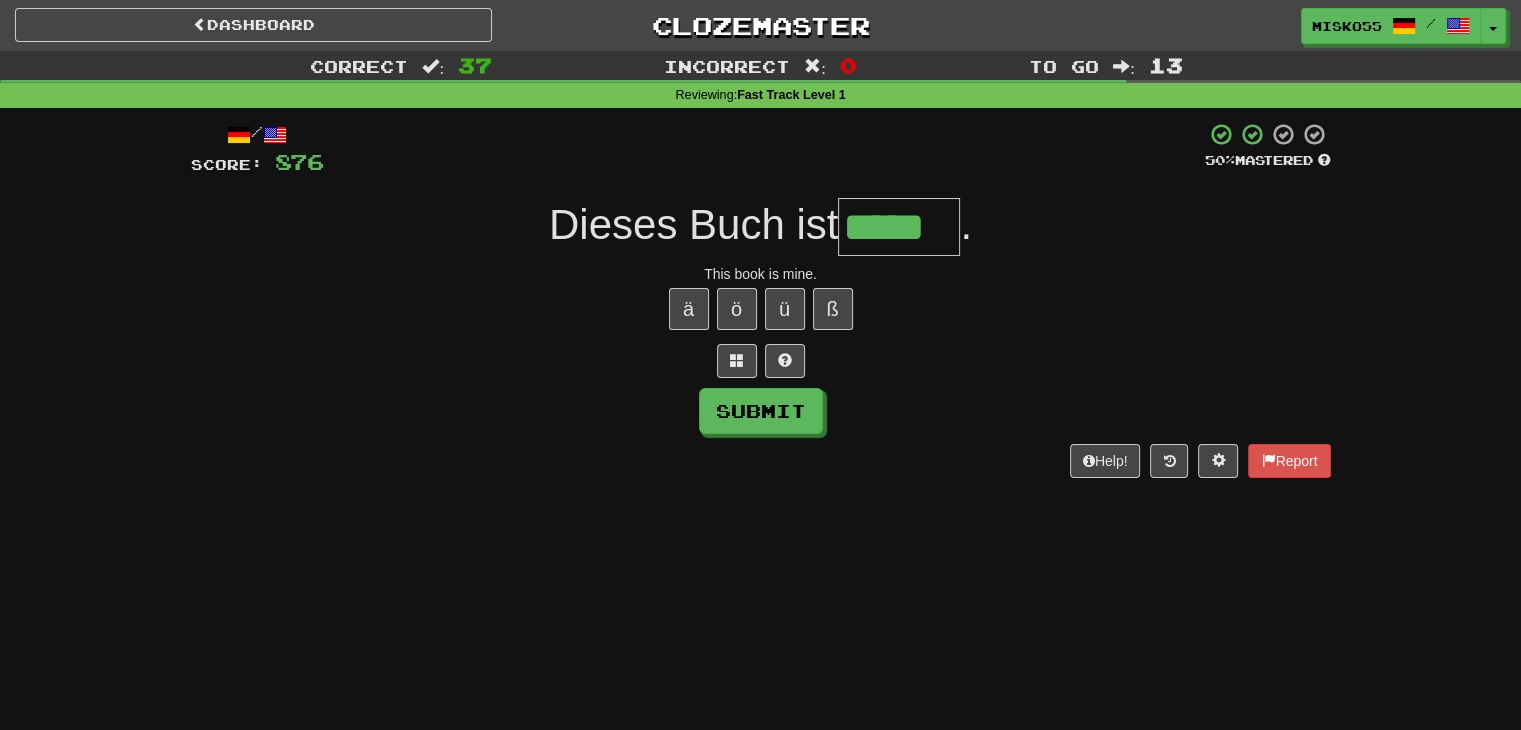 type on "*****" 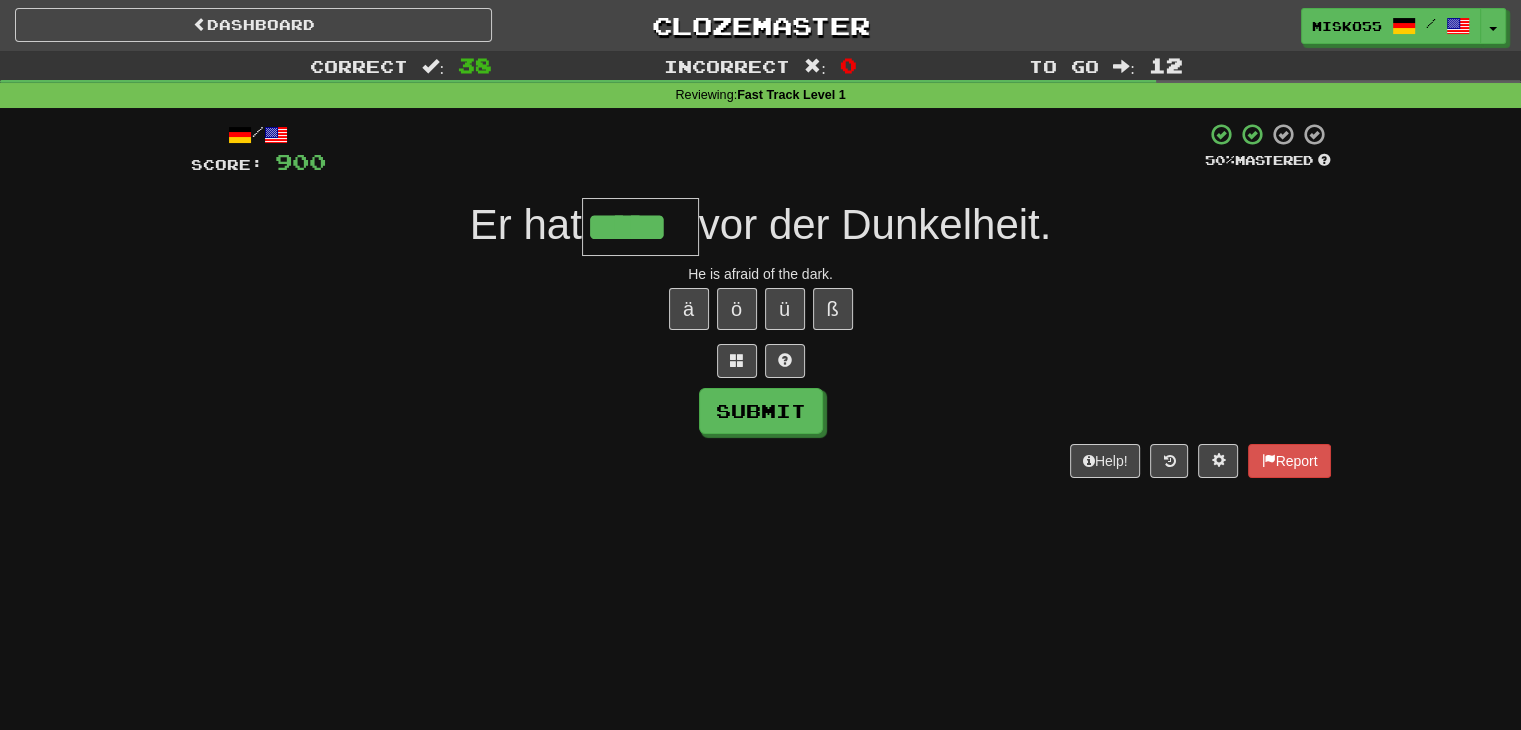type on "*****" 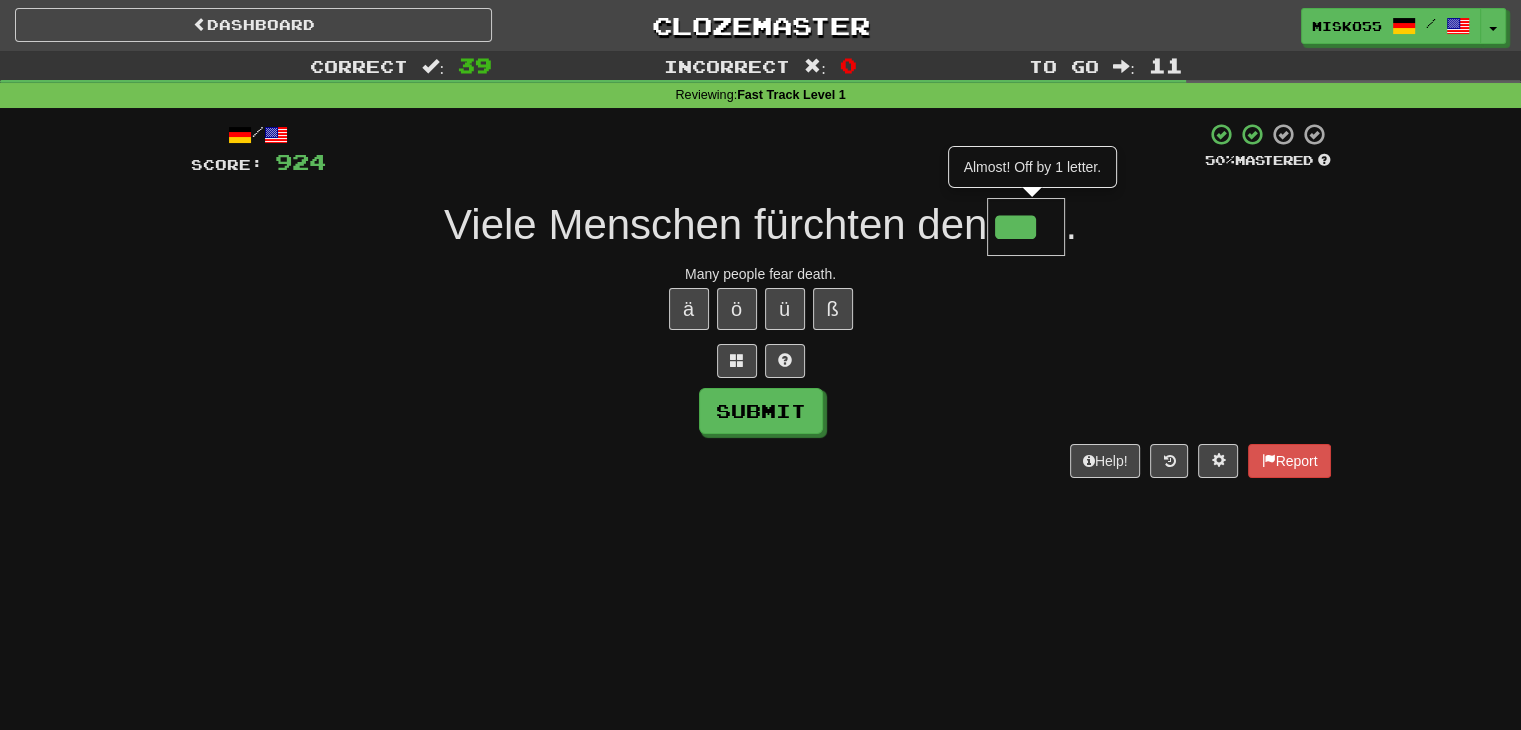type on "***" 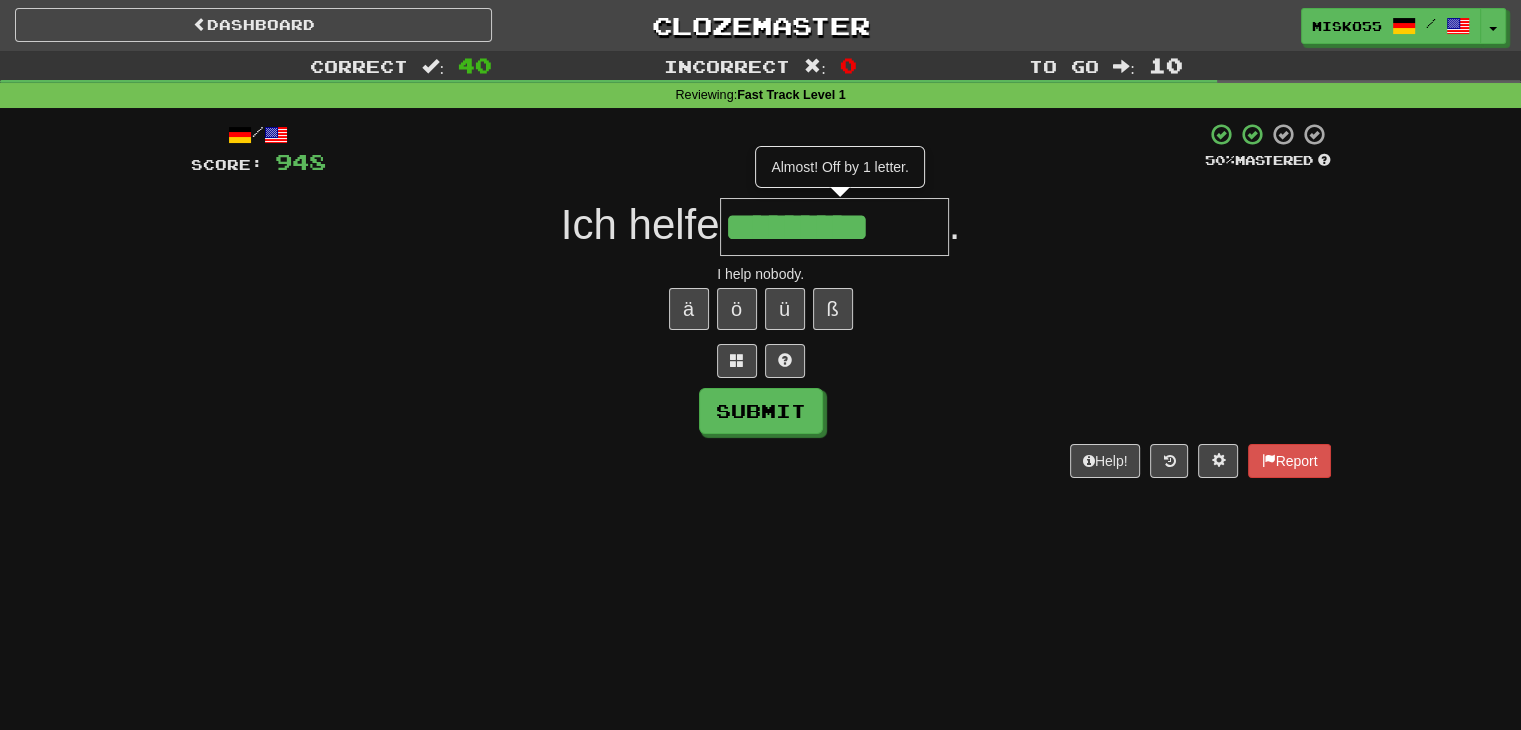 type on "*********" 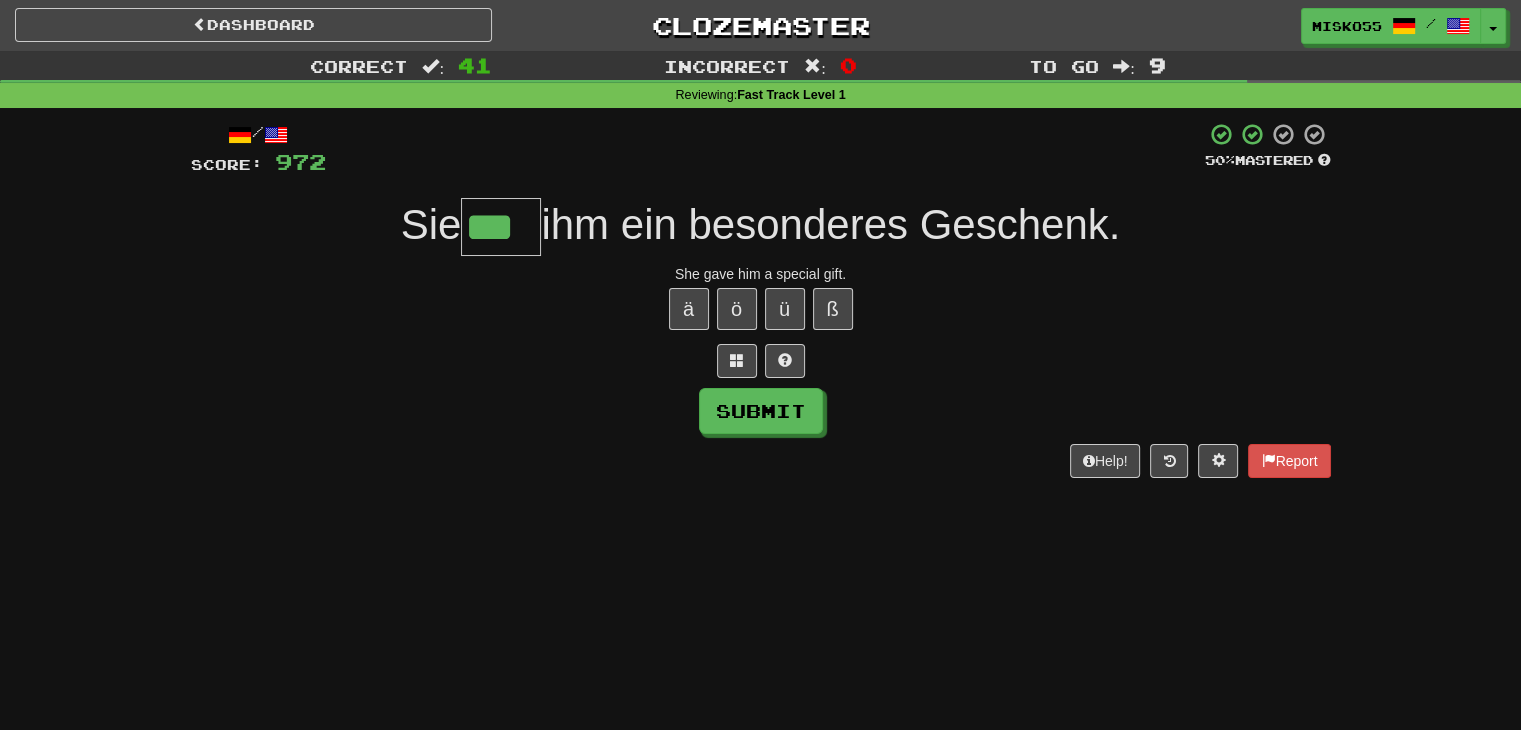 type on "***" 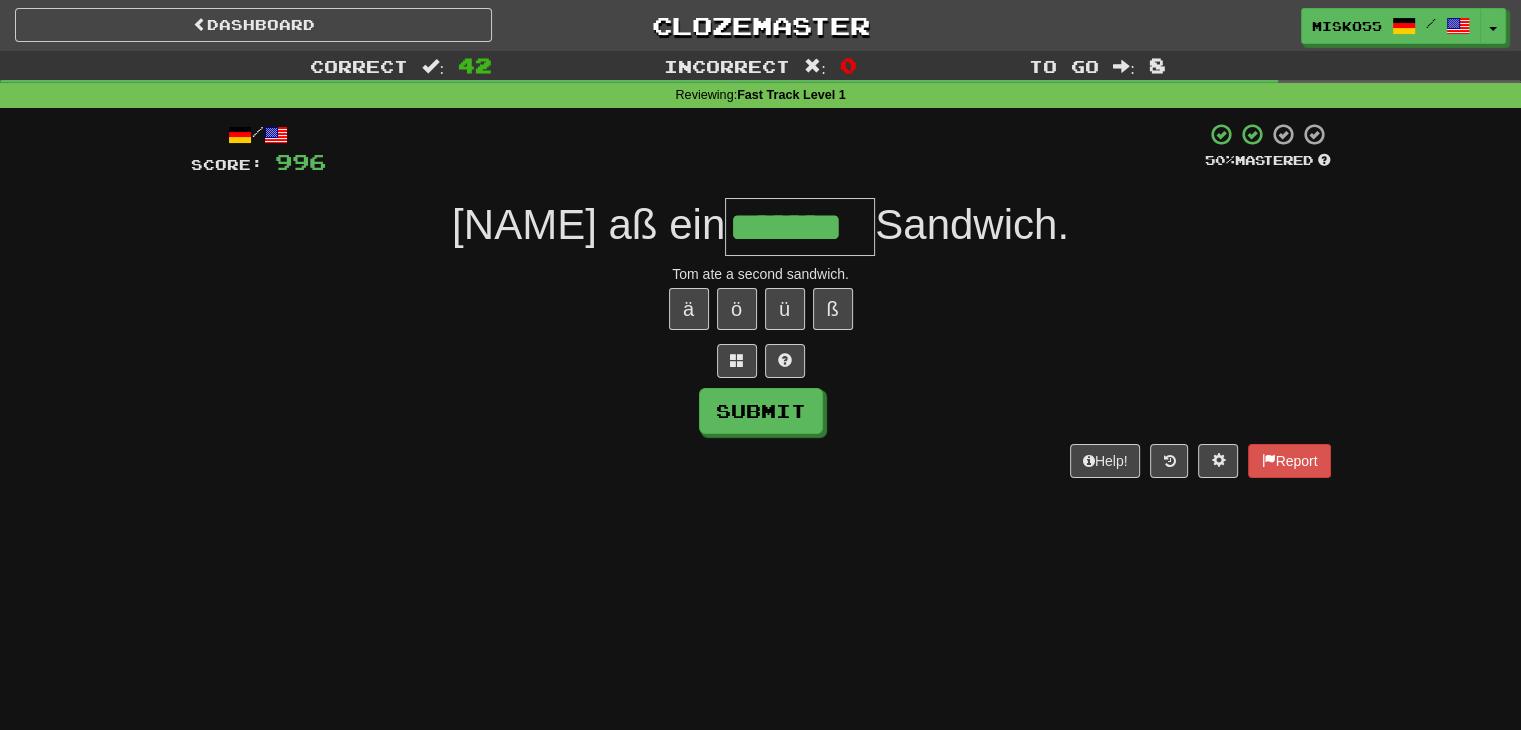 type on "*******" 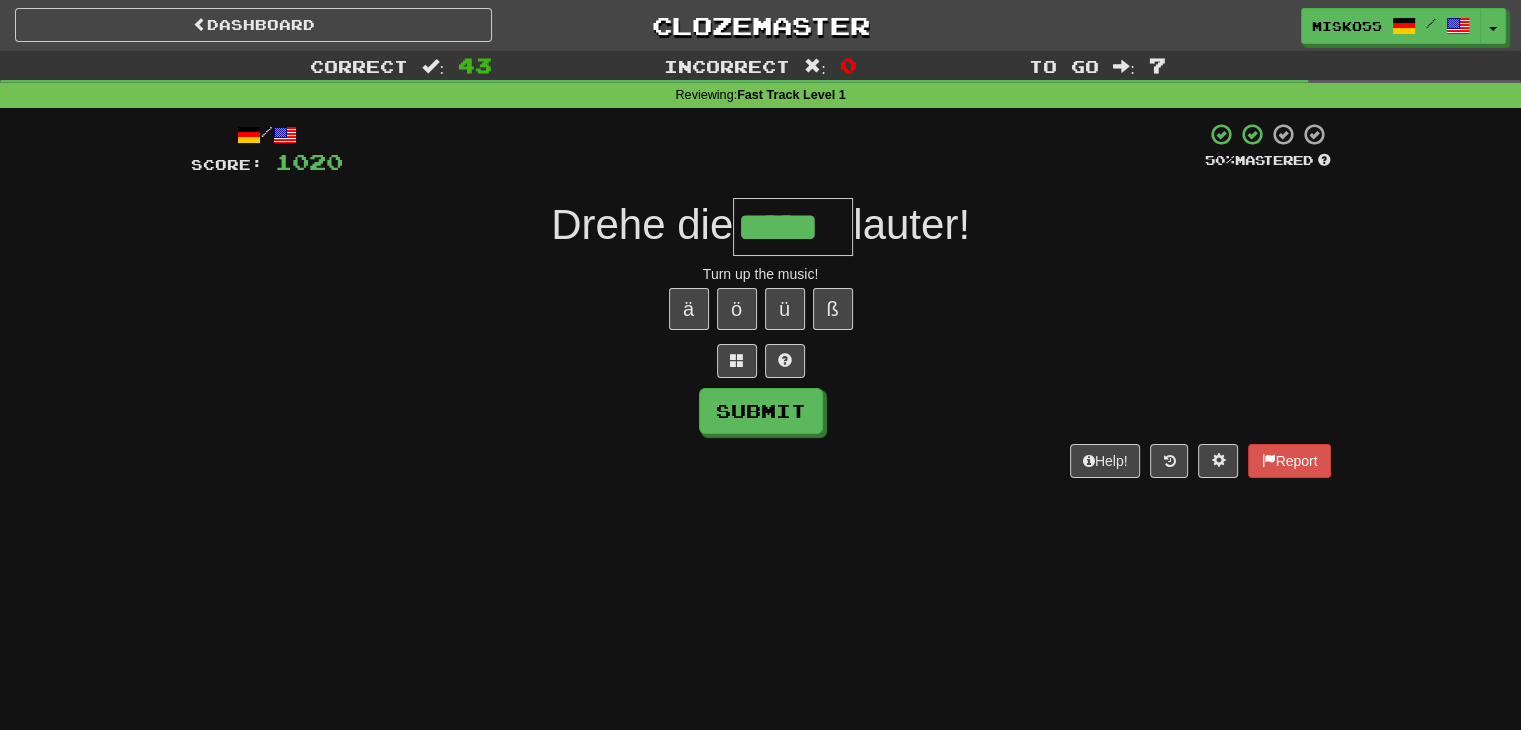 type on "*****" 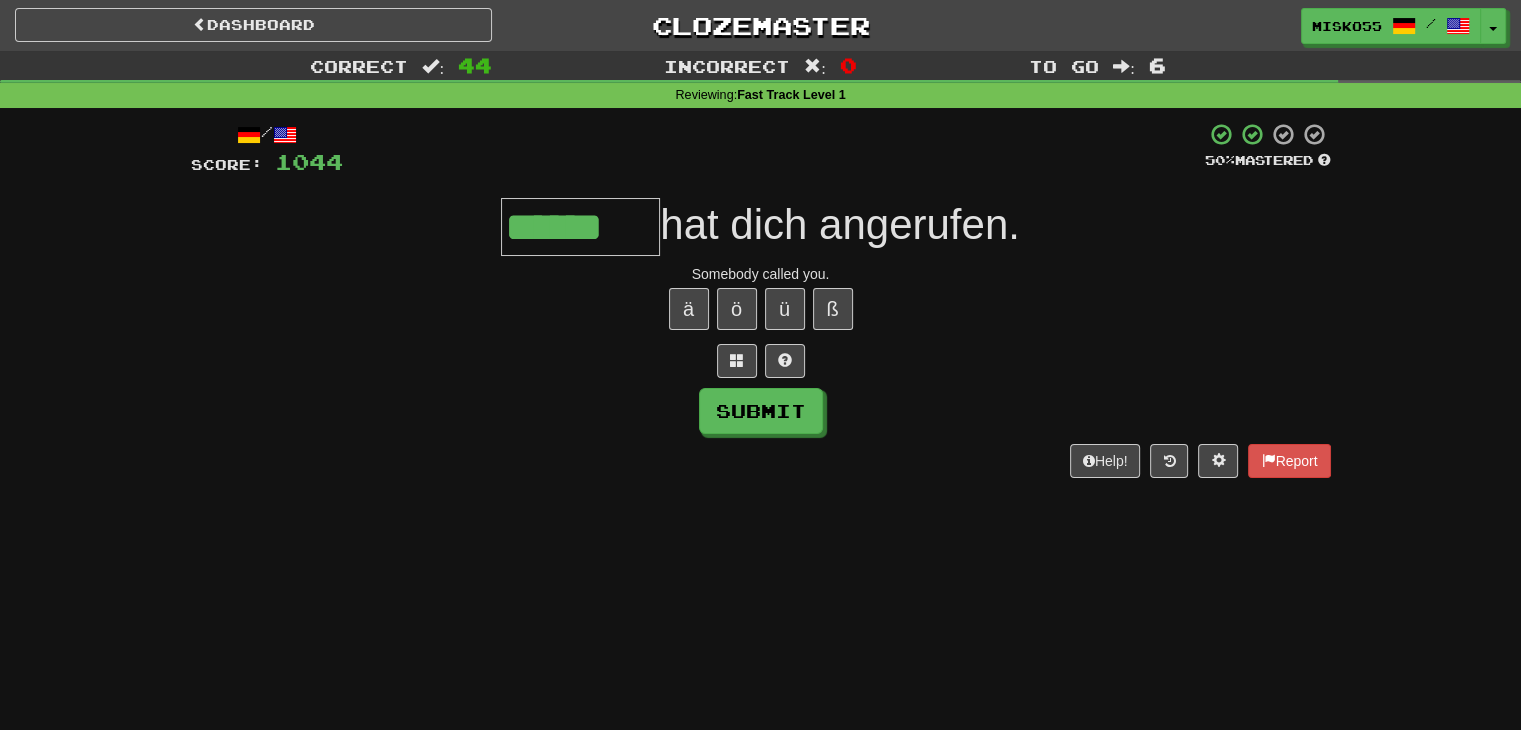 type on "******" 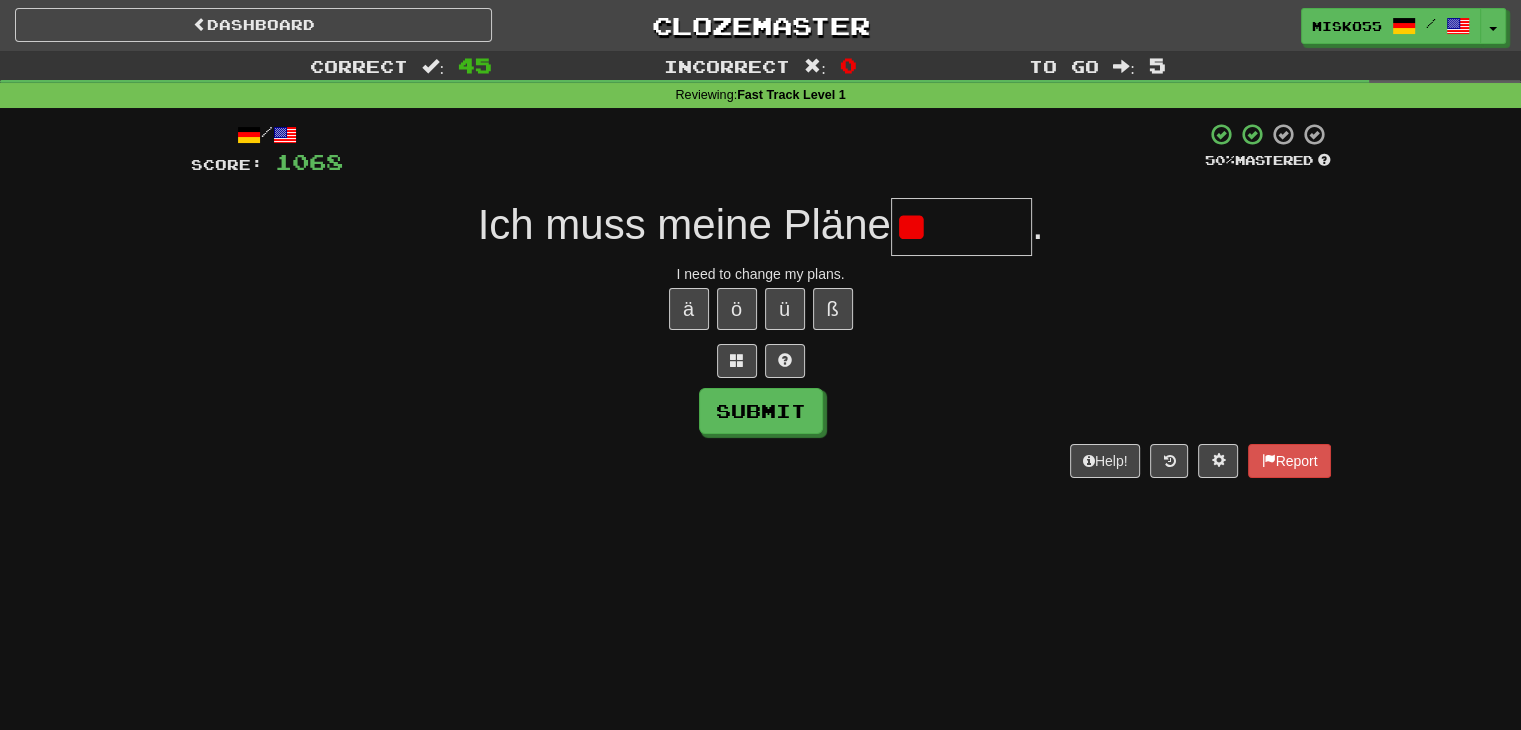 type on "*" 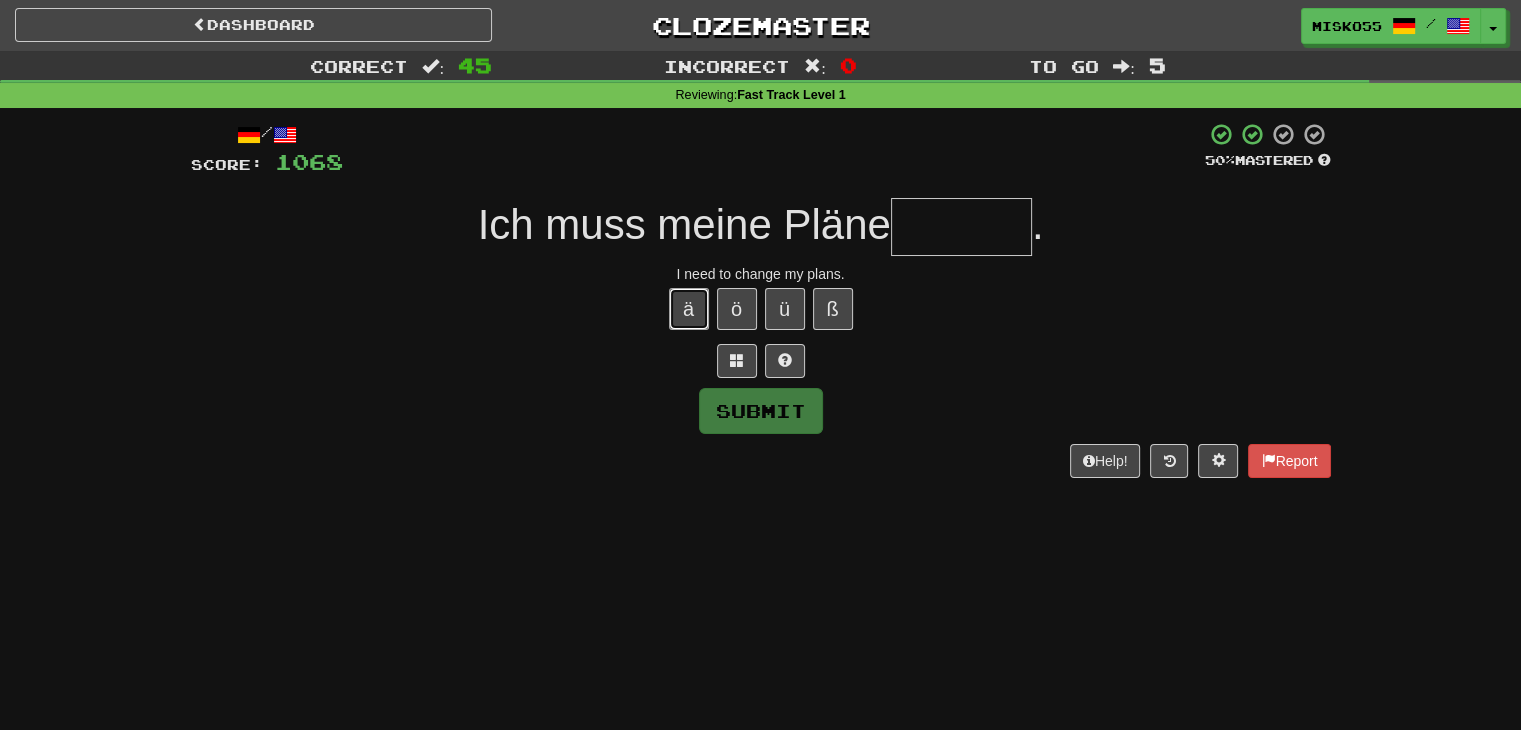 click on "ä" at bounding box center (689, 309) 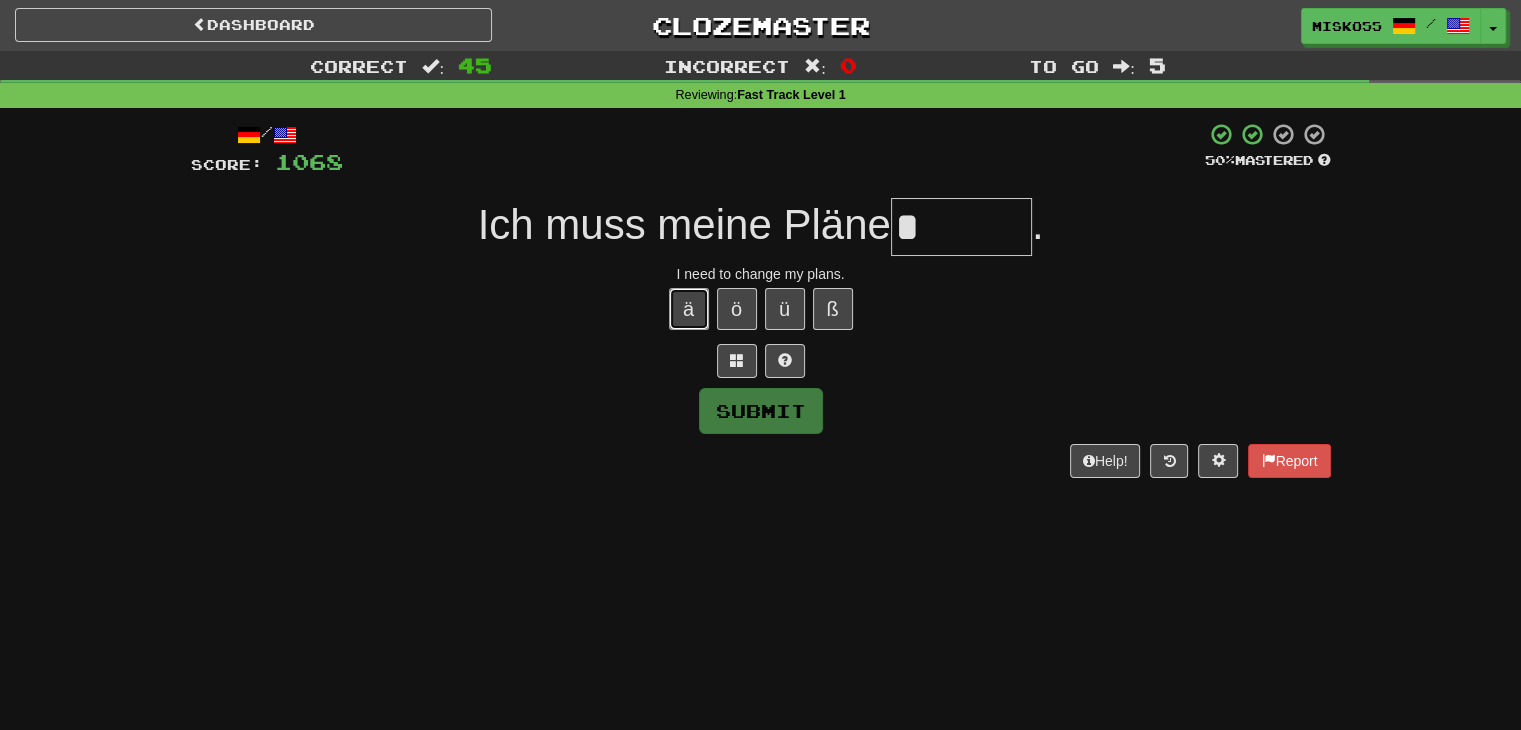 click on "ä" at bounding box center (689, 309) 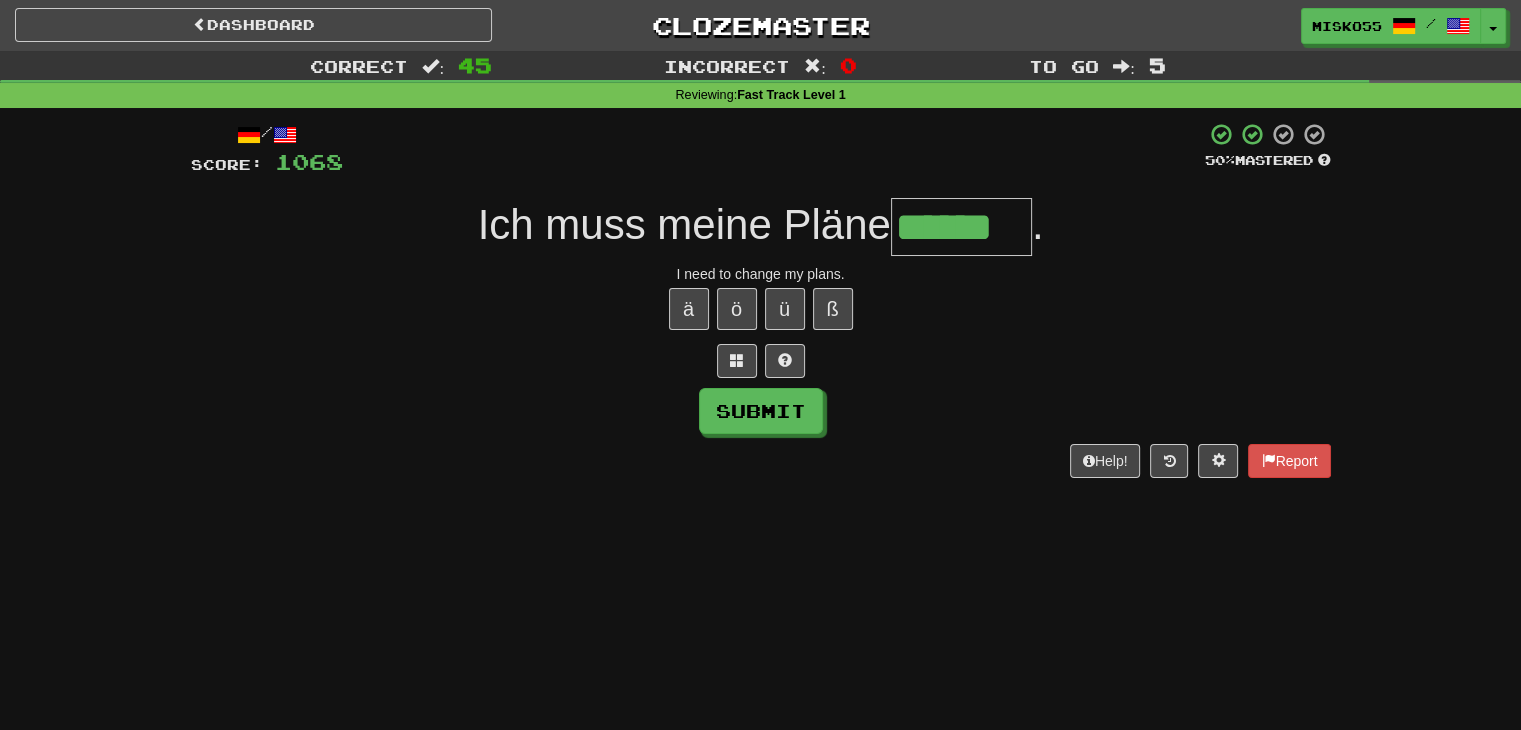 type on "******" 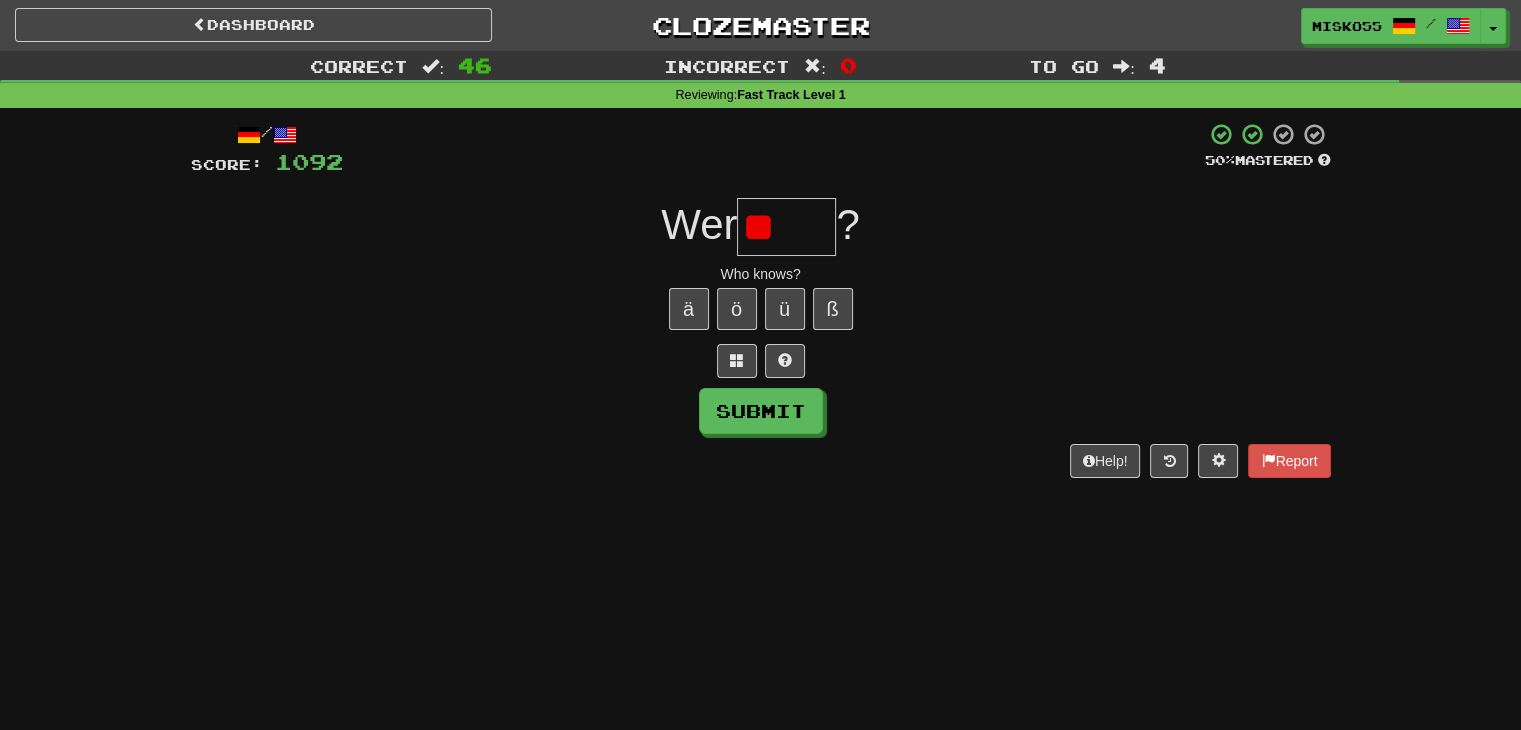 type on "*" 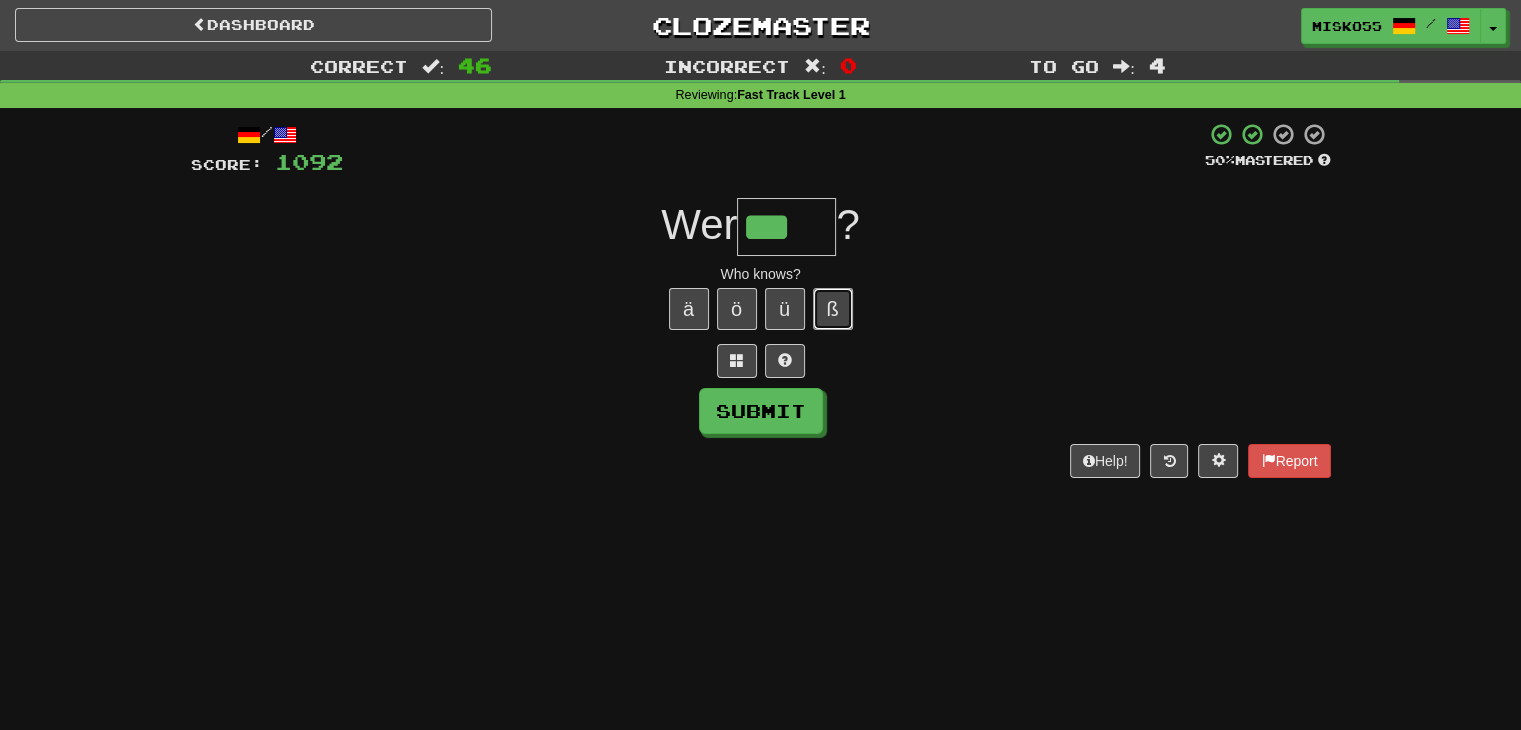 click on "ß" at bounding box center [833, 309] 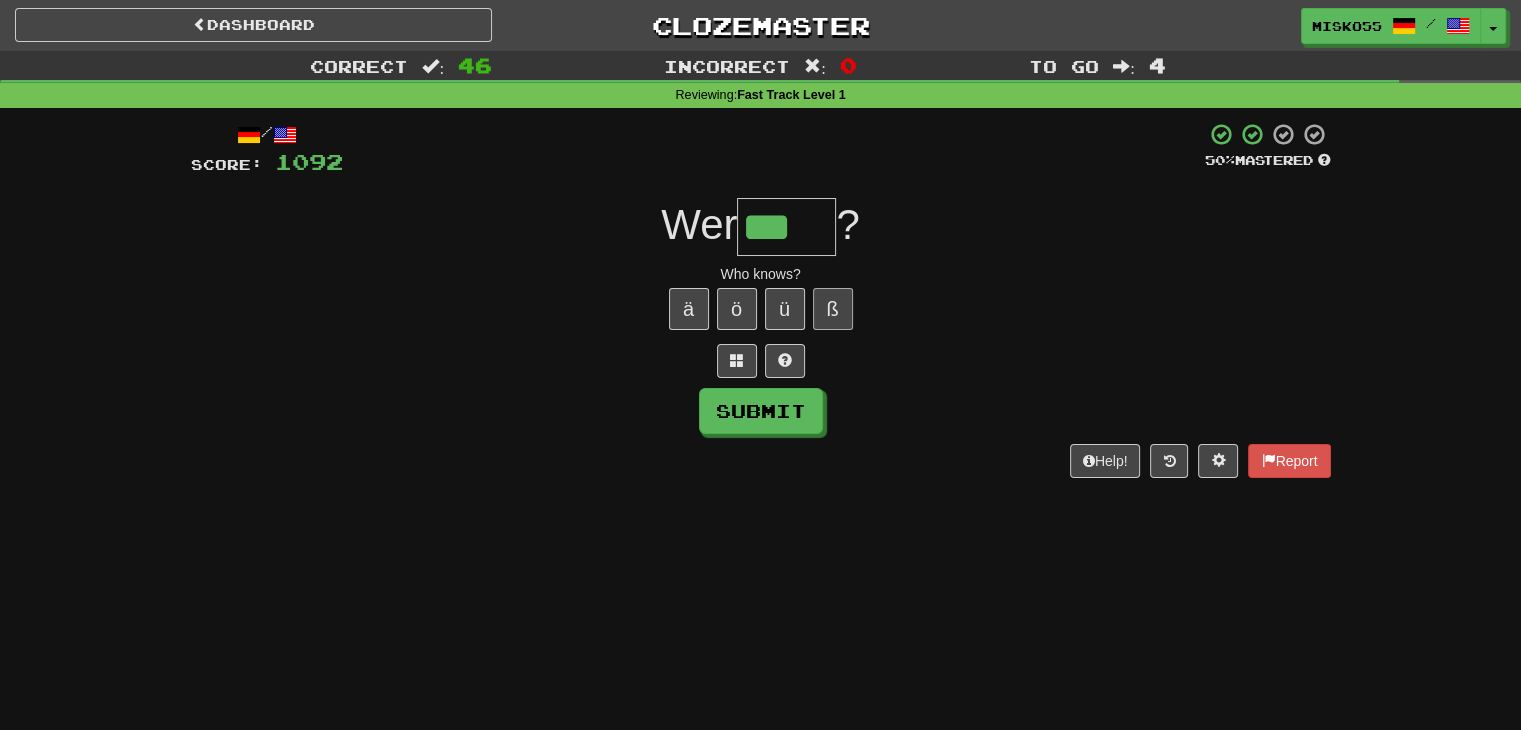 type on "****" 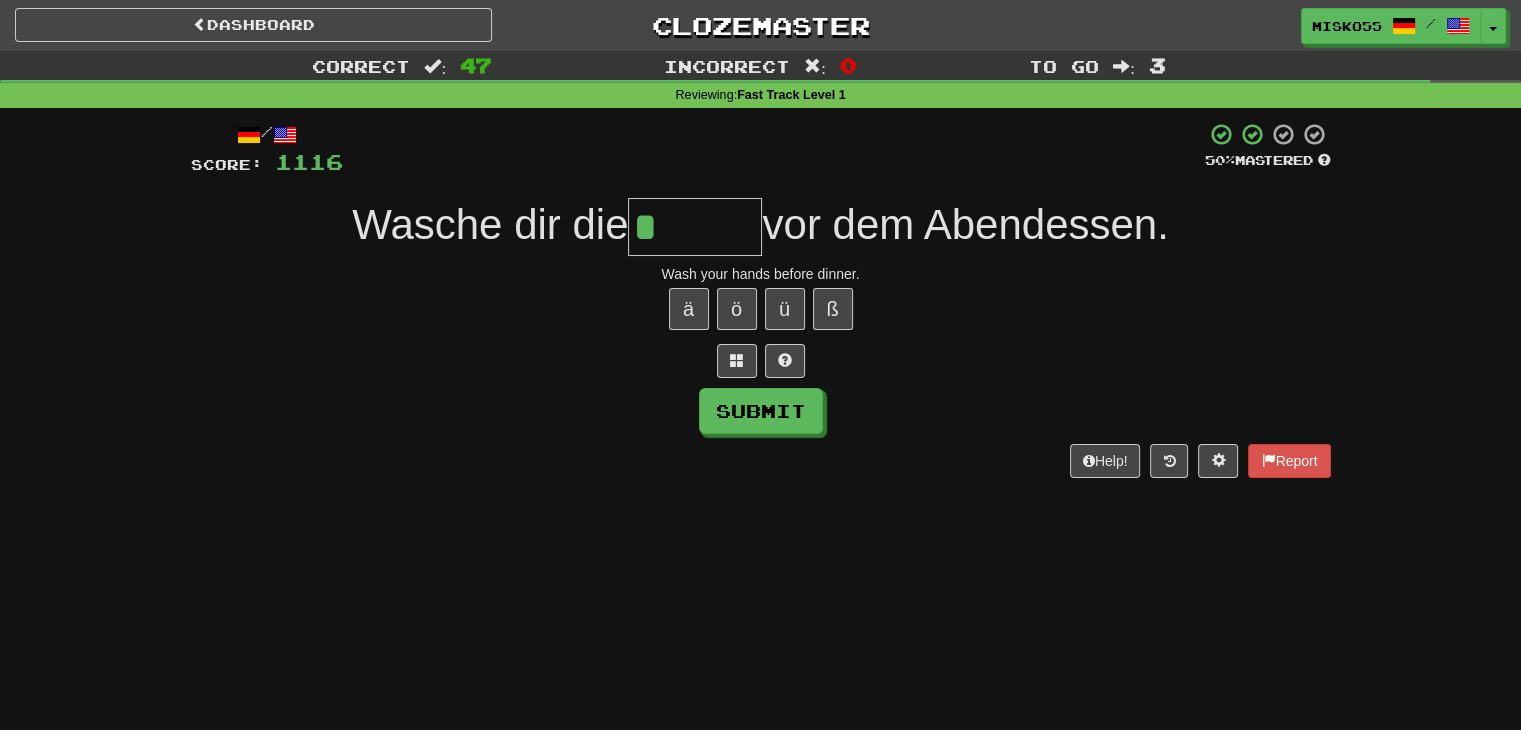 drag, startPoint x: 1198, startPoint y: 366, endPoint x: 643, endPoint y: 396, distance: 555.81024 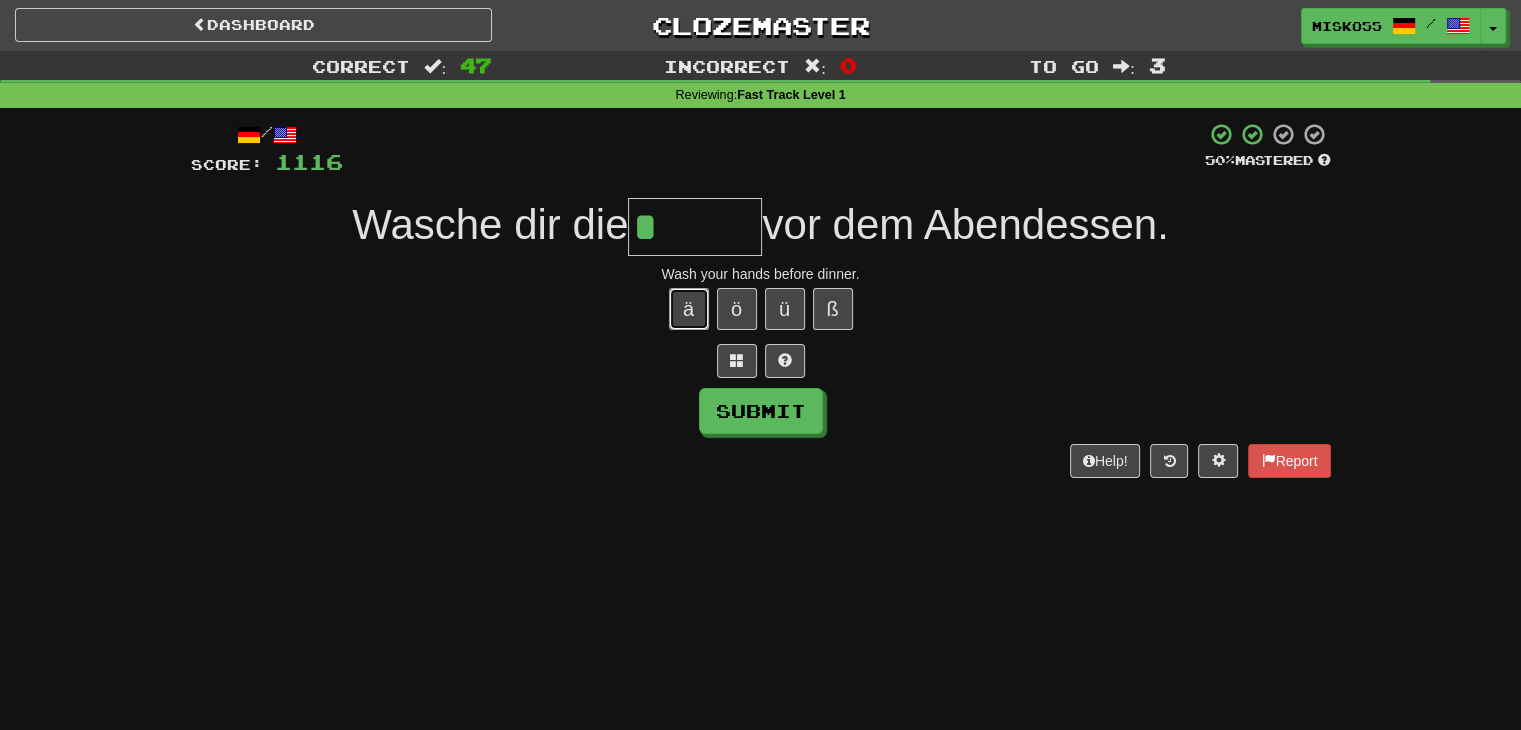 click on "ä" at bounding box center (689, 309) 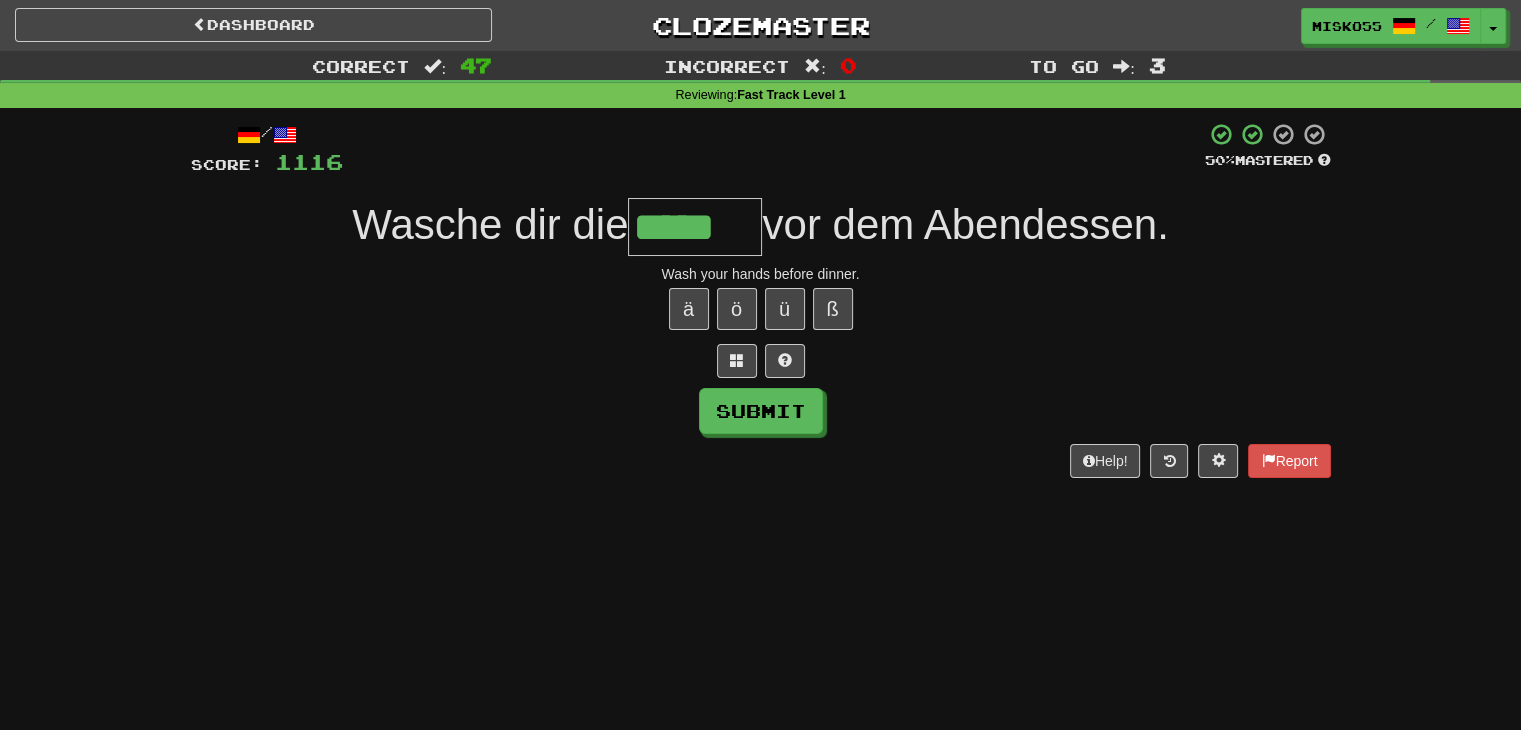type on "*****" 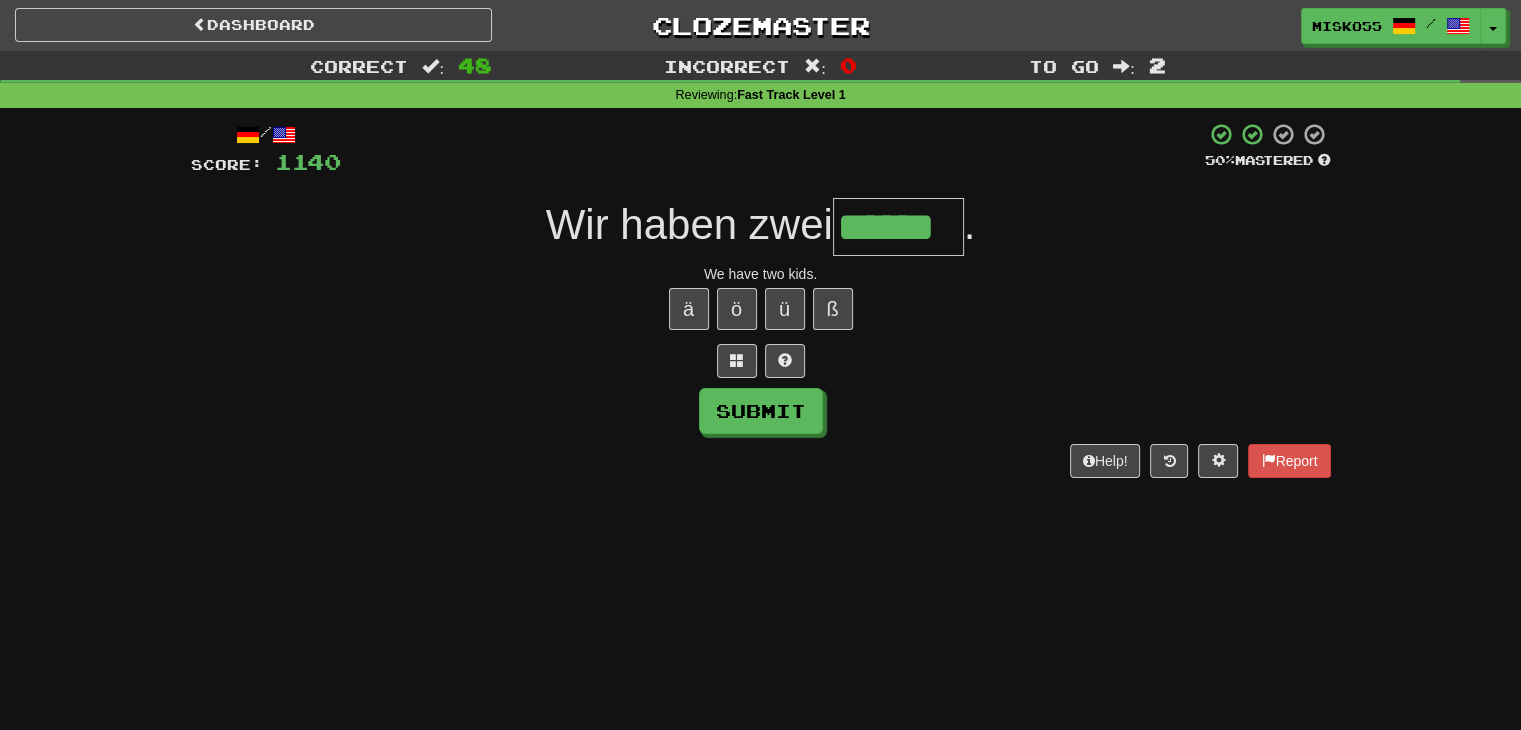 type on "******" 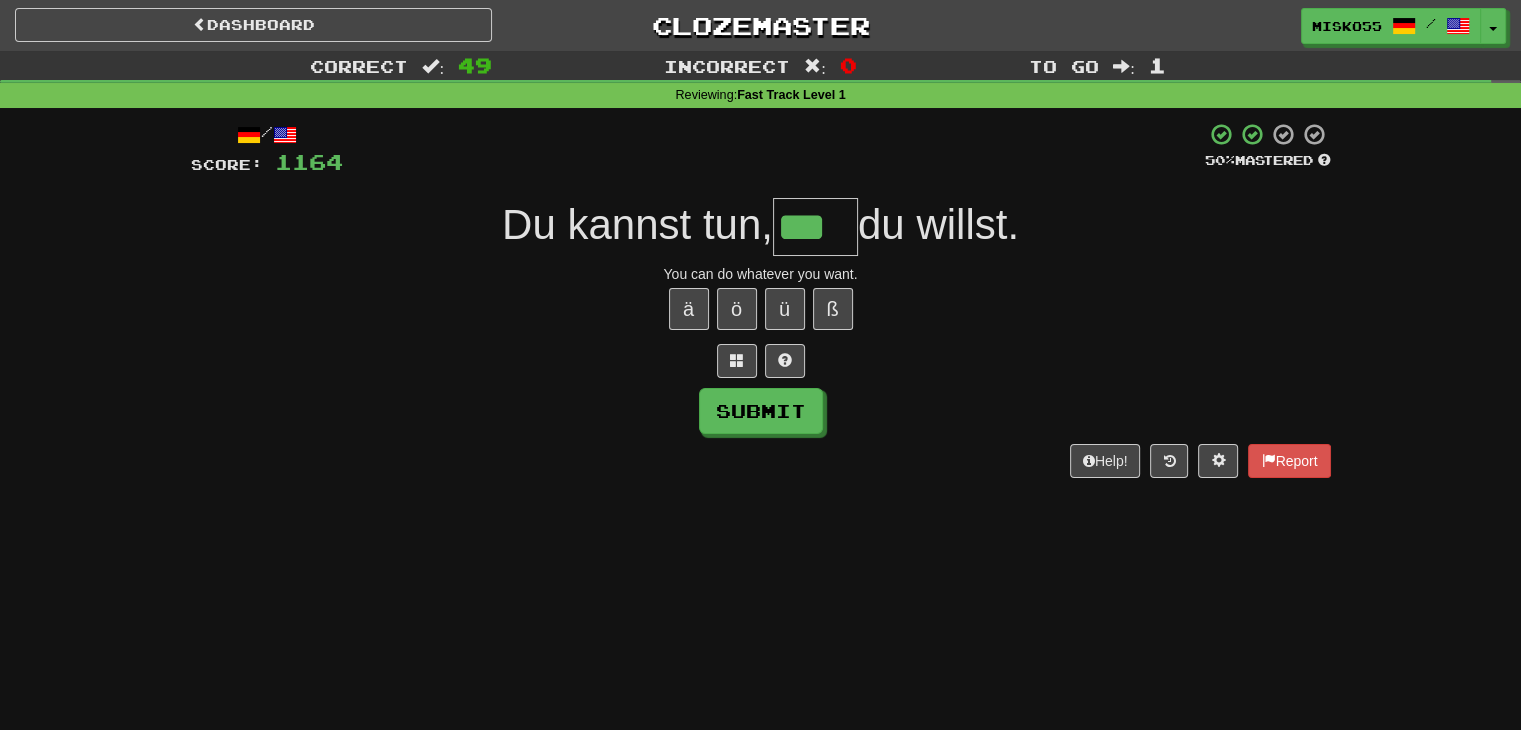 type on "***" 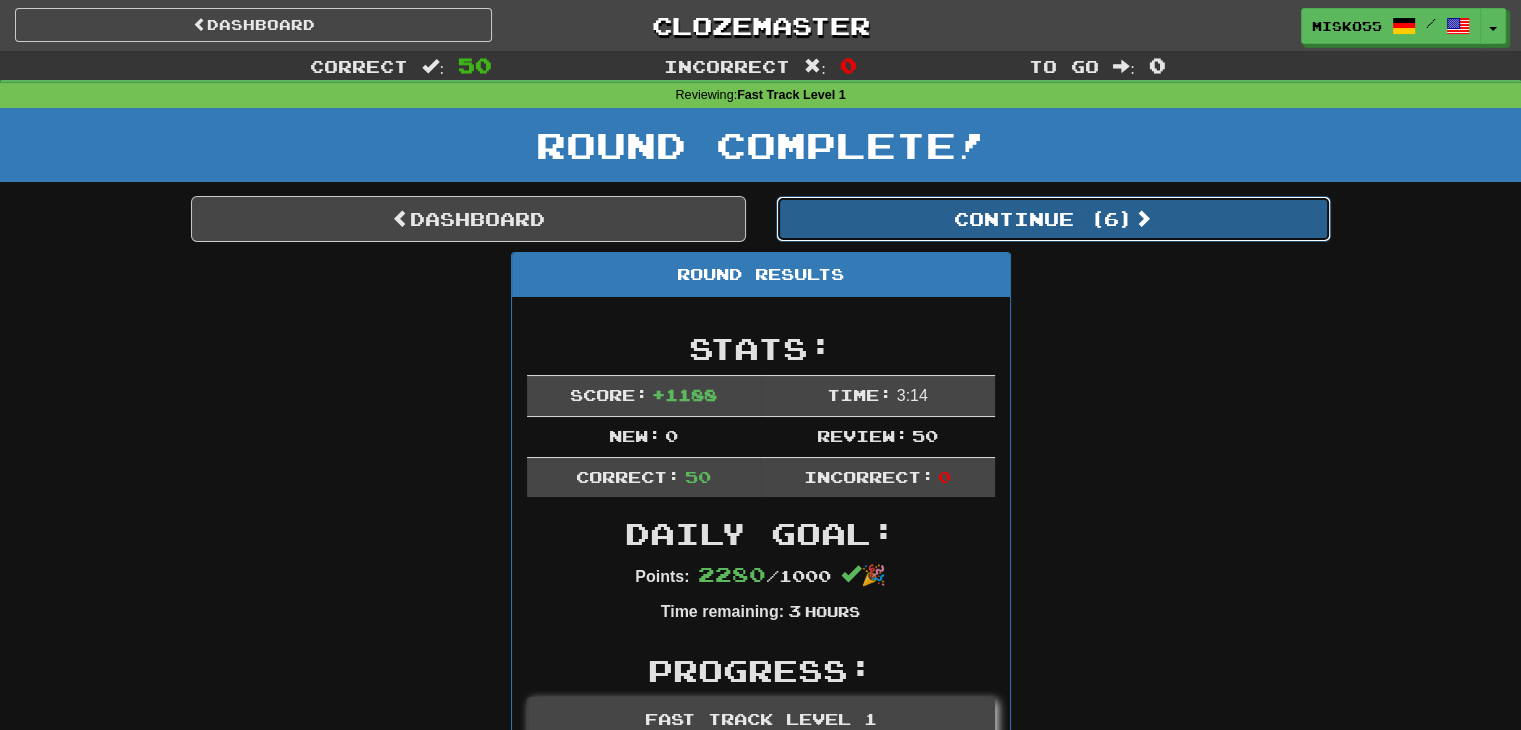 click on "Continue ( 6 )" at bounding box center (1053, 219) 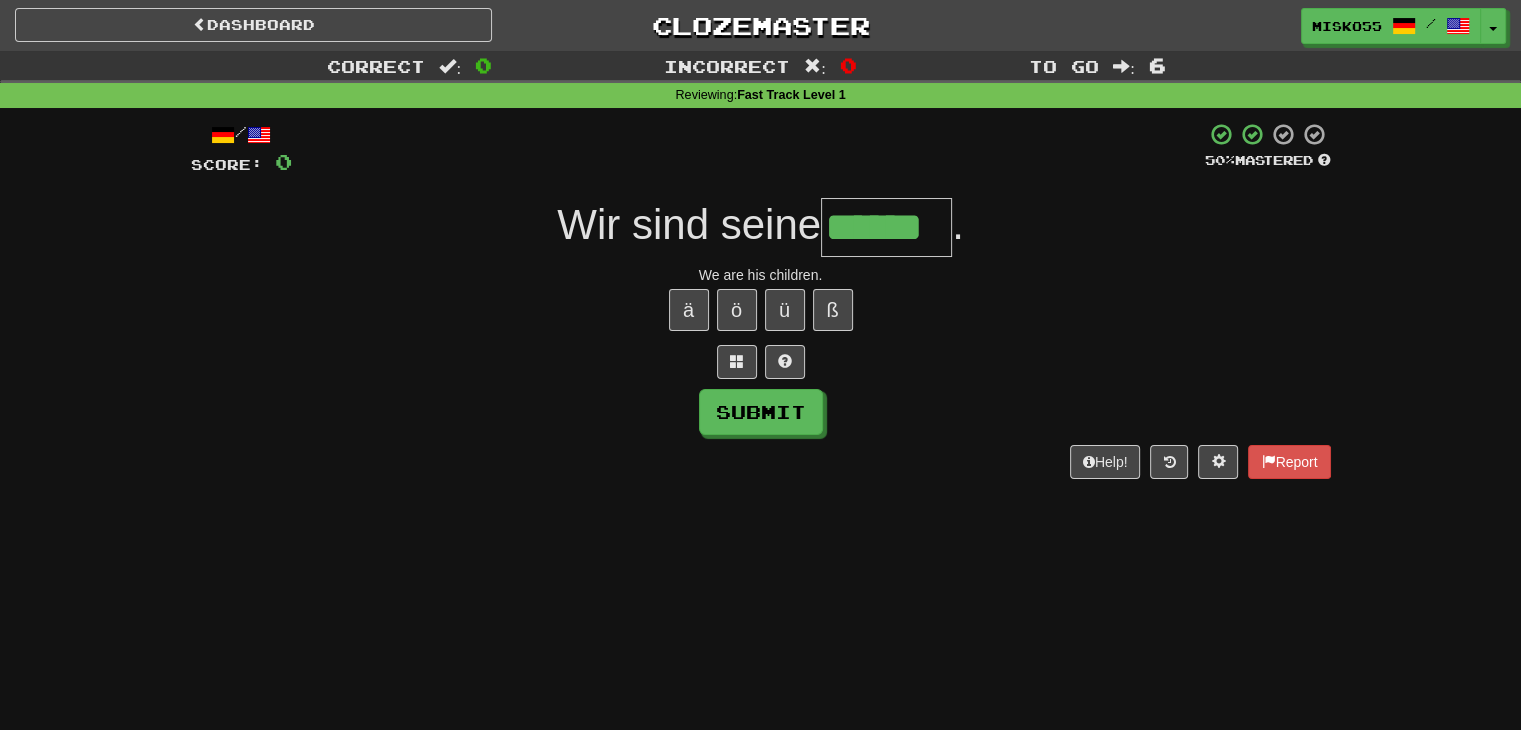 type on "******" 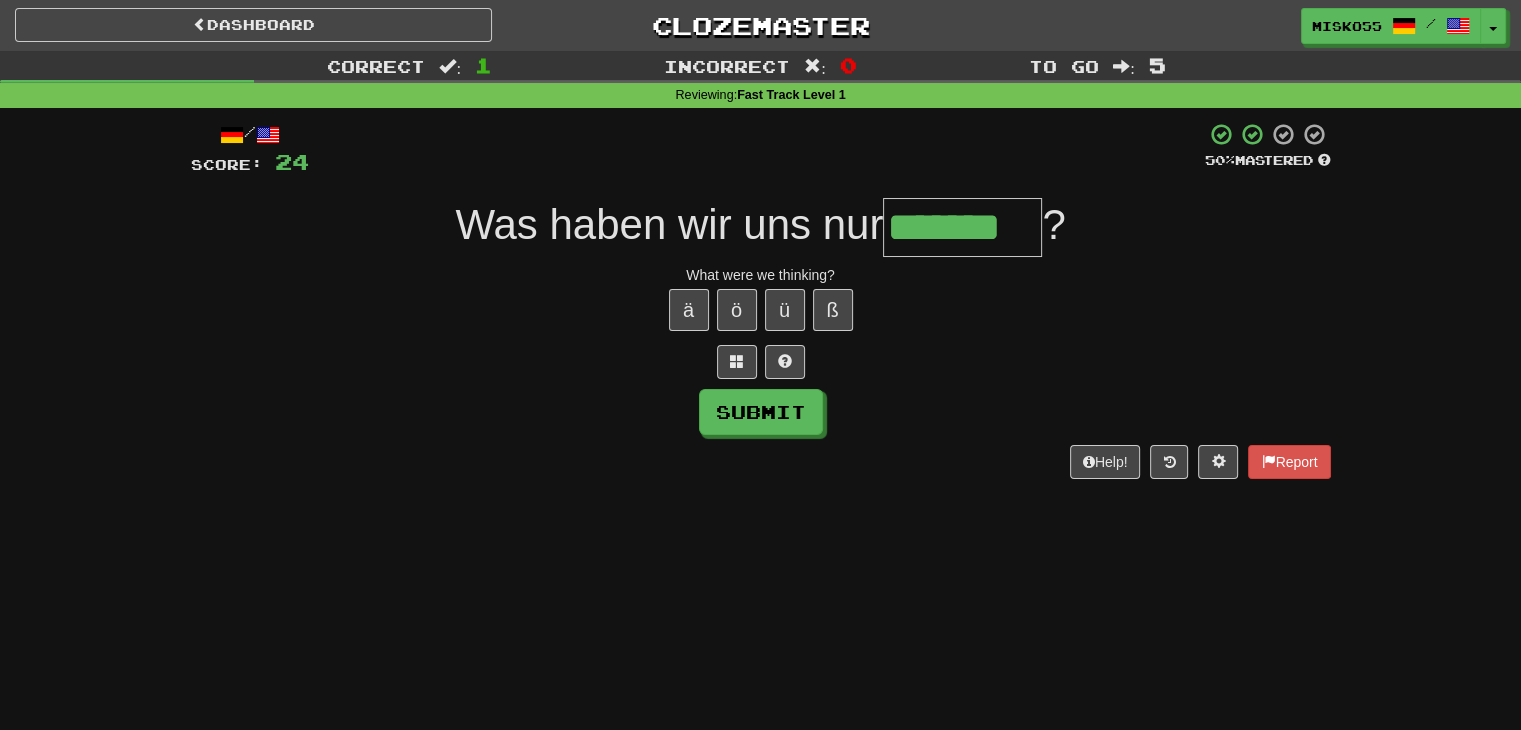 type on "*******" 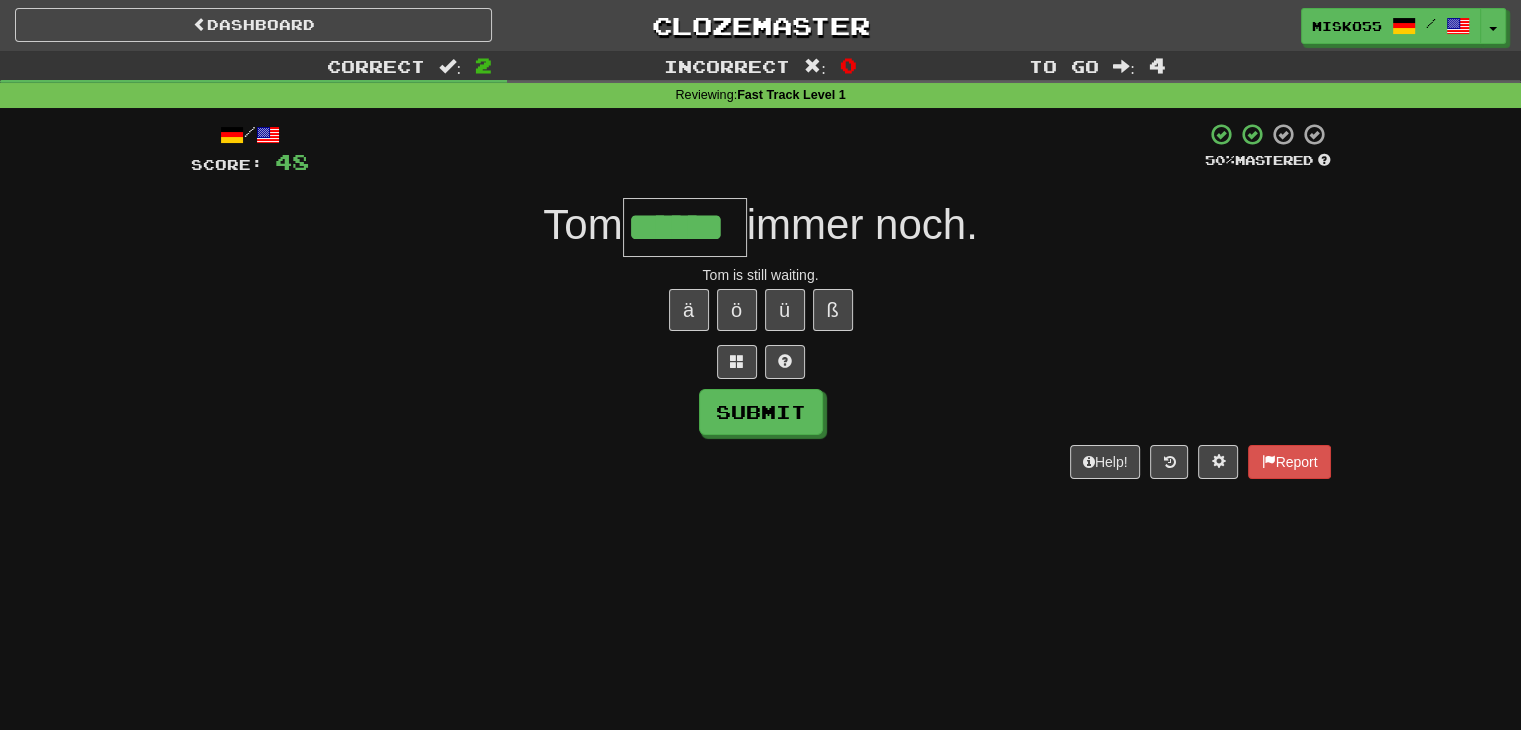 type on "******" 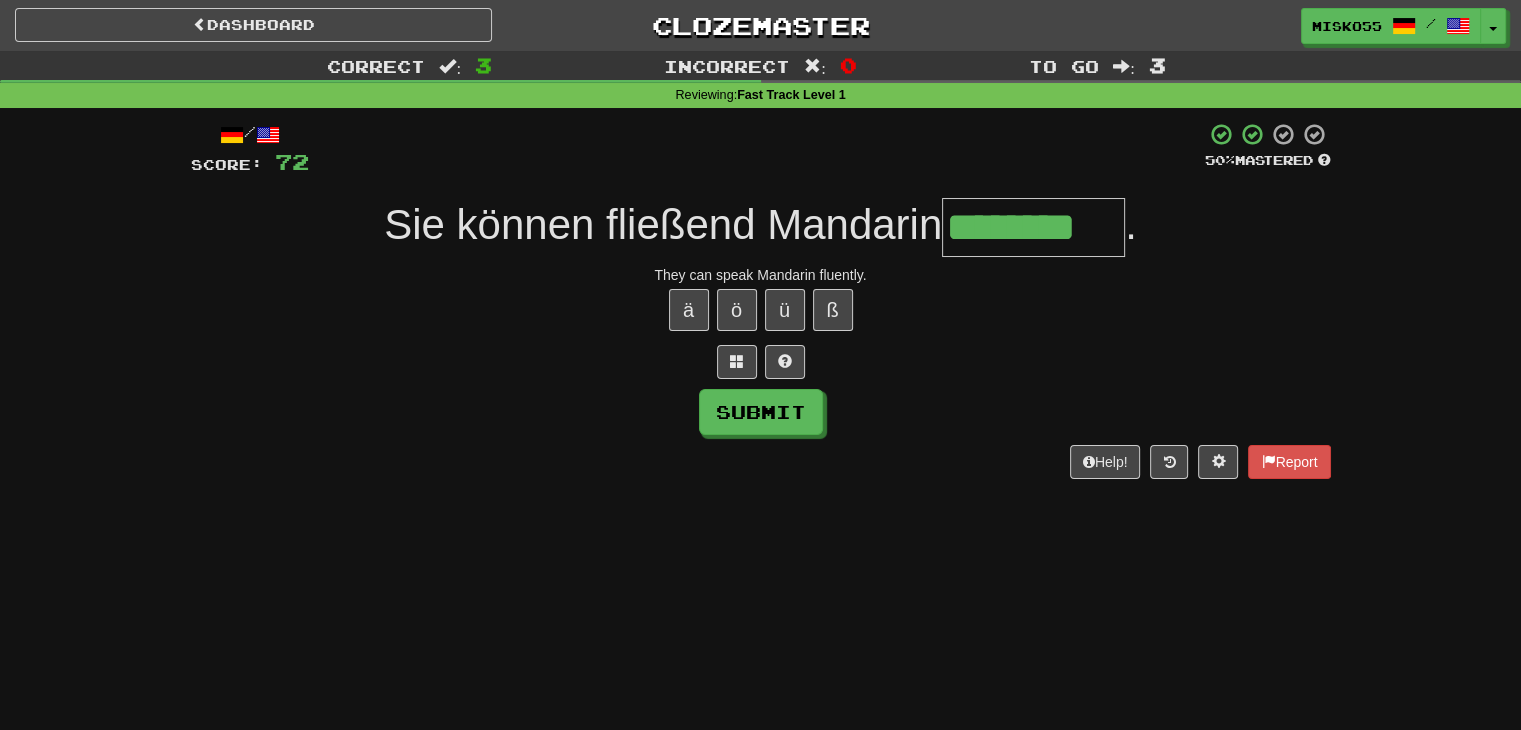 type on "********" 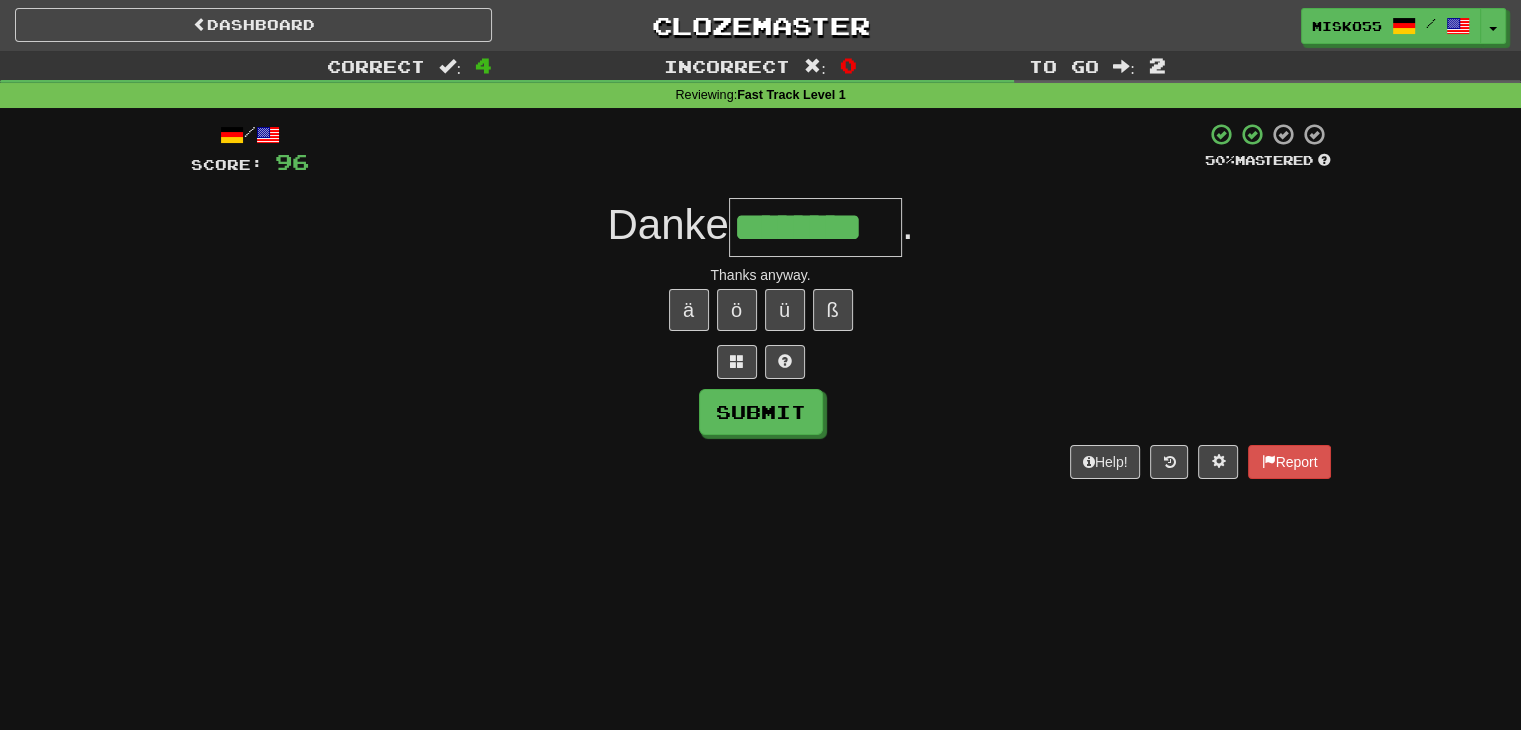type on "********" 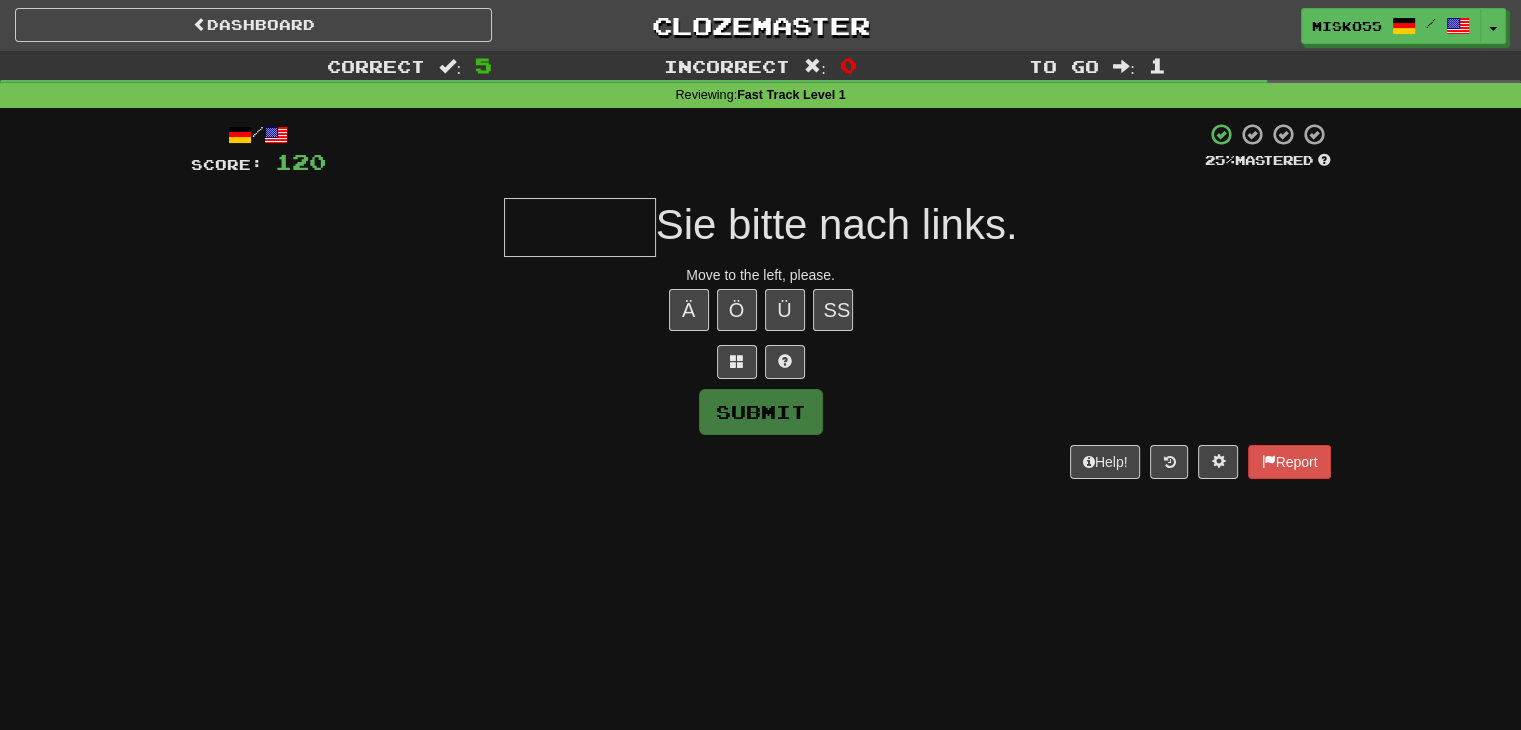 type on "*" 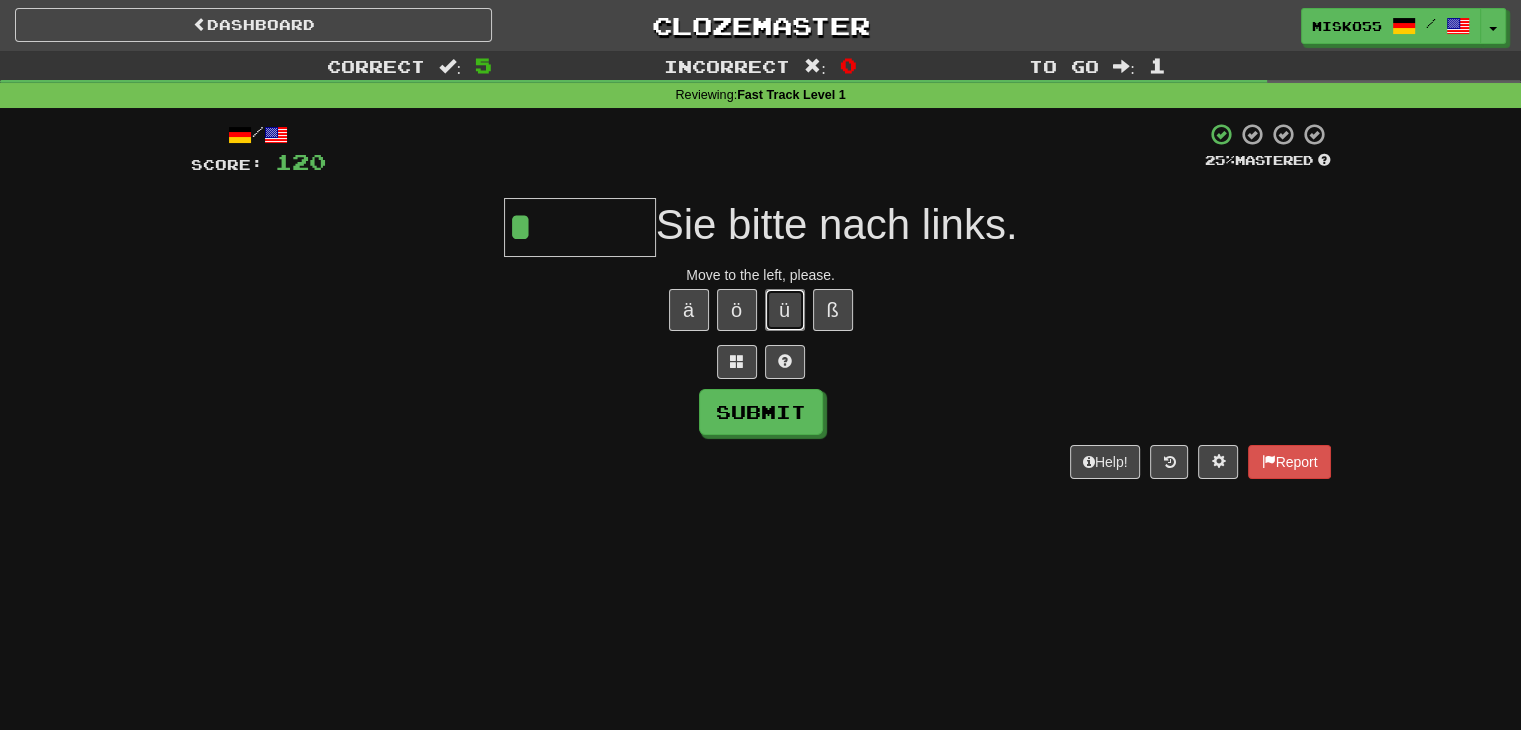 drag, startPoint x: 800, startPoint y: 301, endPoint x: 798, endPoint y: 381, distance: 80.024994 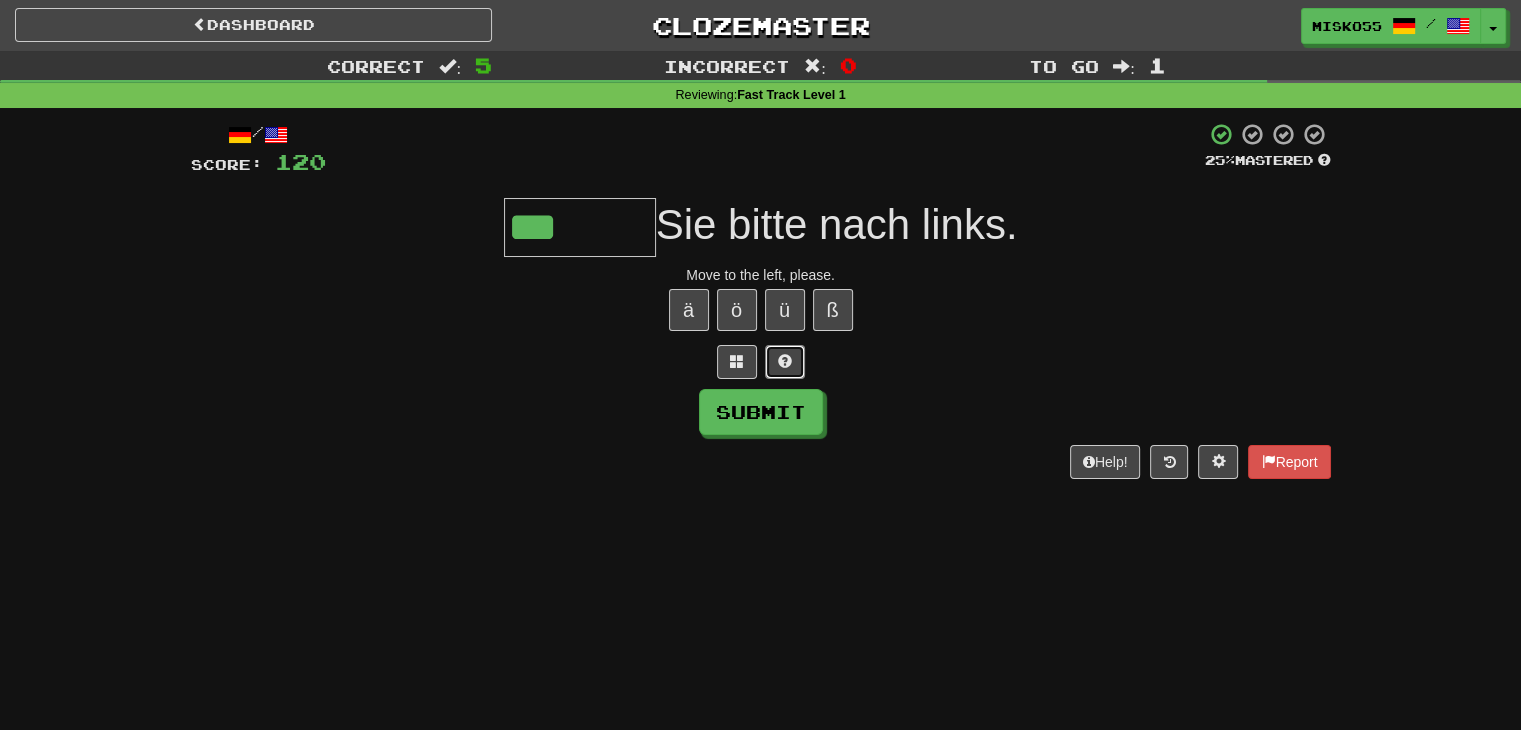 drag, startPoint x: 775, startPoint y: 350, endPoint x: 797, endPoint y: 365, distance: 26.627054 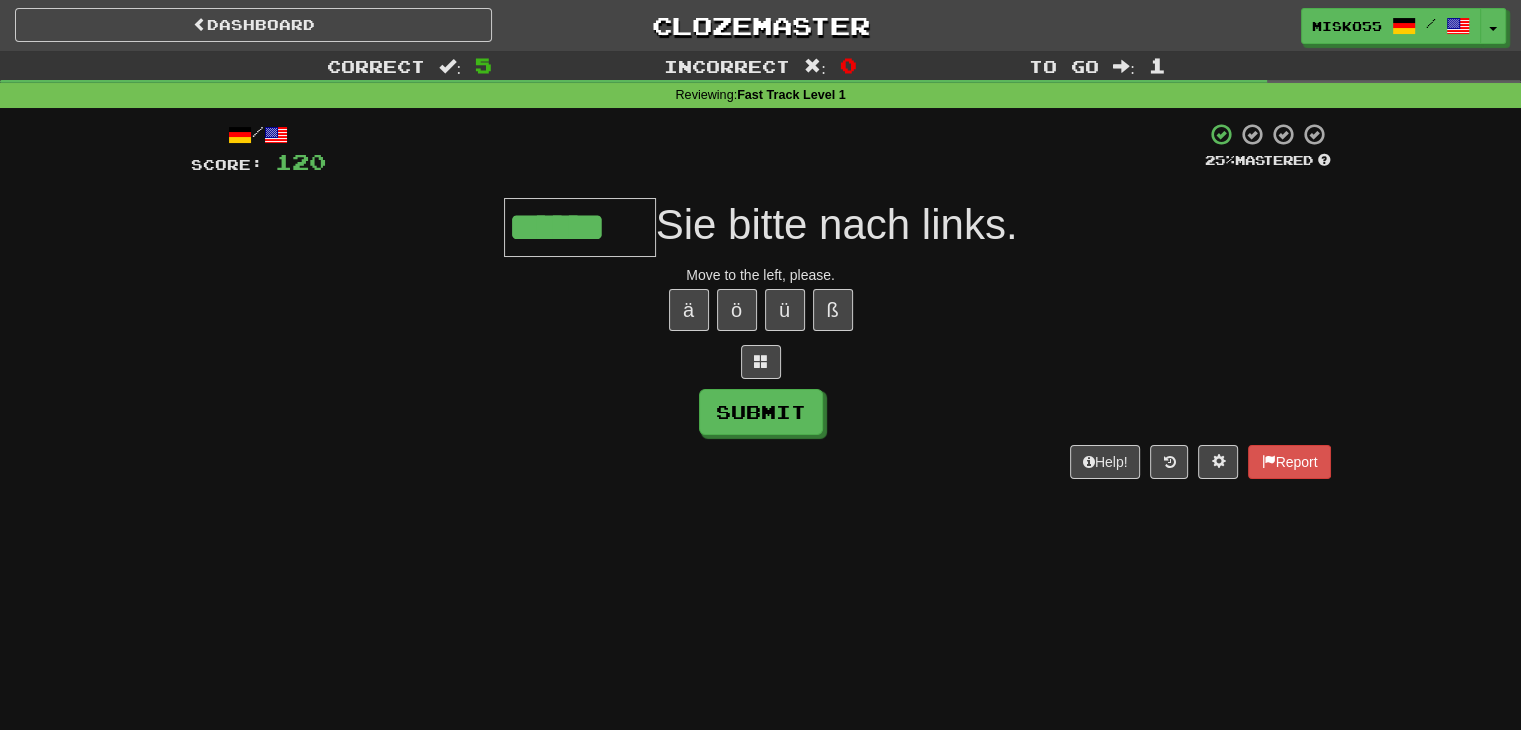type on "******" 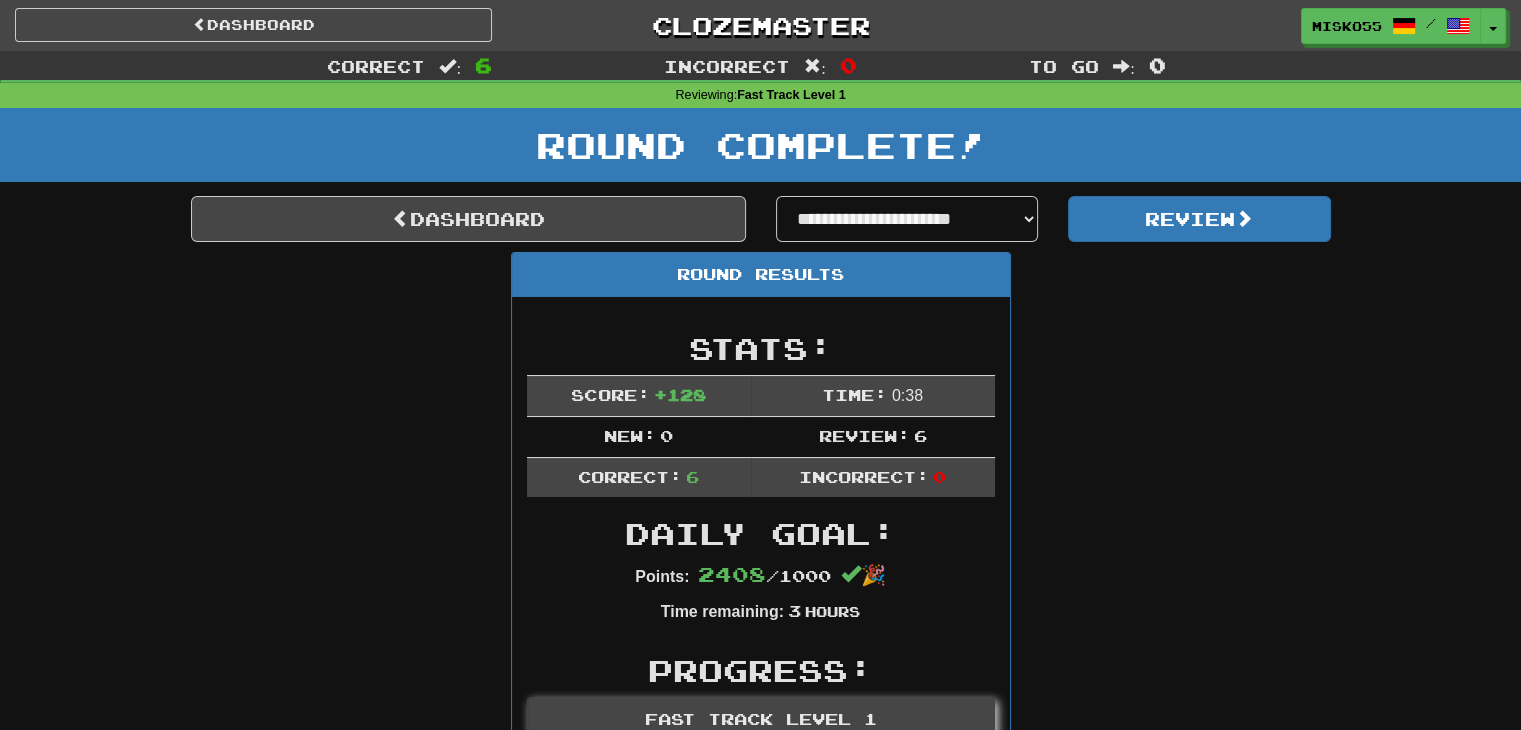 click on "**********" at bounding box center [761, 1008] 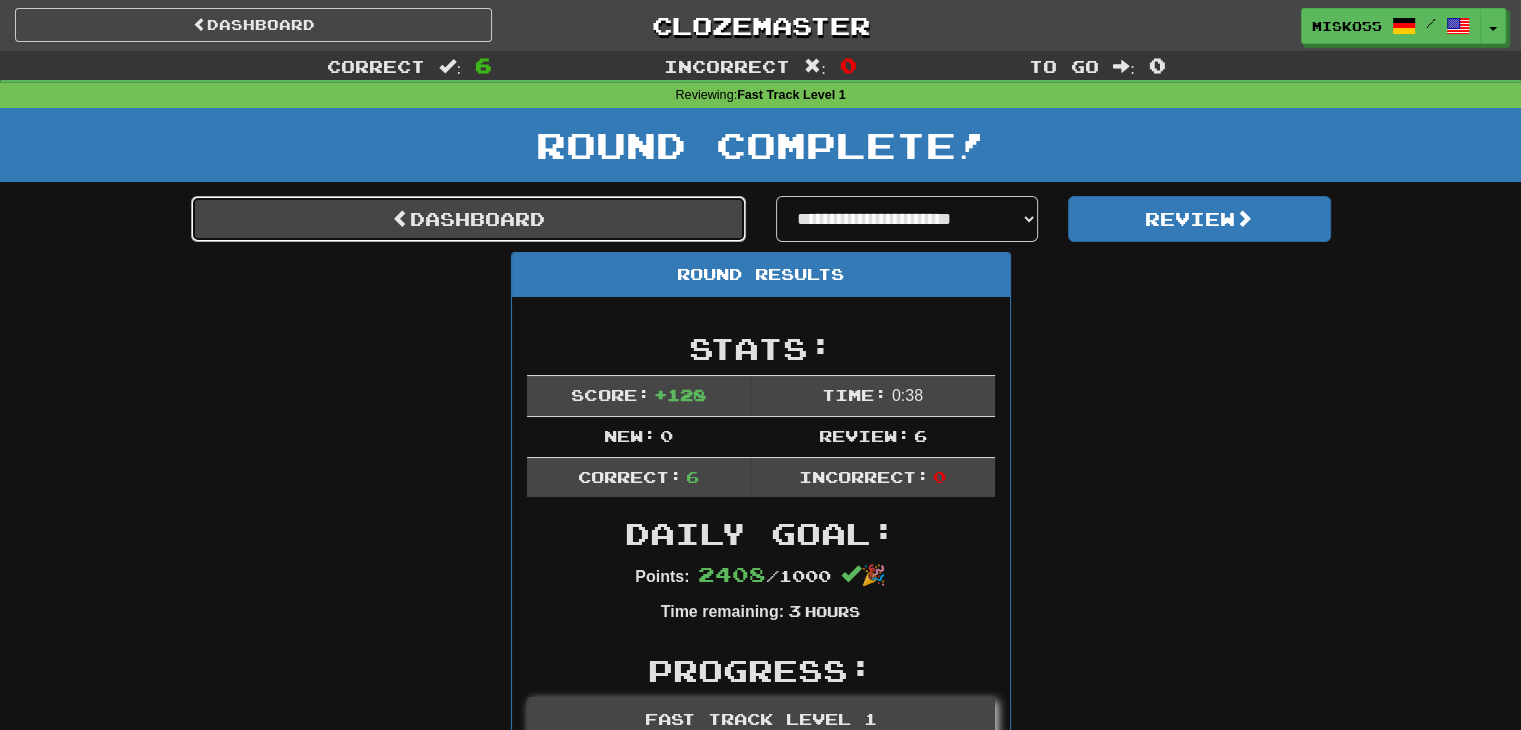 click on "Dashboard" at bounding box center [468, 219] 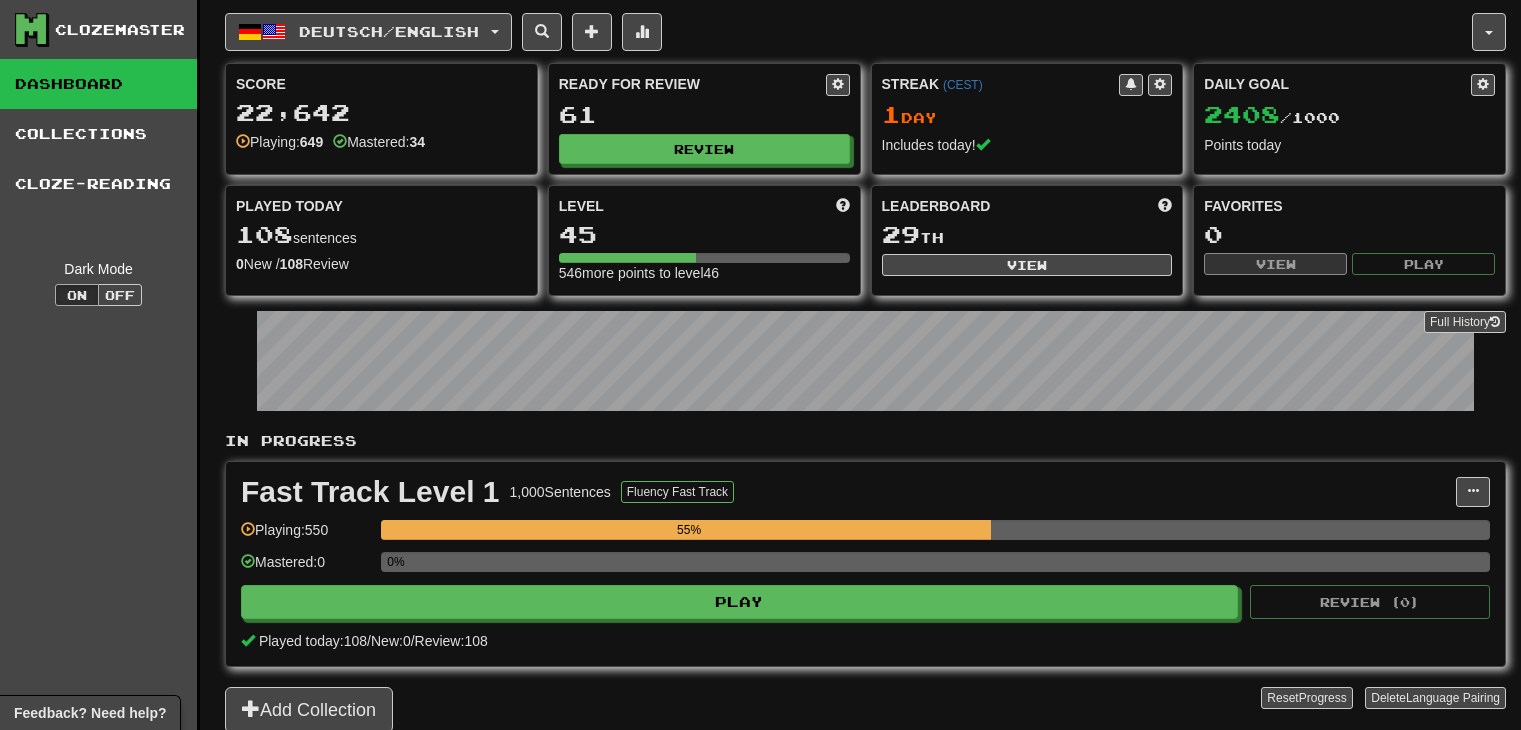 scroll, scrollTop: 0, scrollLeft: 0, axis: both 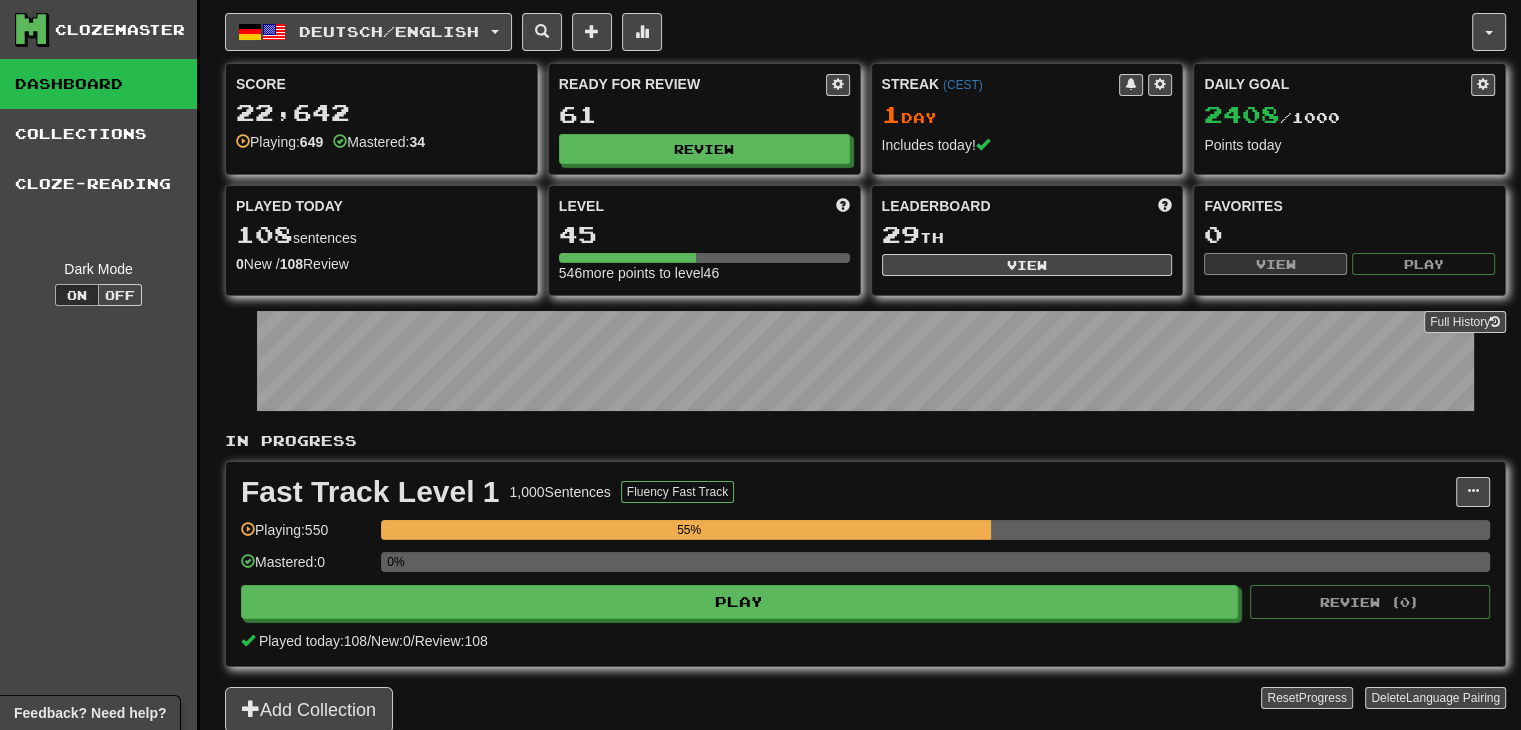 click on "Daily Goal" at bounding box center [1337, 85] 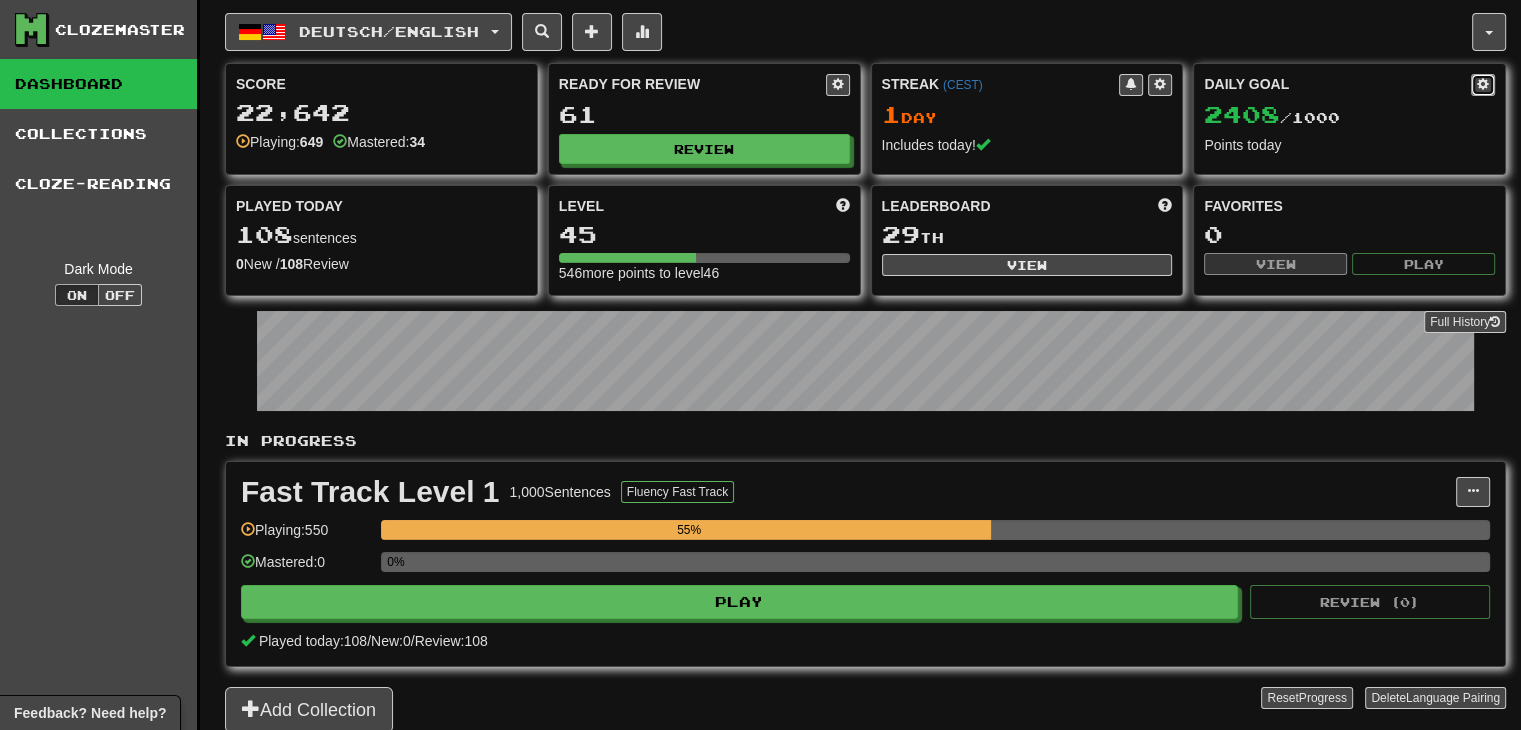 click at bounding box center [1483, 84] 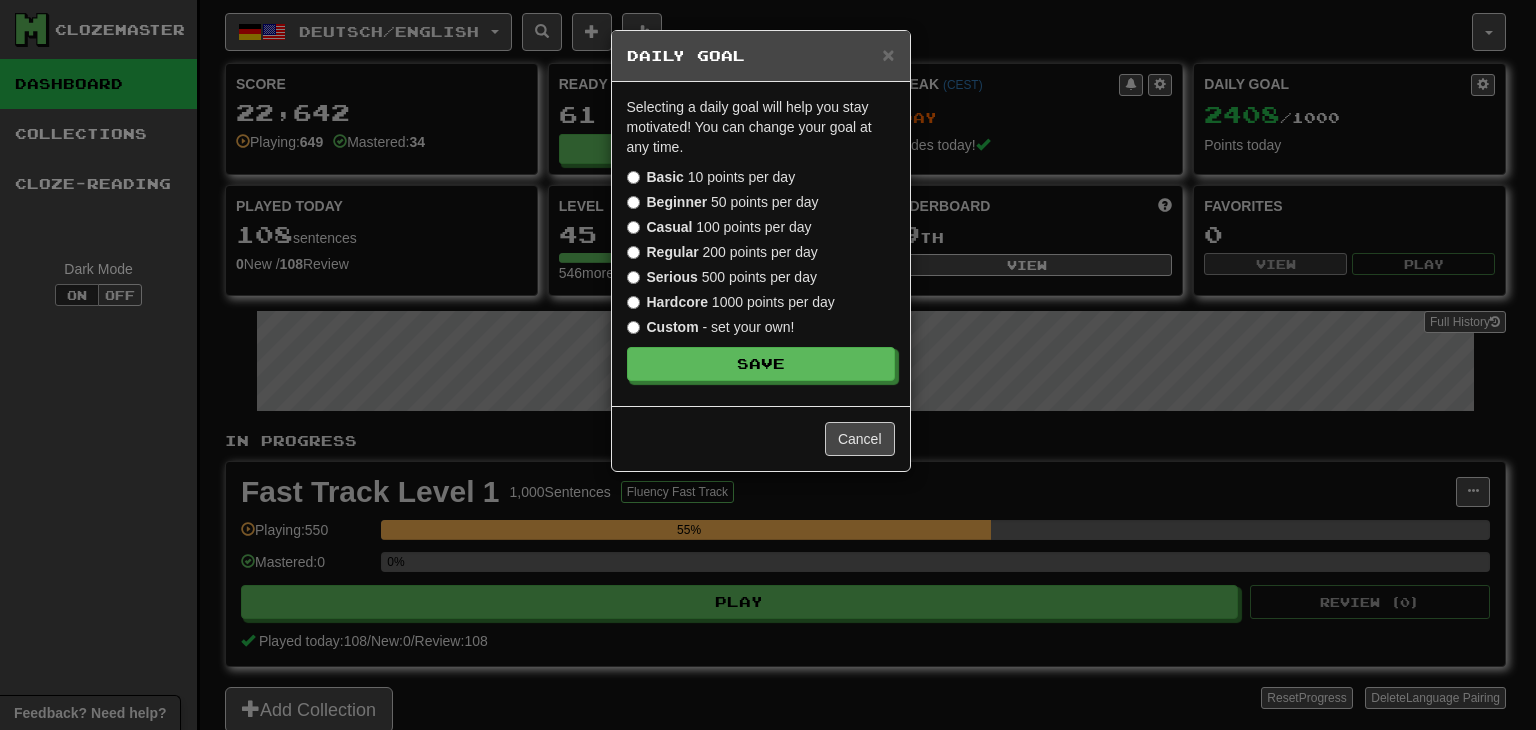 click on "Custom    - set your own!" at bounding box center [711, 327] 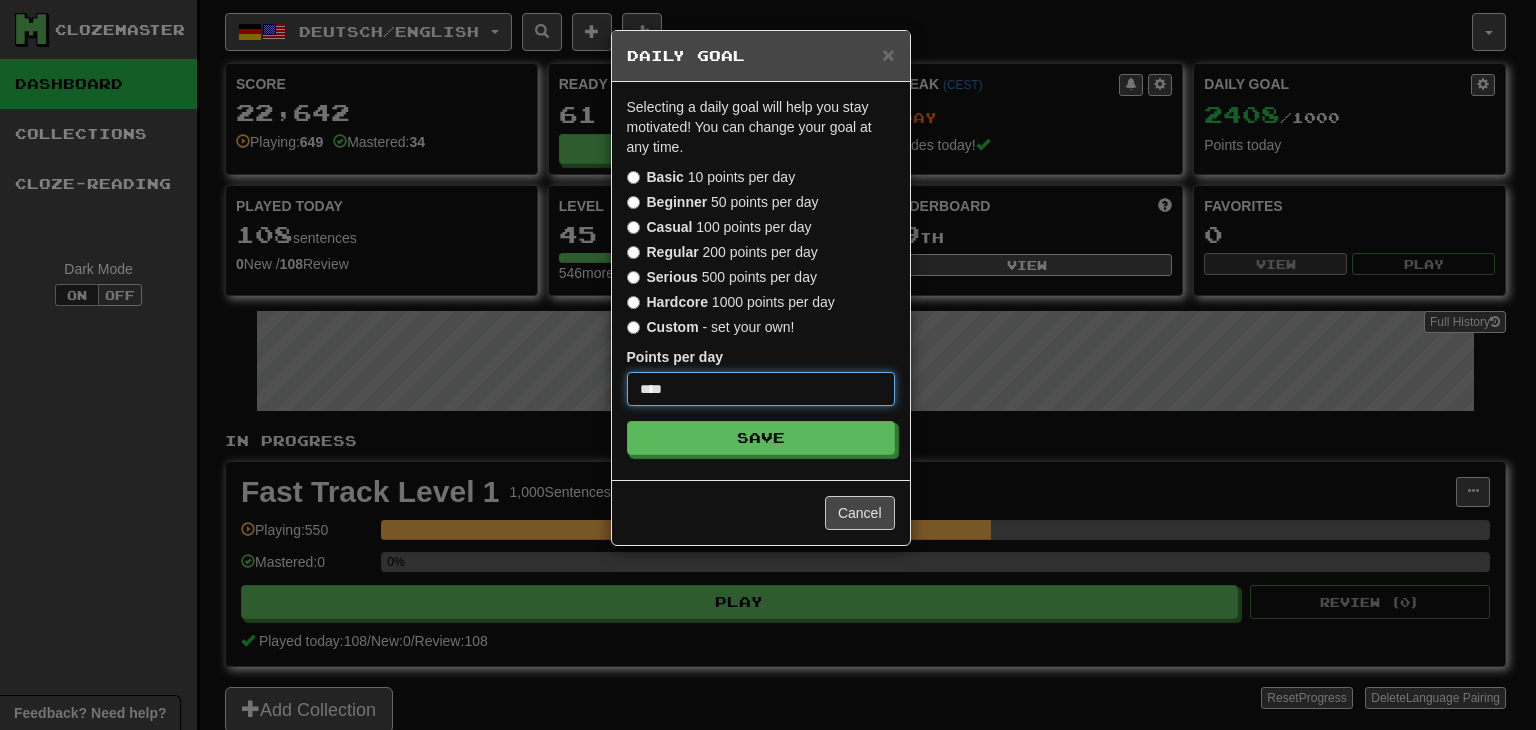 click on "****" at bounding box center [761, 389] 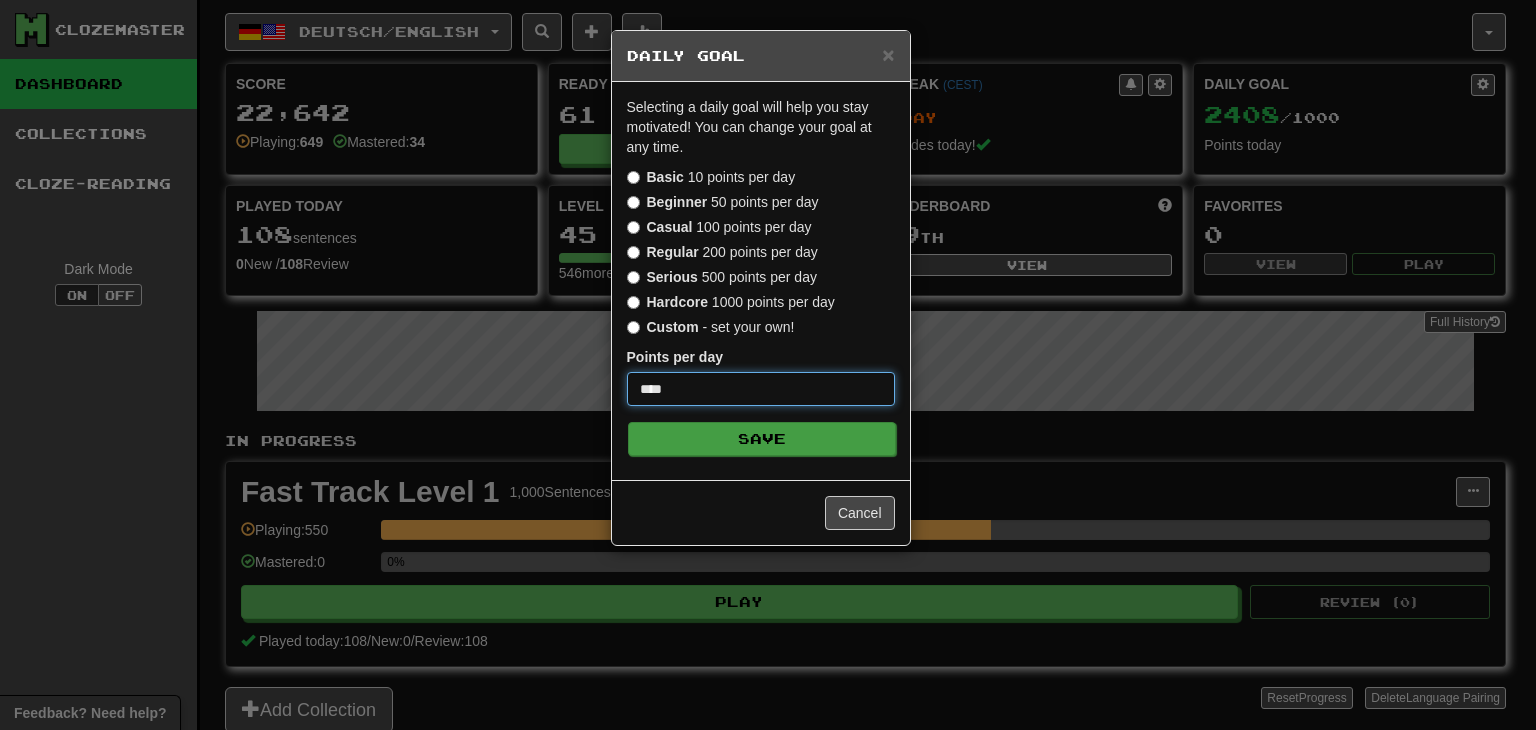 type on "****" 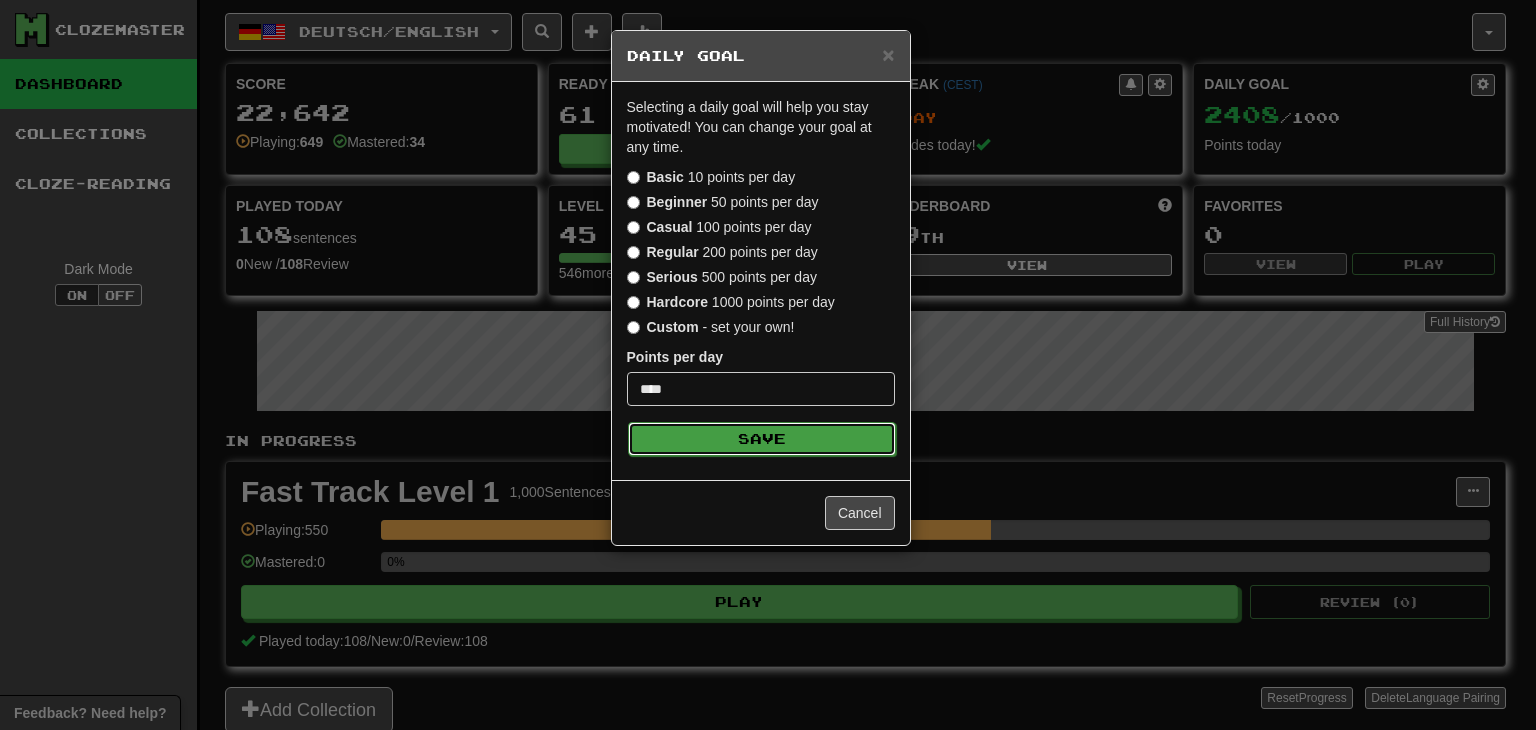 click on "Save" at bounding box center [762, 439] 